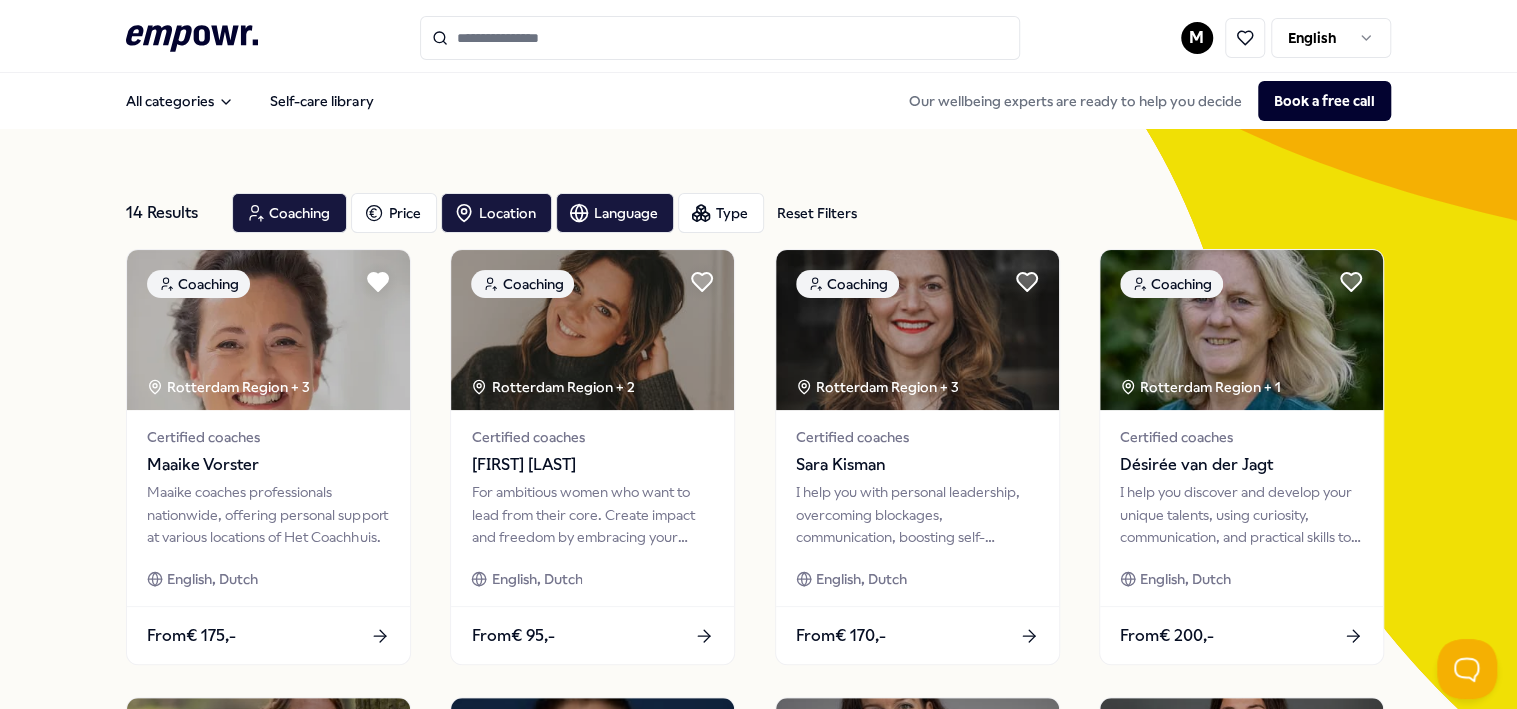 scroll, scrollTop: 0, scrollLeft: 0, axis: both 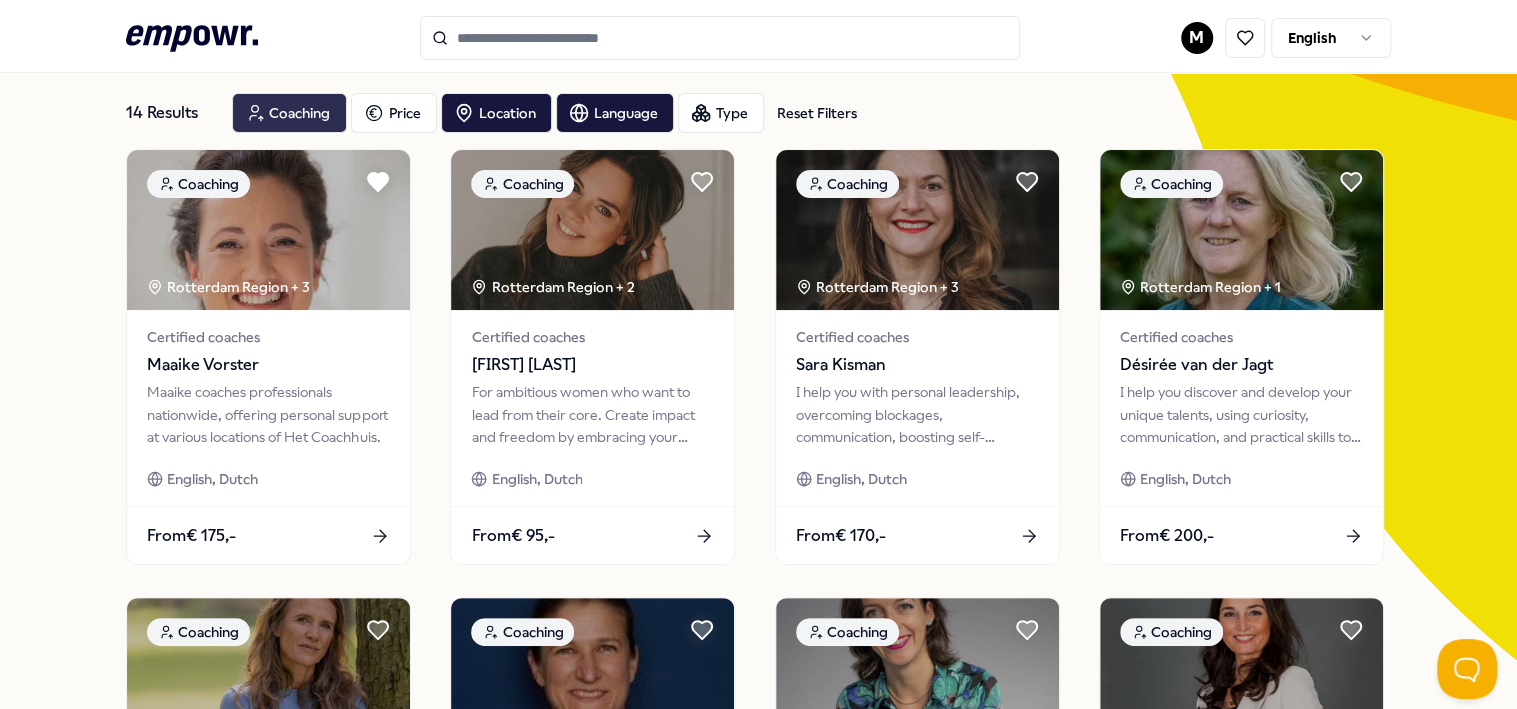 click 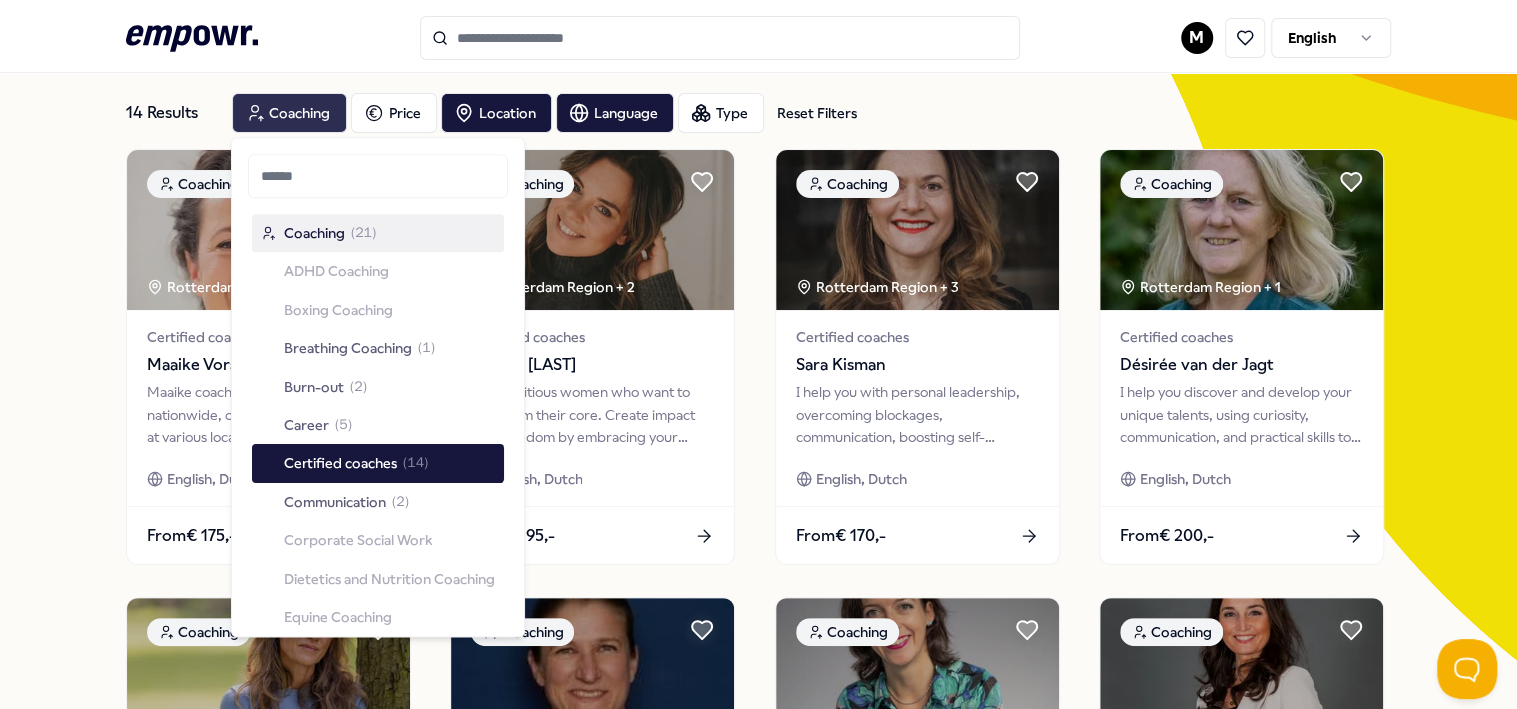 click 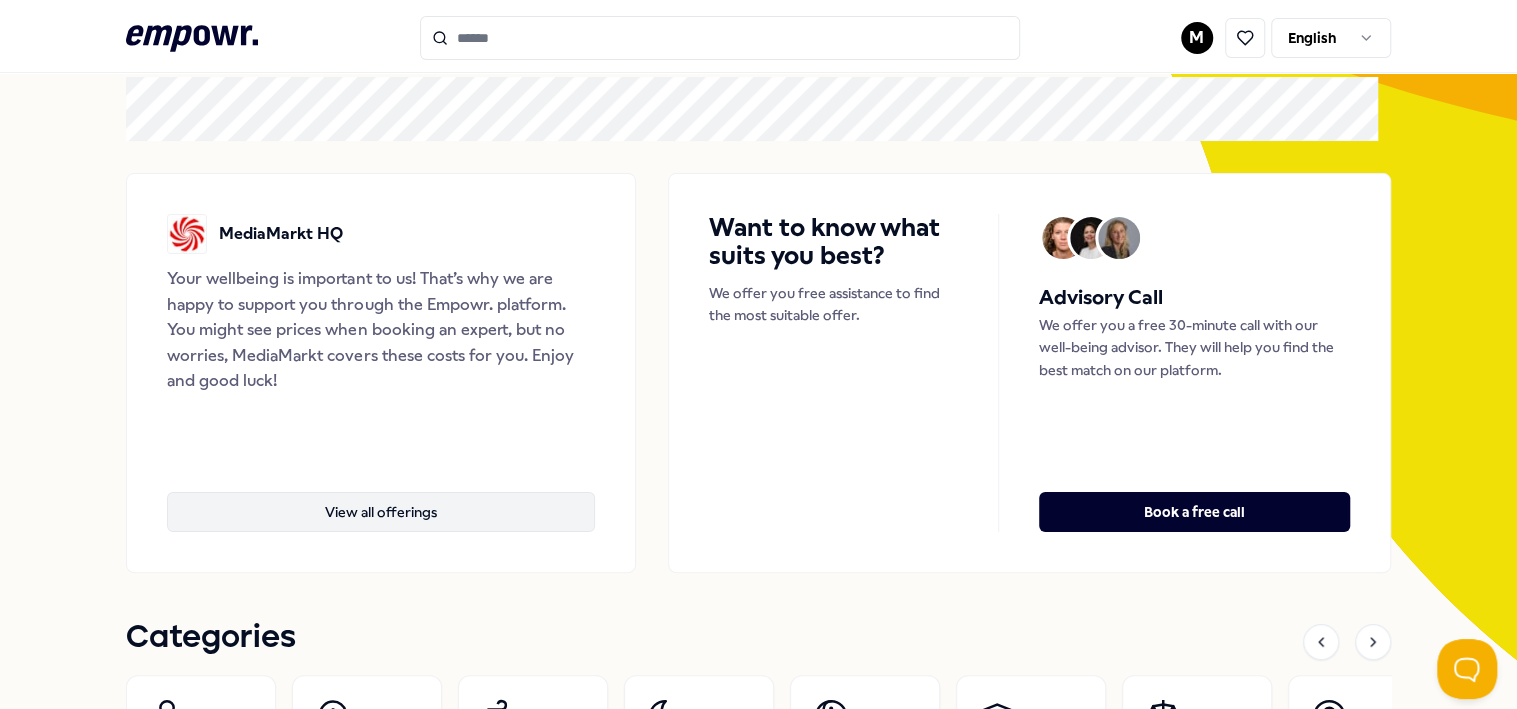 click on "View all offerings" at bounding box center (380, 512) 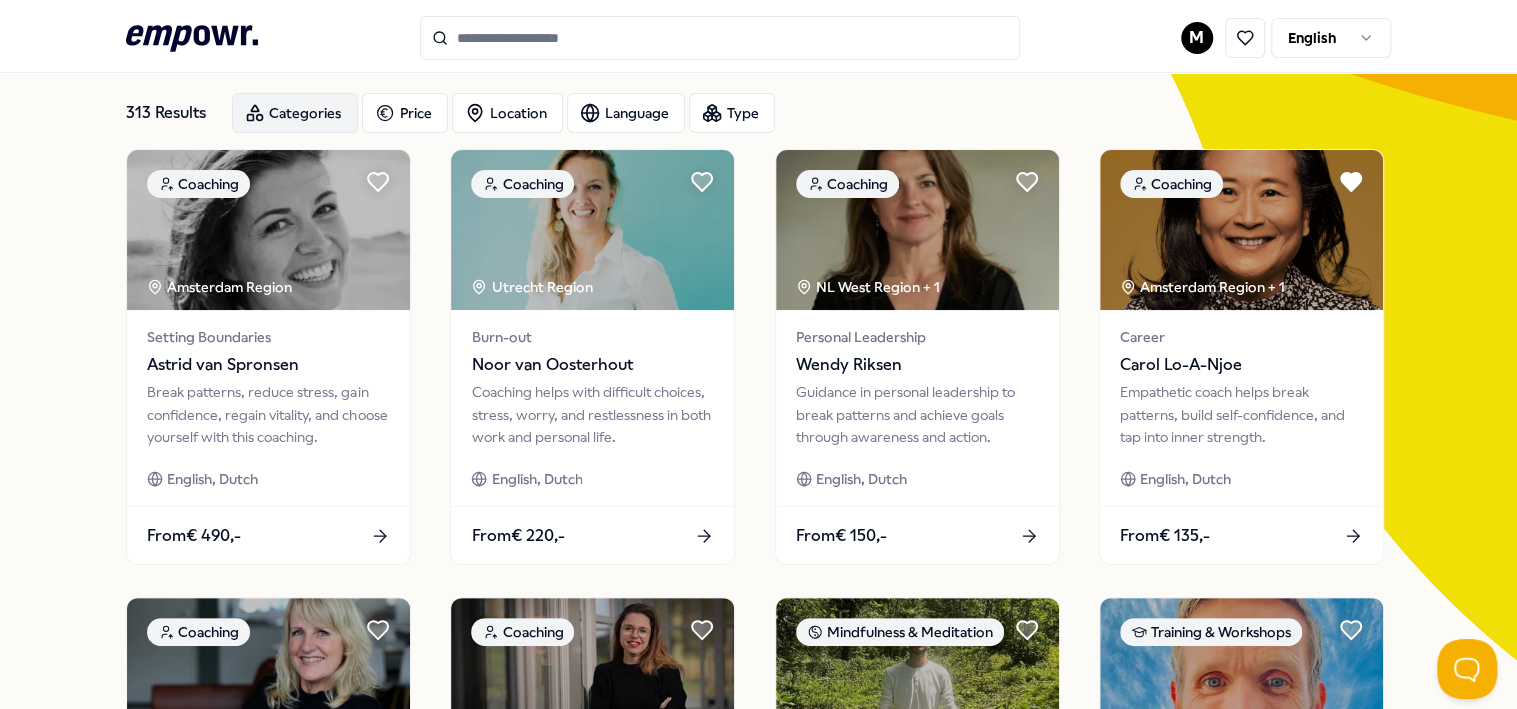 click on "Categories" at bounding box center [295, 113] 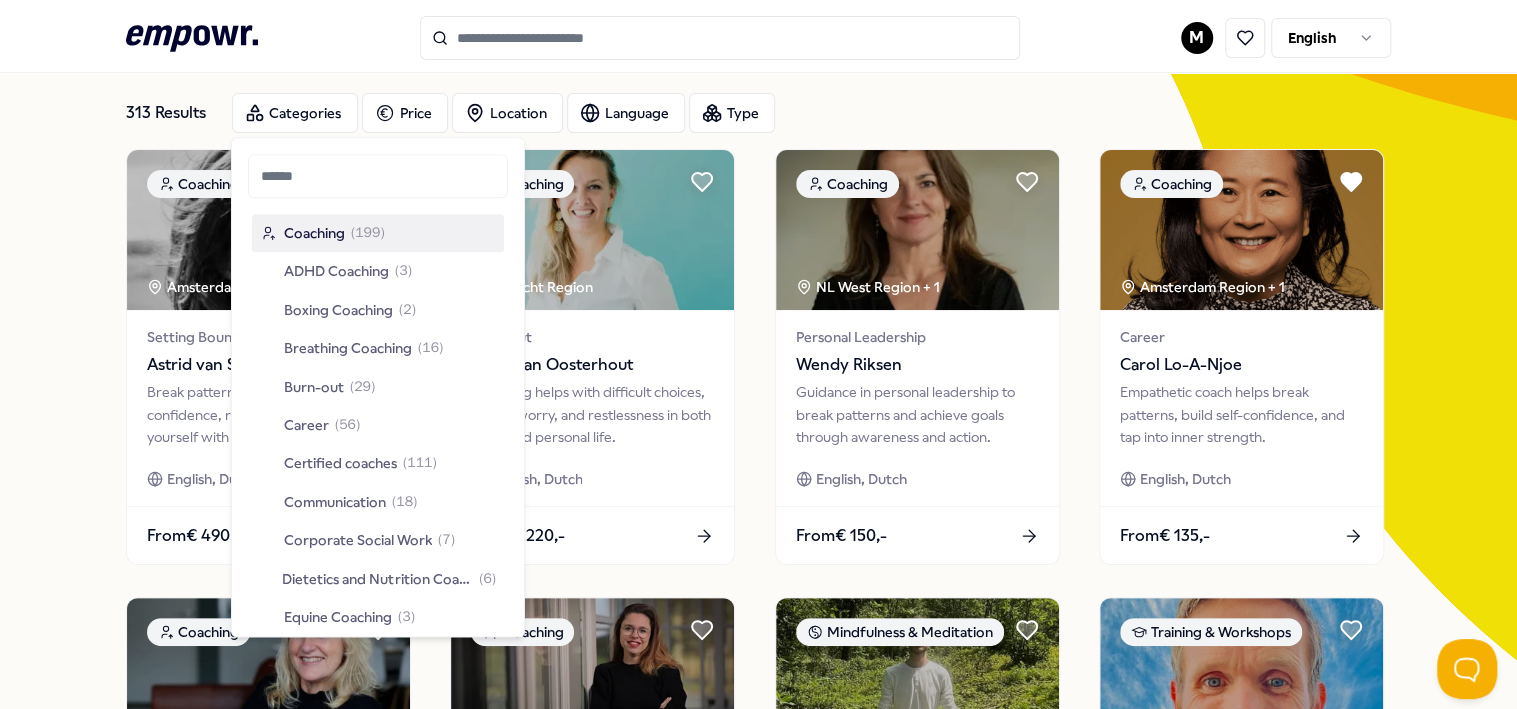 click on ".empowr-logo_svg__cls-1{fill:#03032f}" 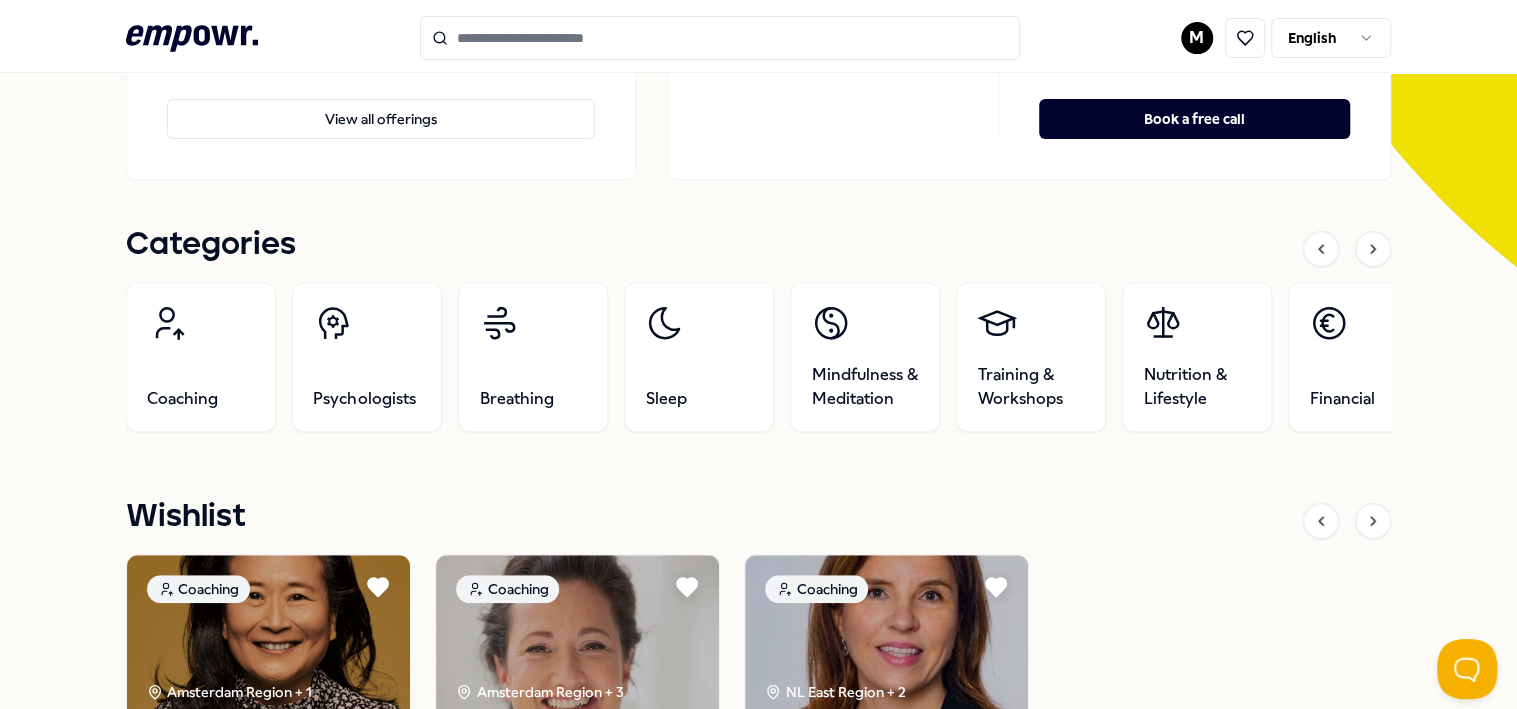 scroll, scrollTop: 495, scrollLeft: 0, axis: vertical 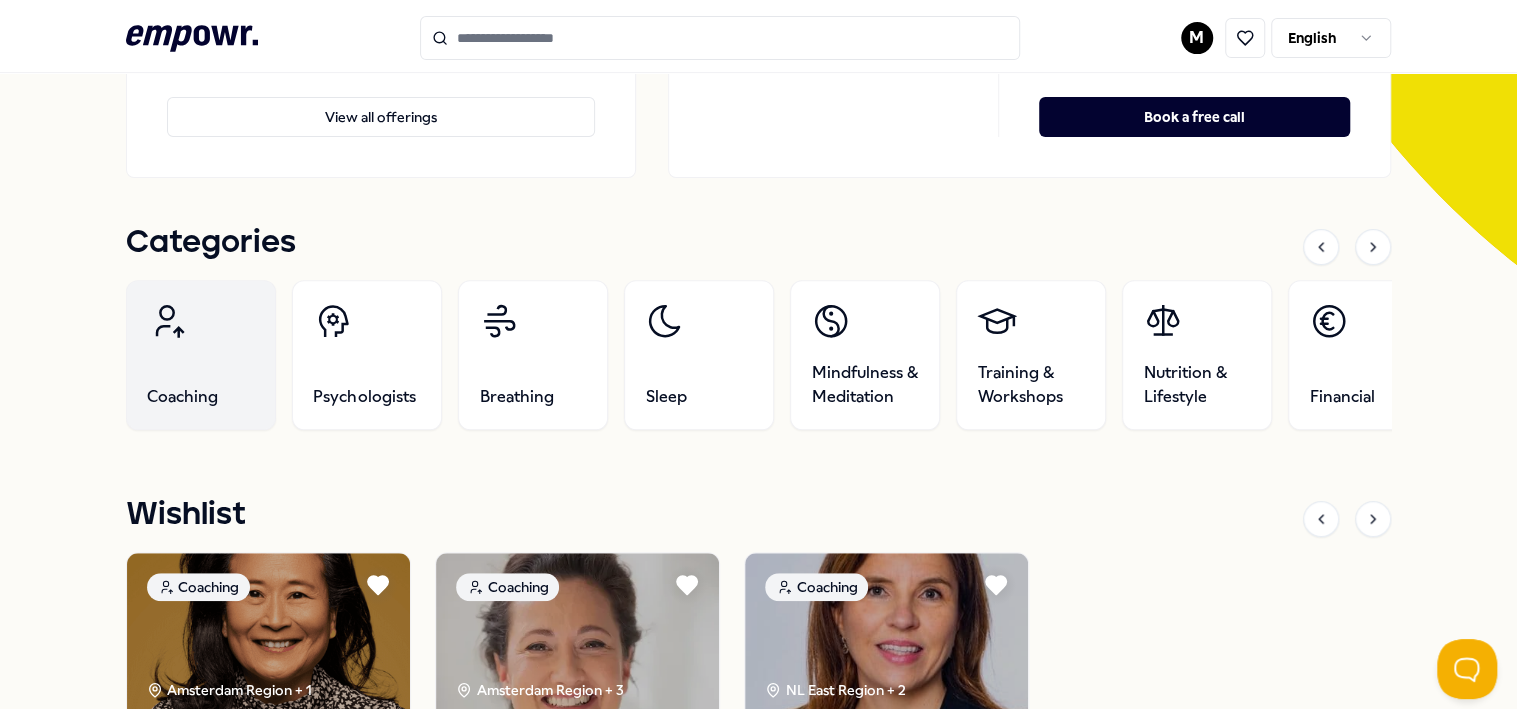 click on "Coaching" at bounding box center (201, 355) 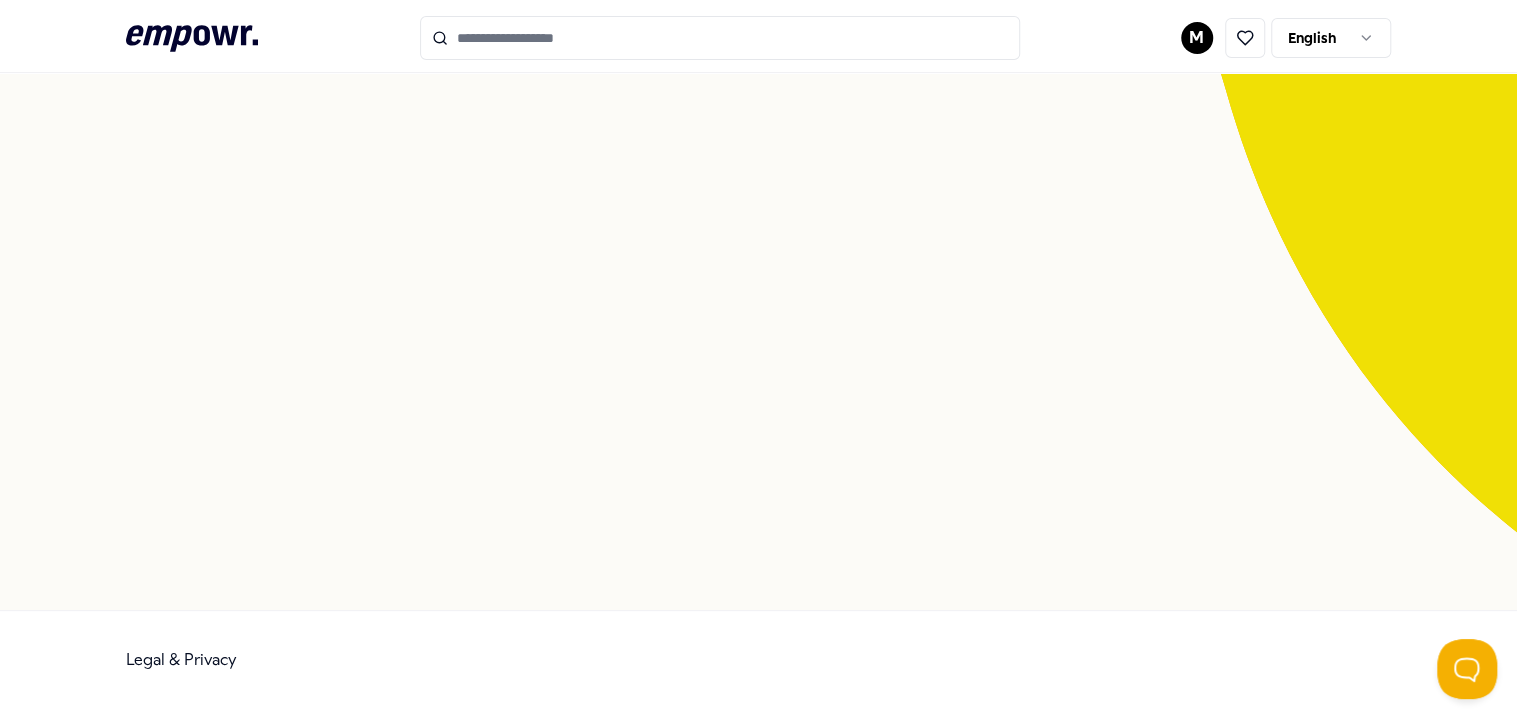 scroll, scrollTop: 128, scrollLeft: 0, axis: vertical 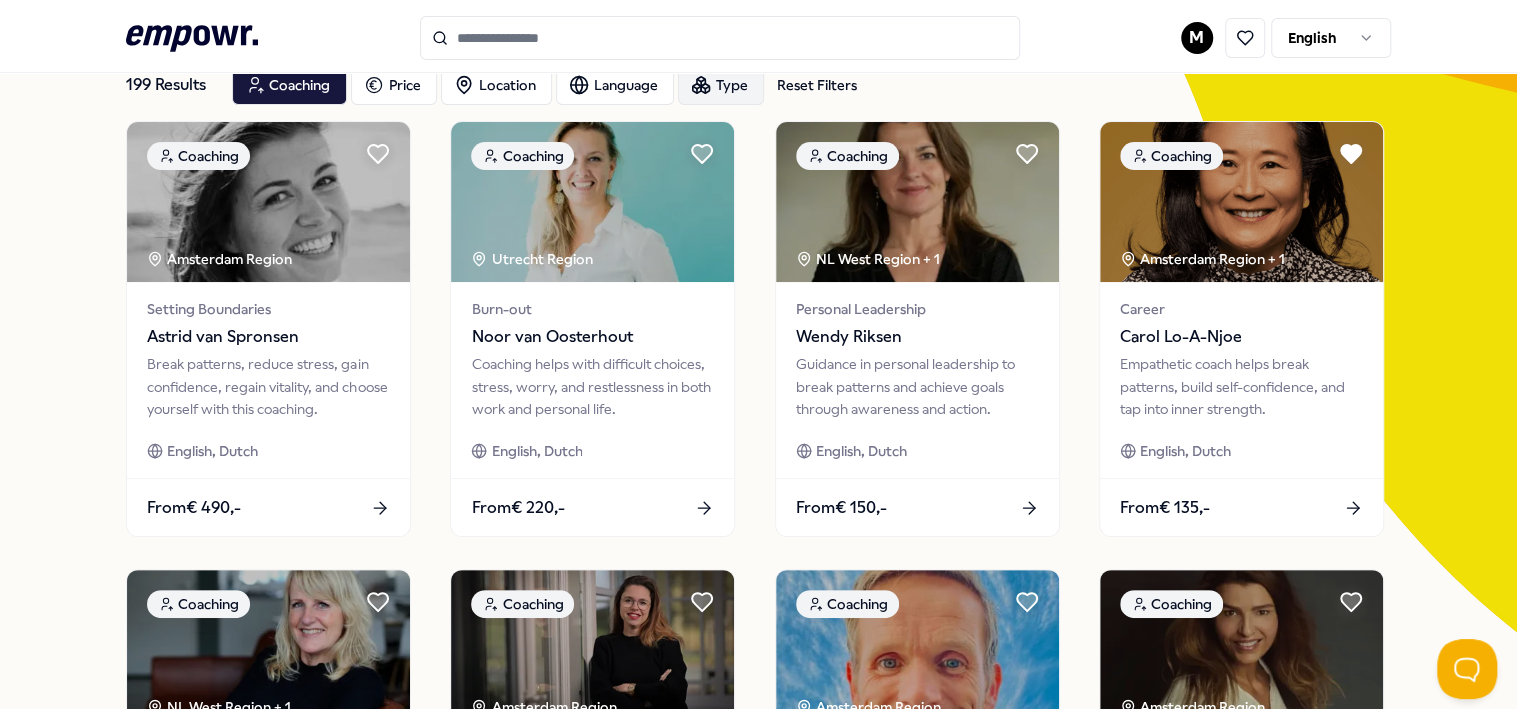 click on "Type" at bounding box center (721, 85) 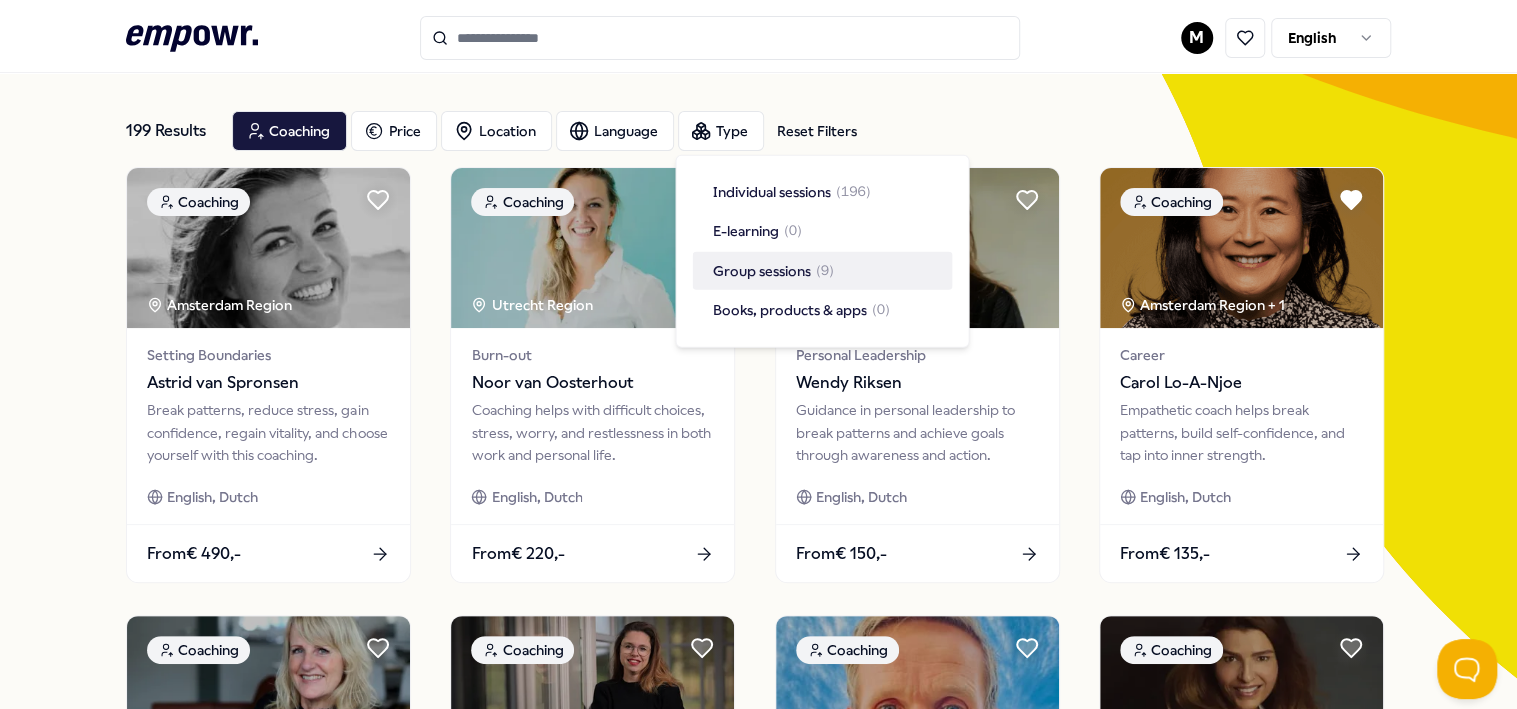 scroll, scrollTop: 0, scrollLeft: 0, axis: both 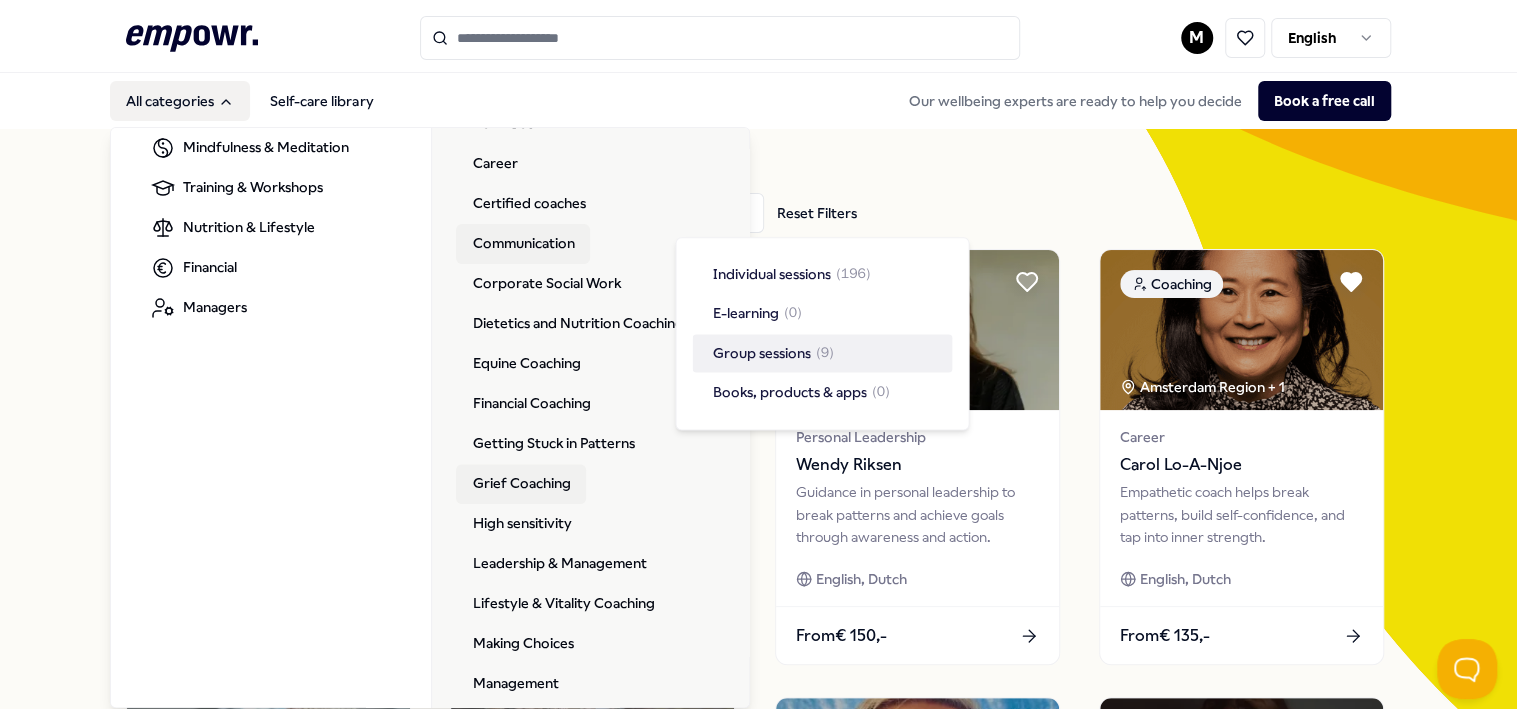 click on "Grief Coaching" at bounding box center (521, 484) 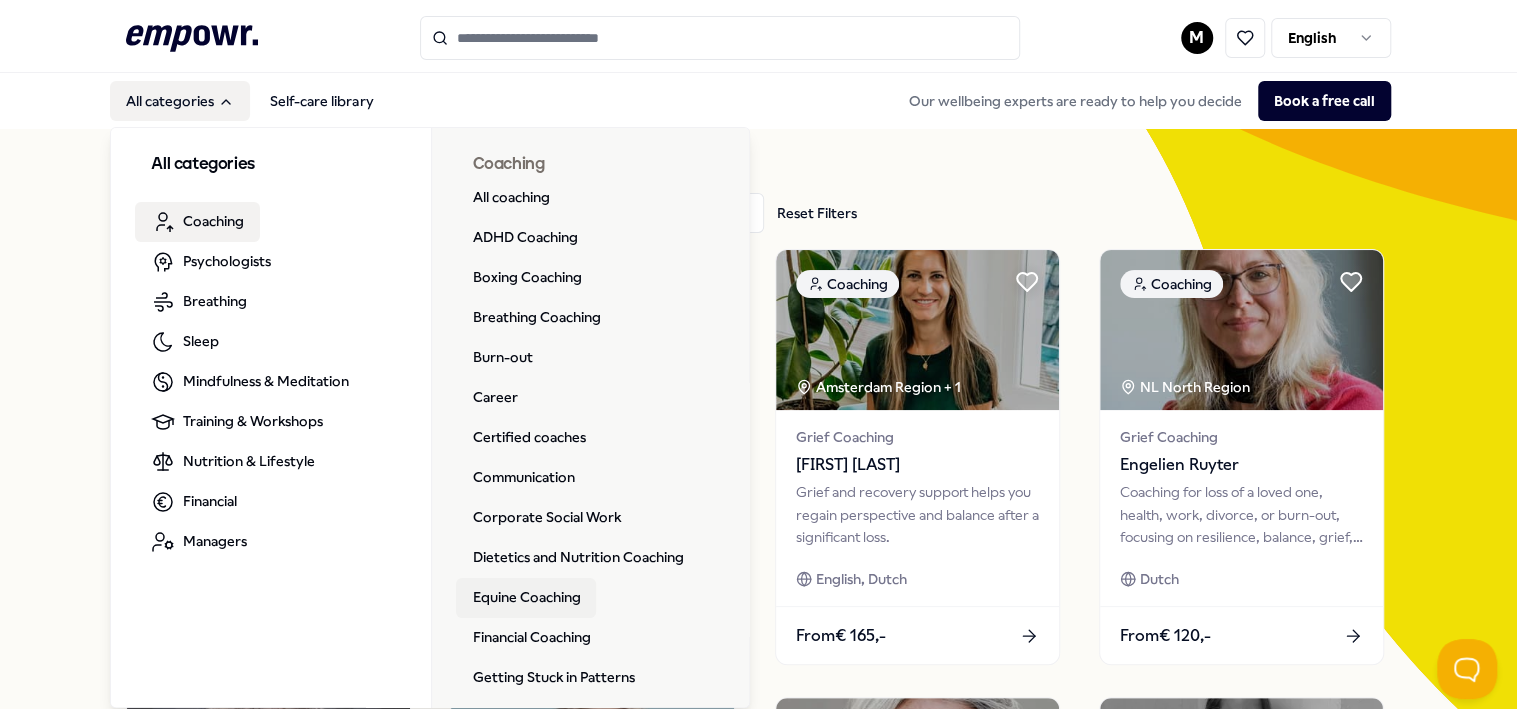 click on "Equine Coaching" at bounding box center [526, 598] 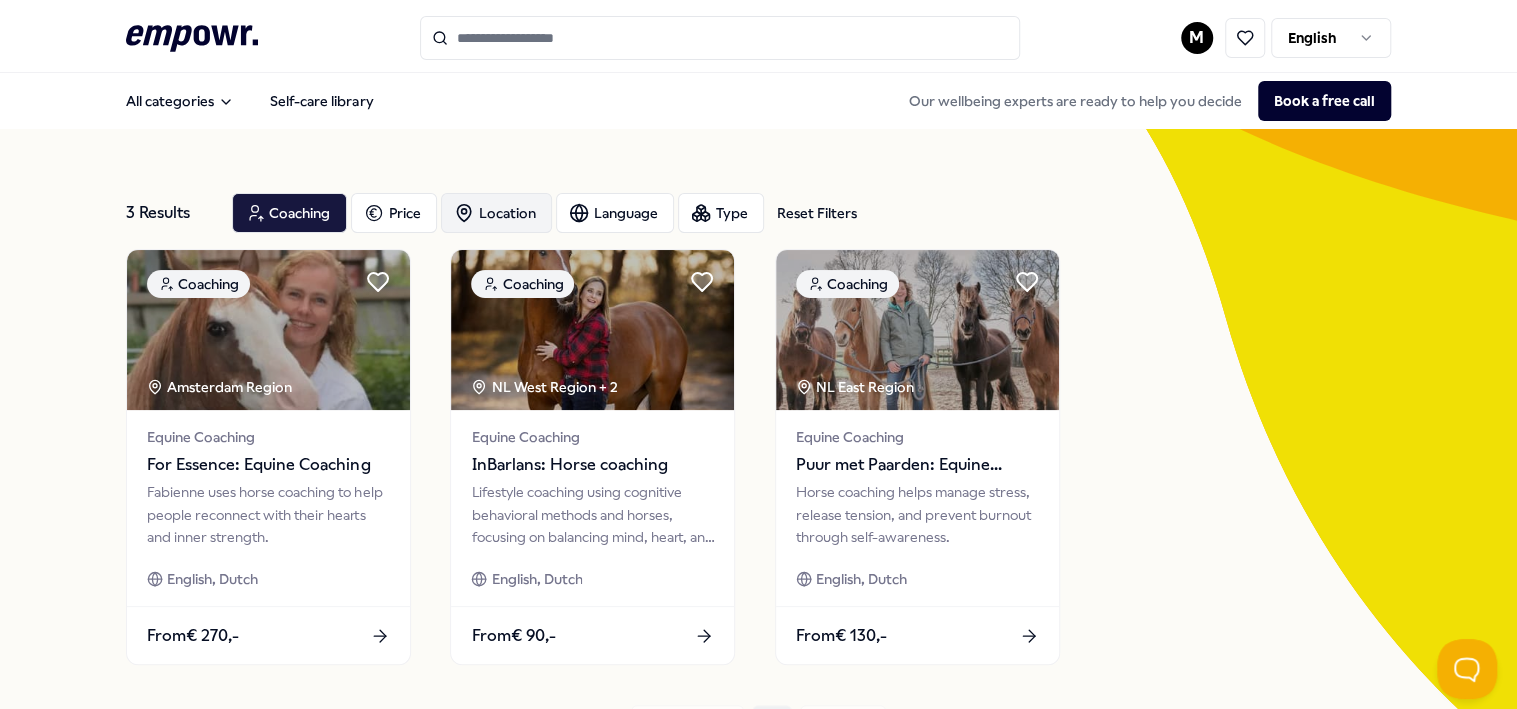 click on "Location" at bounding box center (496, 213) 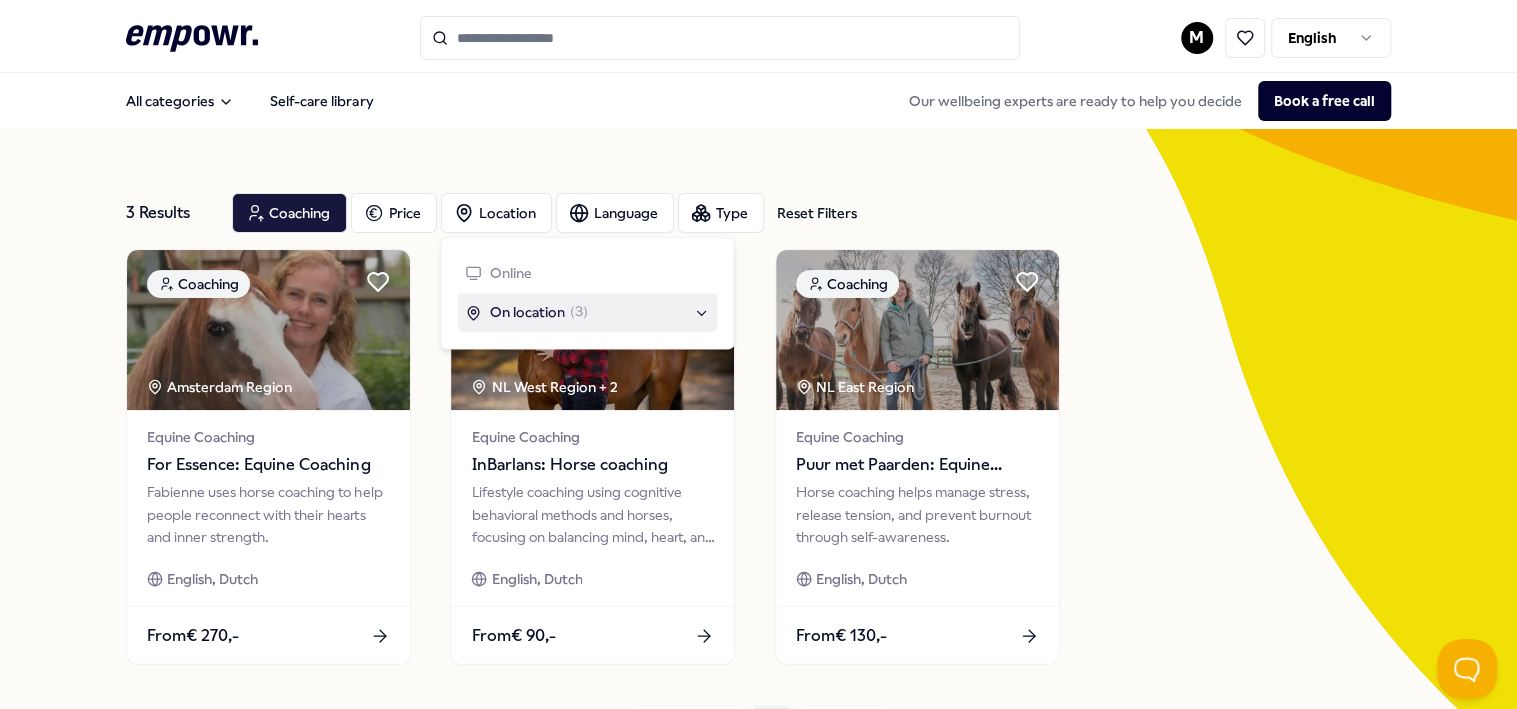 click on "On location ( 3 )" at bounding box center [587, 313] 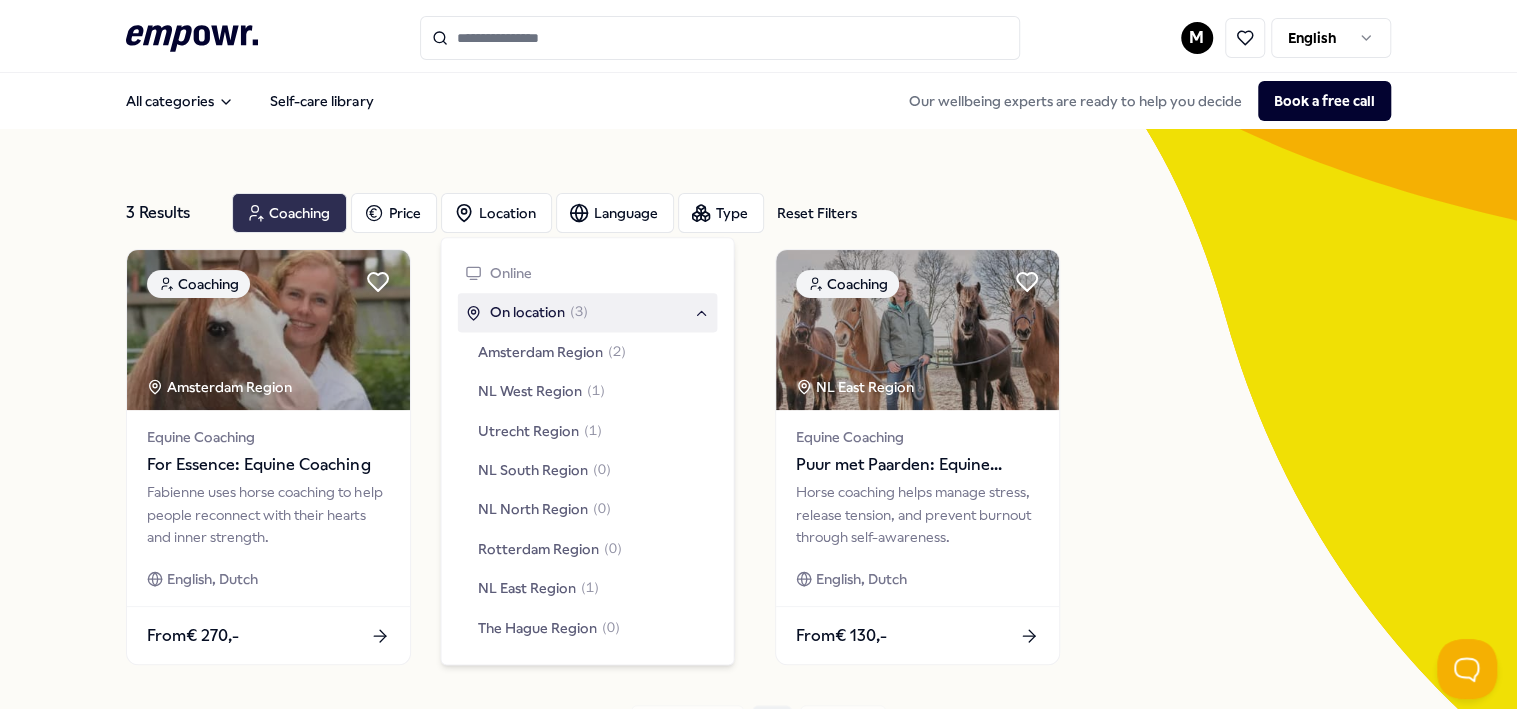 click on "Coaching" at bounding box center [289, 213] 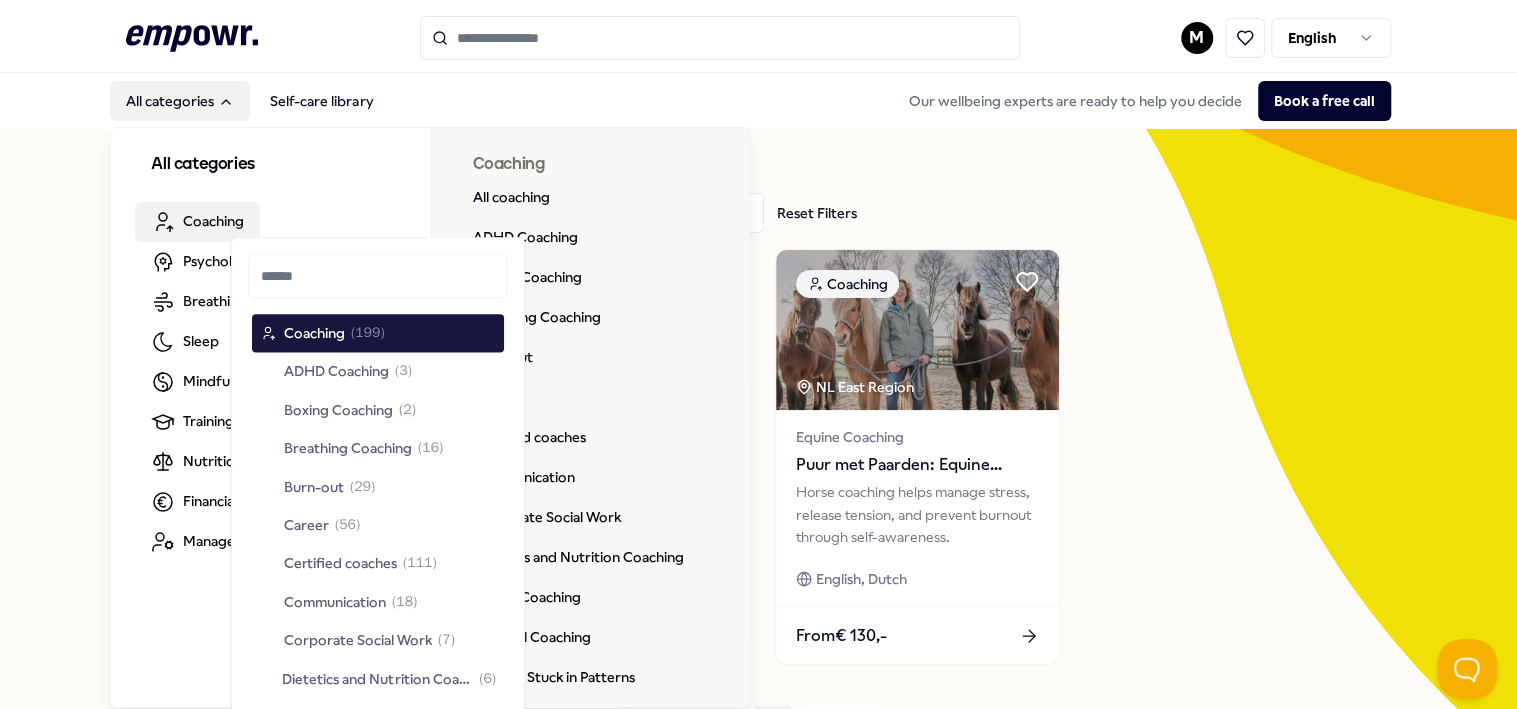 click on "Coaching" at bounding box center (213, 221) 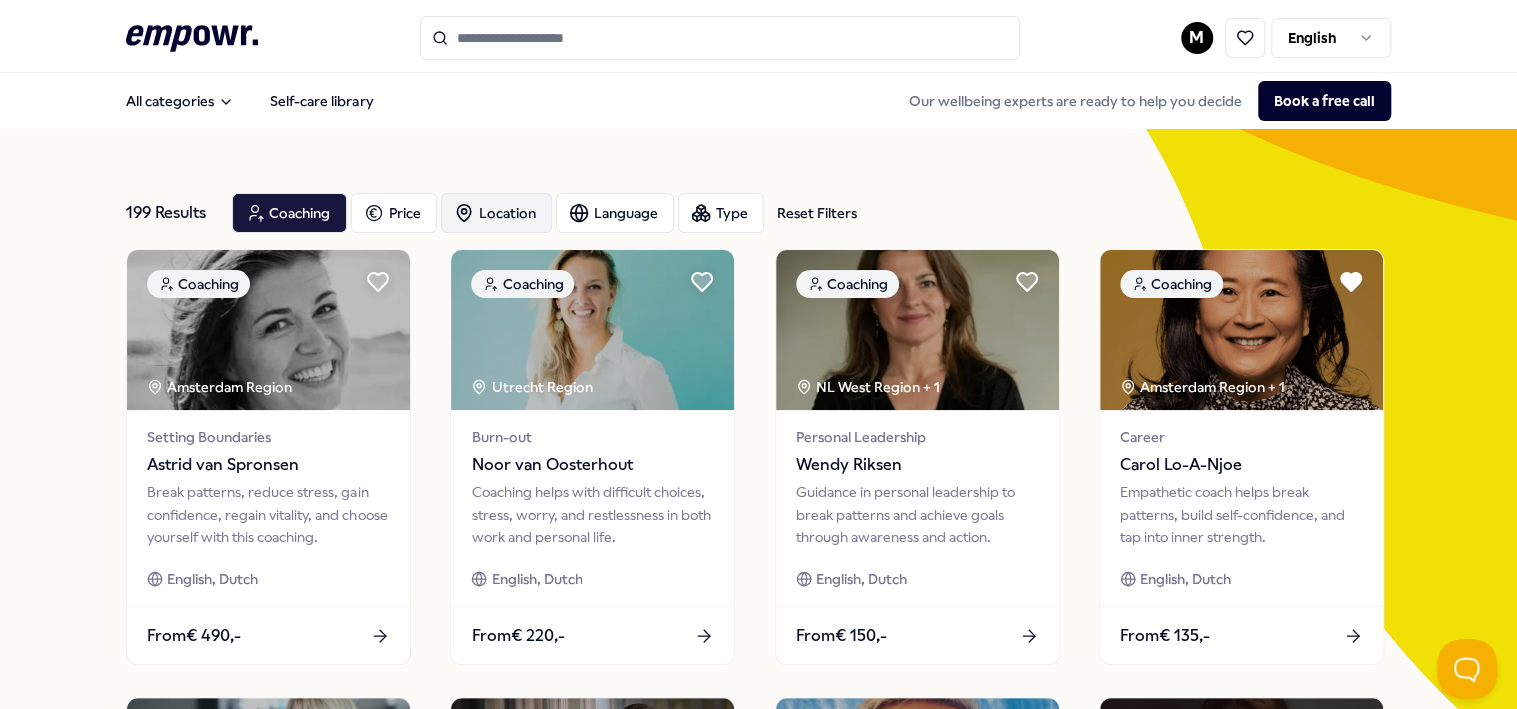 click on "Location" at bounding box center (496, 213) 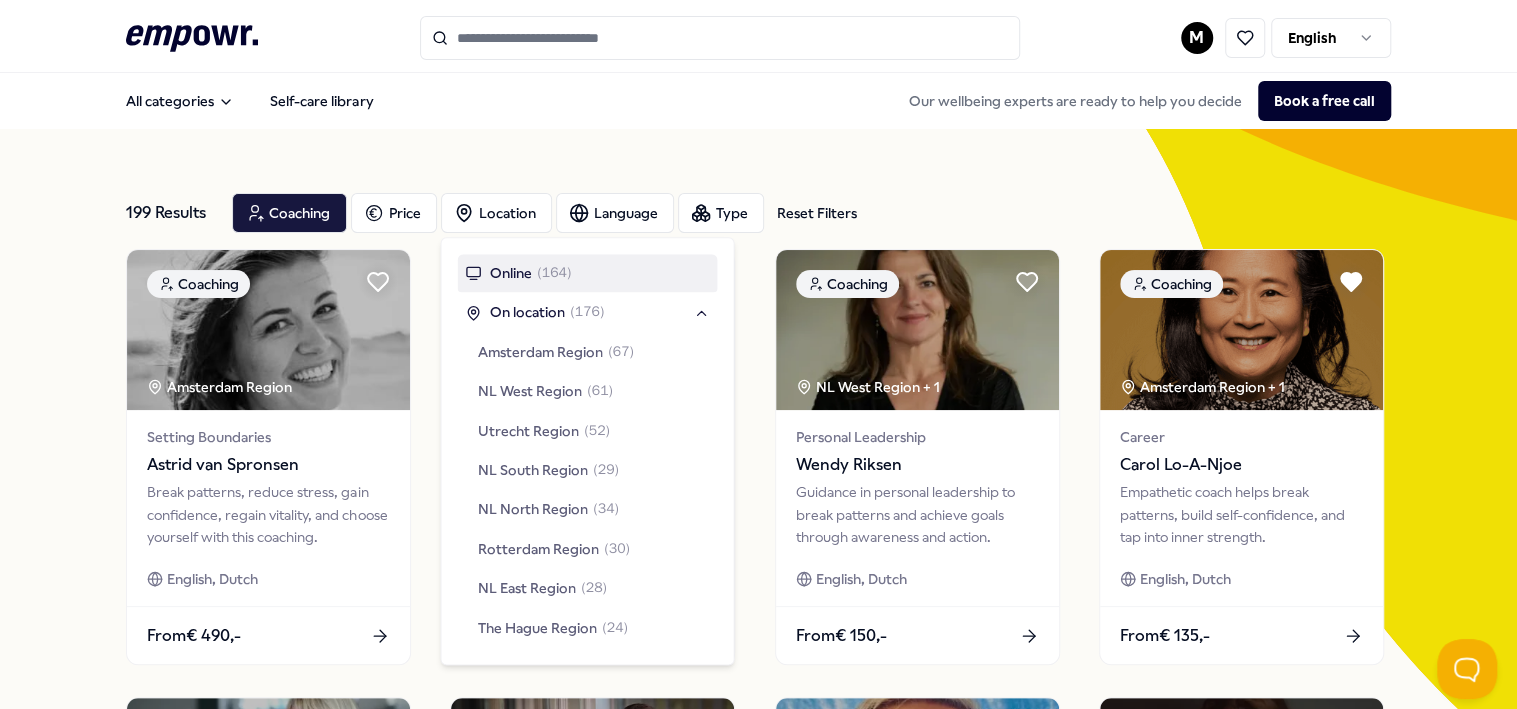click on "All categories   Self-care library Our wellbeing experts are ready to help you decide Book a free call" at bounding box center (758, 101) 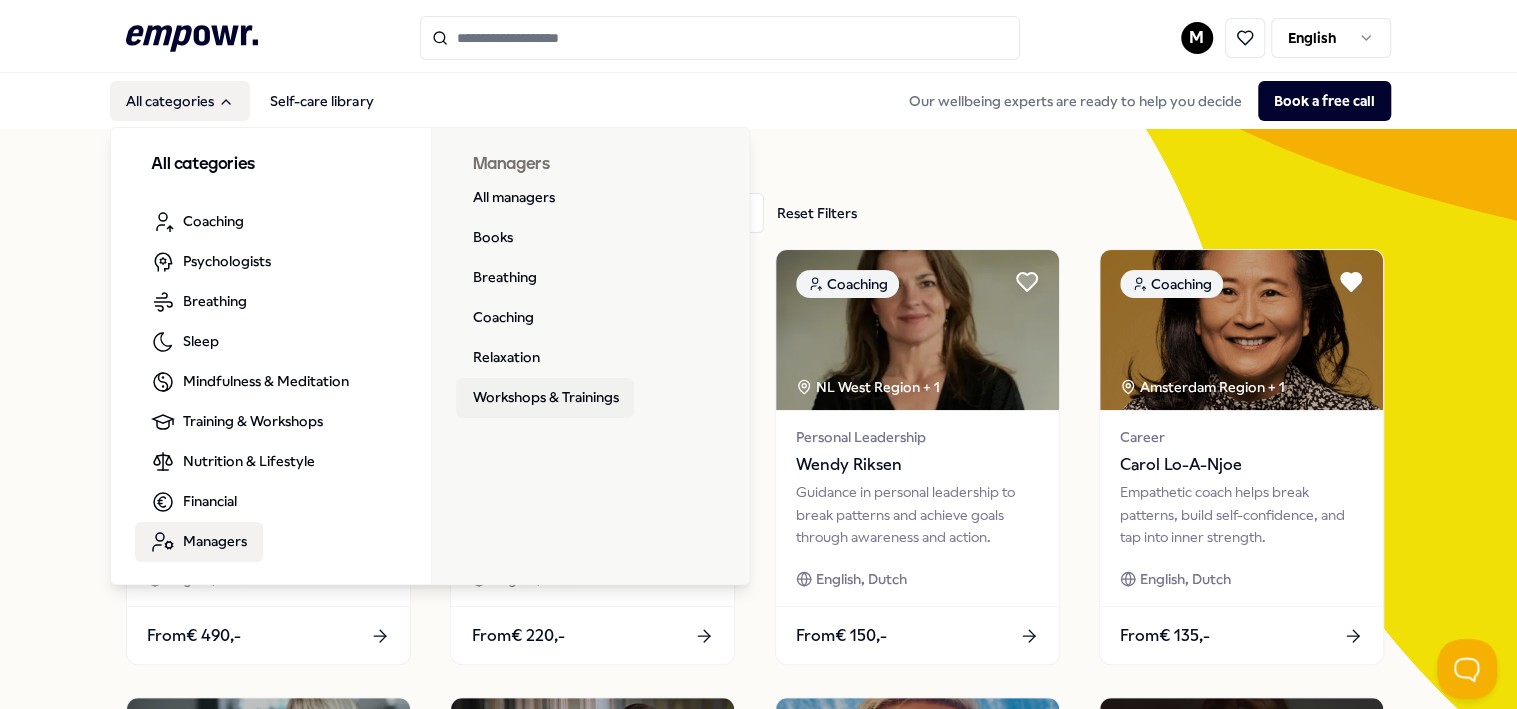 click on "Workshops & Trainings" at bounding box center [545, 398] 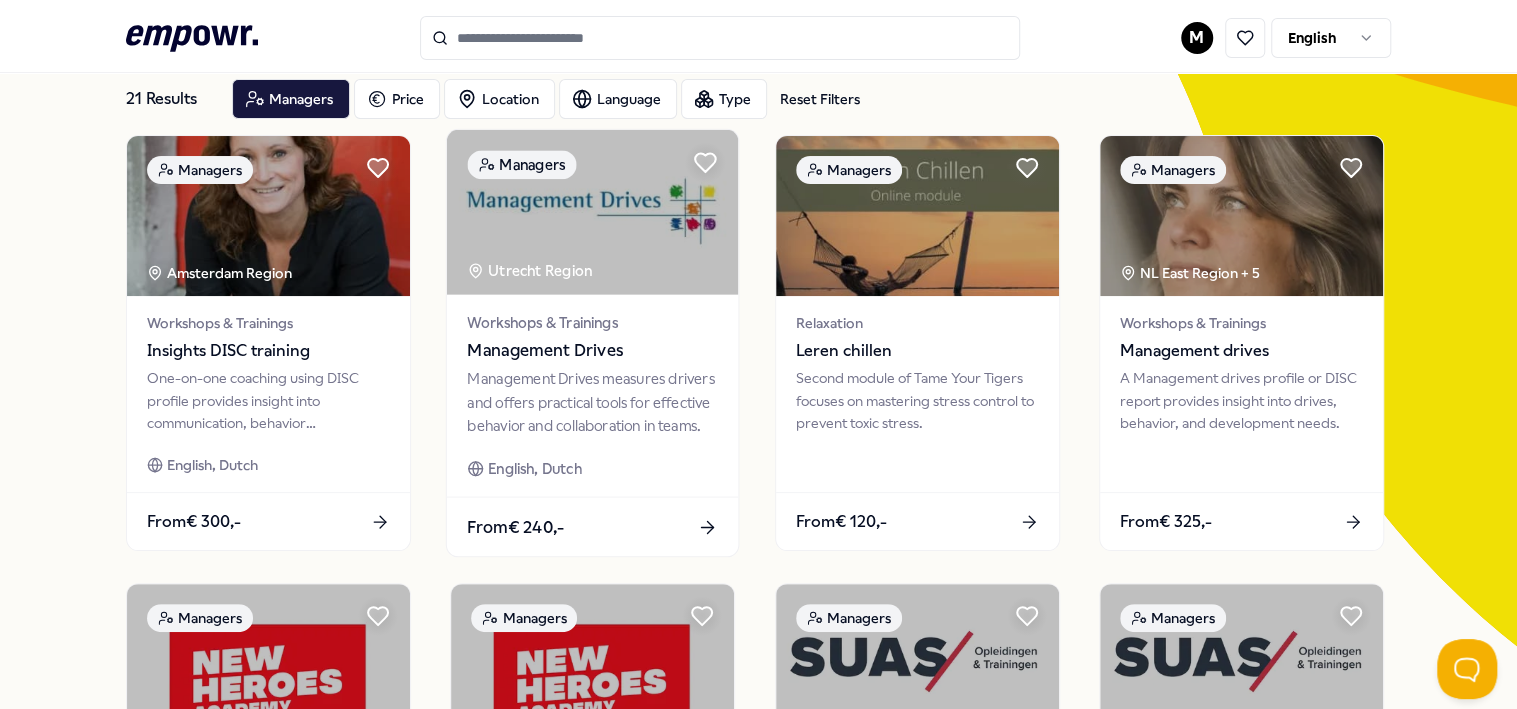 scroll, scrollTop: 119, scrollLeft: 0, axis: vertical 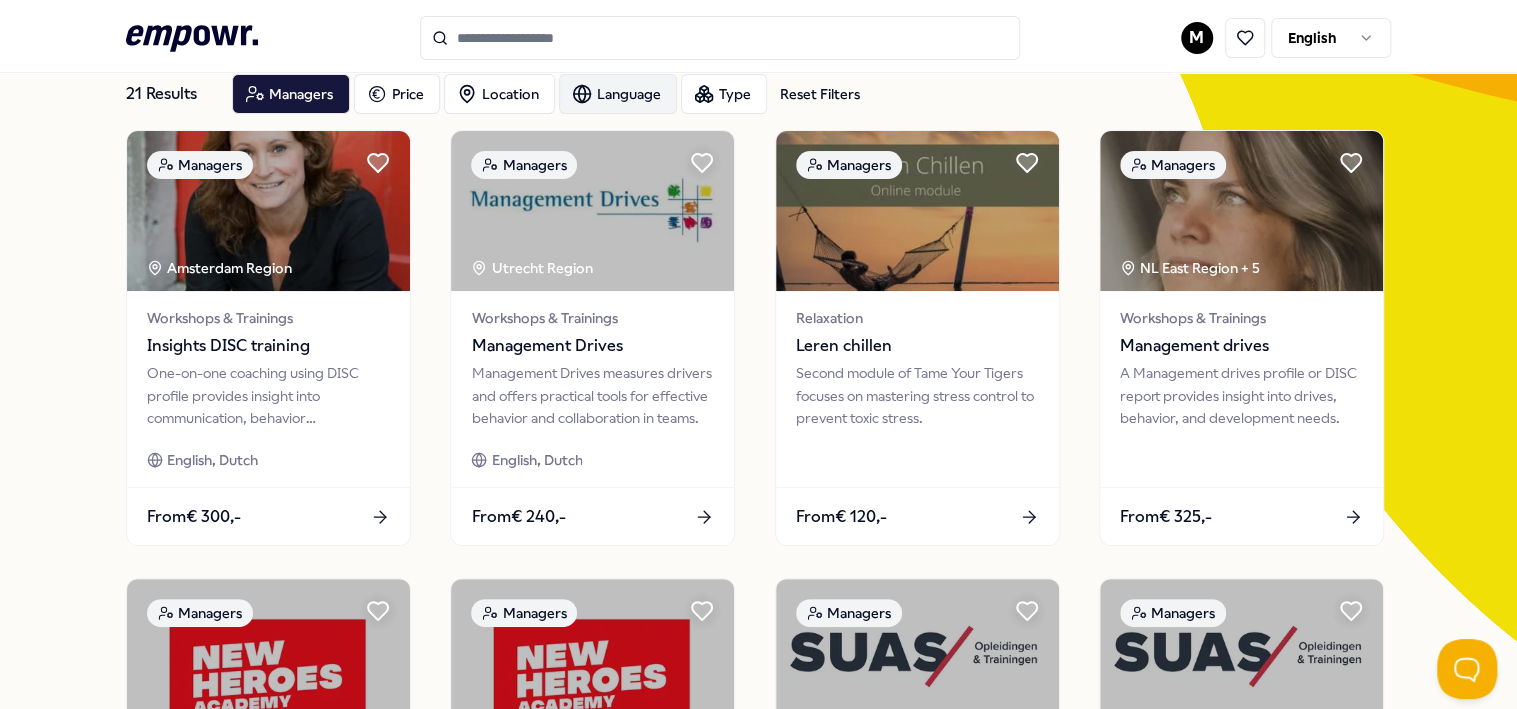 click on "Language" at bounding box center [618, 94] 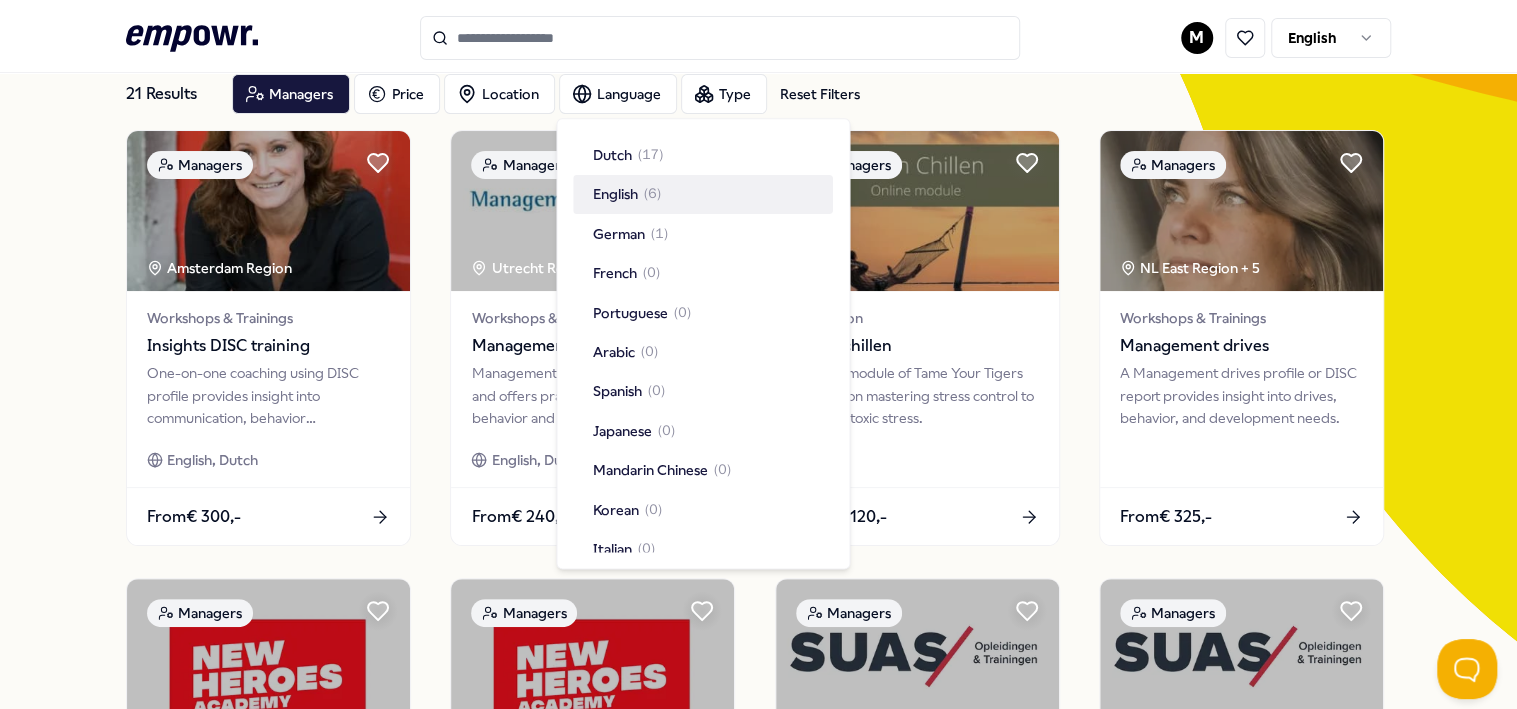 click on "English" at bounding box center (615, 195) 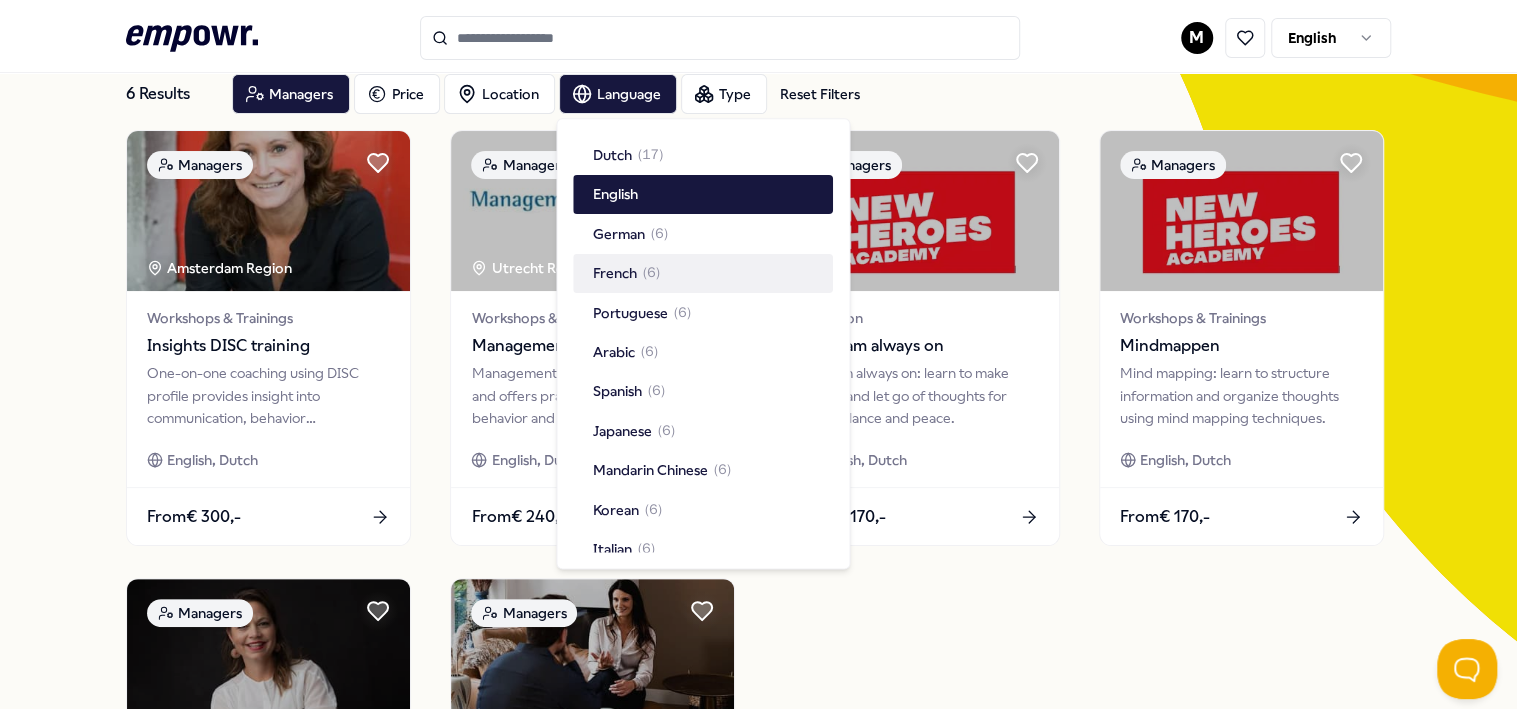 click on "Managers [CITY] Region Workshops & Trainings Insights DISC training One-on-one coaching using DISC profile provides insight into communication,
behavior preferences, and development areas. English, Dutch From € 300,- Managers [CITY] Region Workshops & Trainings Management Drives Management Drives measures drivers and offers practical tools for effective
behavior and collaboration in teams. English, Dutch From € 240,- Managers Relaxation Help I am always on Help, I’m always on: learn to make choices and let go of thoughts for more
balance and peace. English, Dutch From € 170,- Managers Workshops & Trainings Mindmappen Mind mapping: learn to structure information and organize thoughts using mind
mapping techniques. English, Dutch From € 170,- Managers Workshops & Trainings Women's Circle for Leadership and Self-awareness Interactive course for young leaders to enhance self-awareness and break through
limiting beliefs. Starting from 5 enrolled participants. English, Dutch, German" at bounding box center (758, 562) 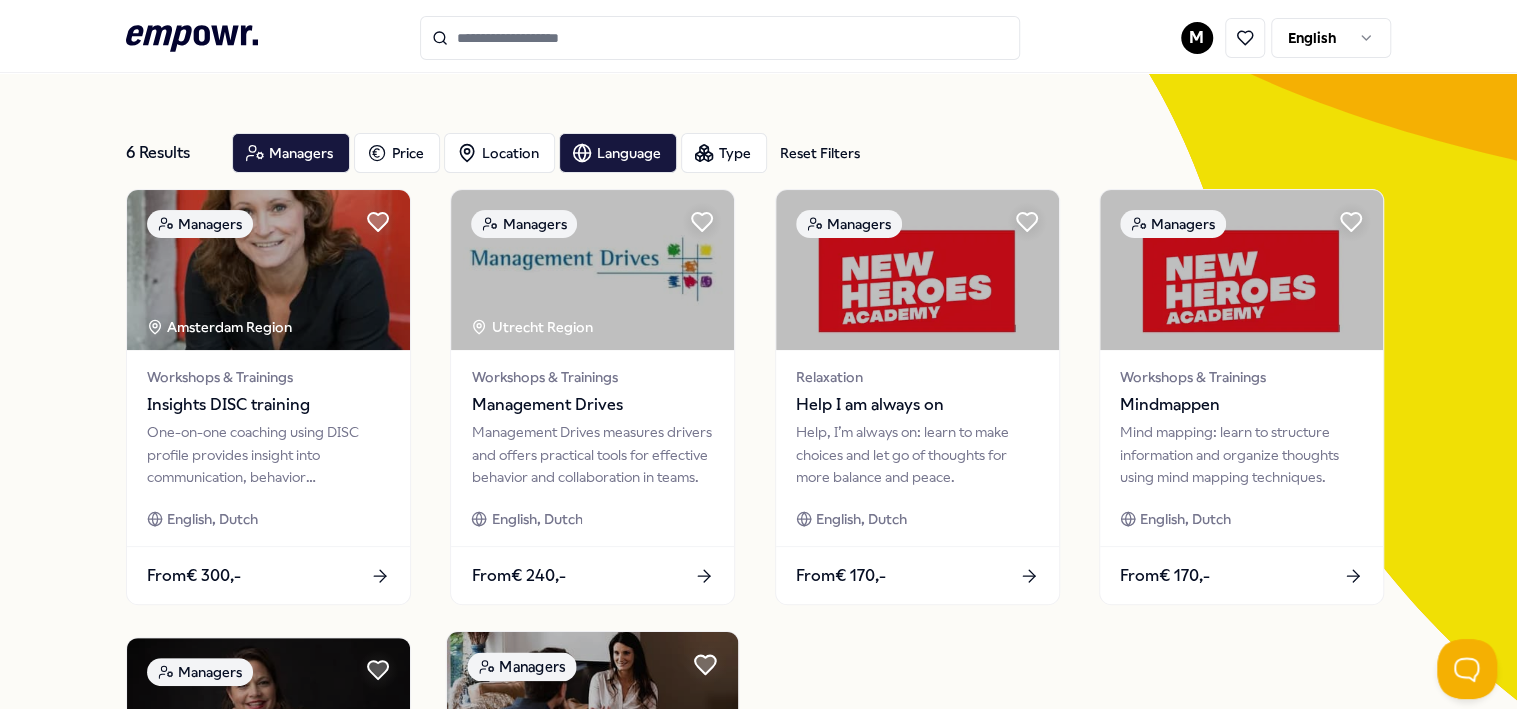scroll, scrollTop: 42, scrollLeft: 0, axis: vertical 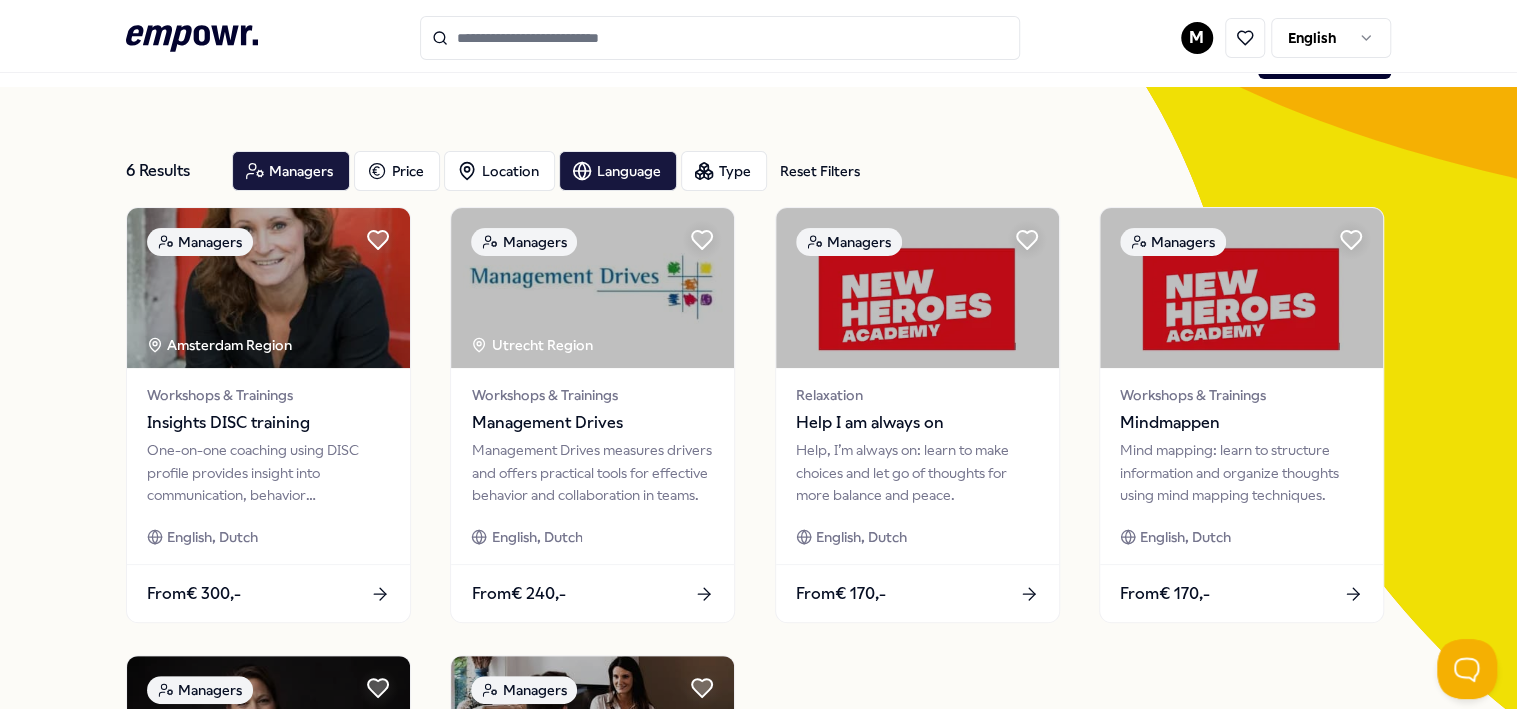 click on ".empowr-logo_svg__cls-1{fill:#03032f}" 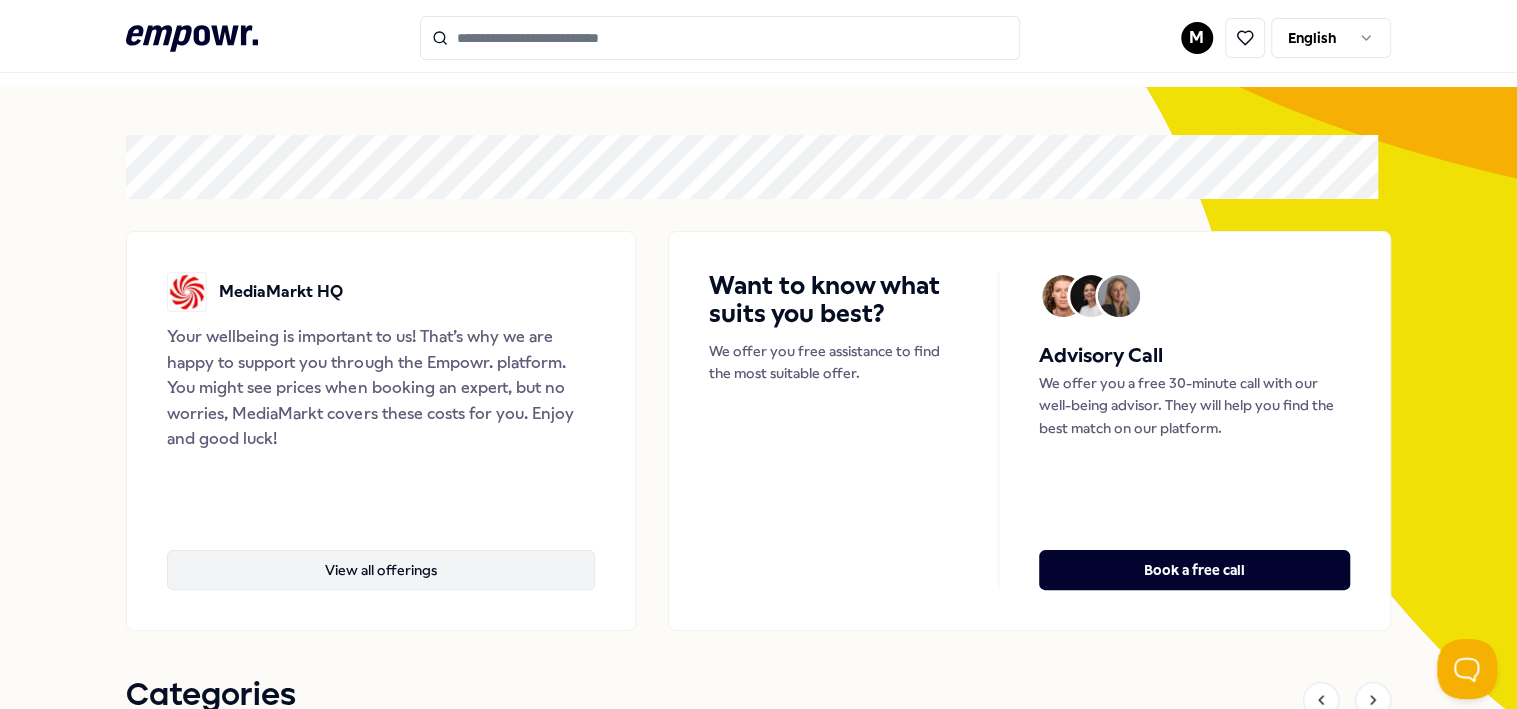 click on "View all offerings" at bounding box center (380, 570) 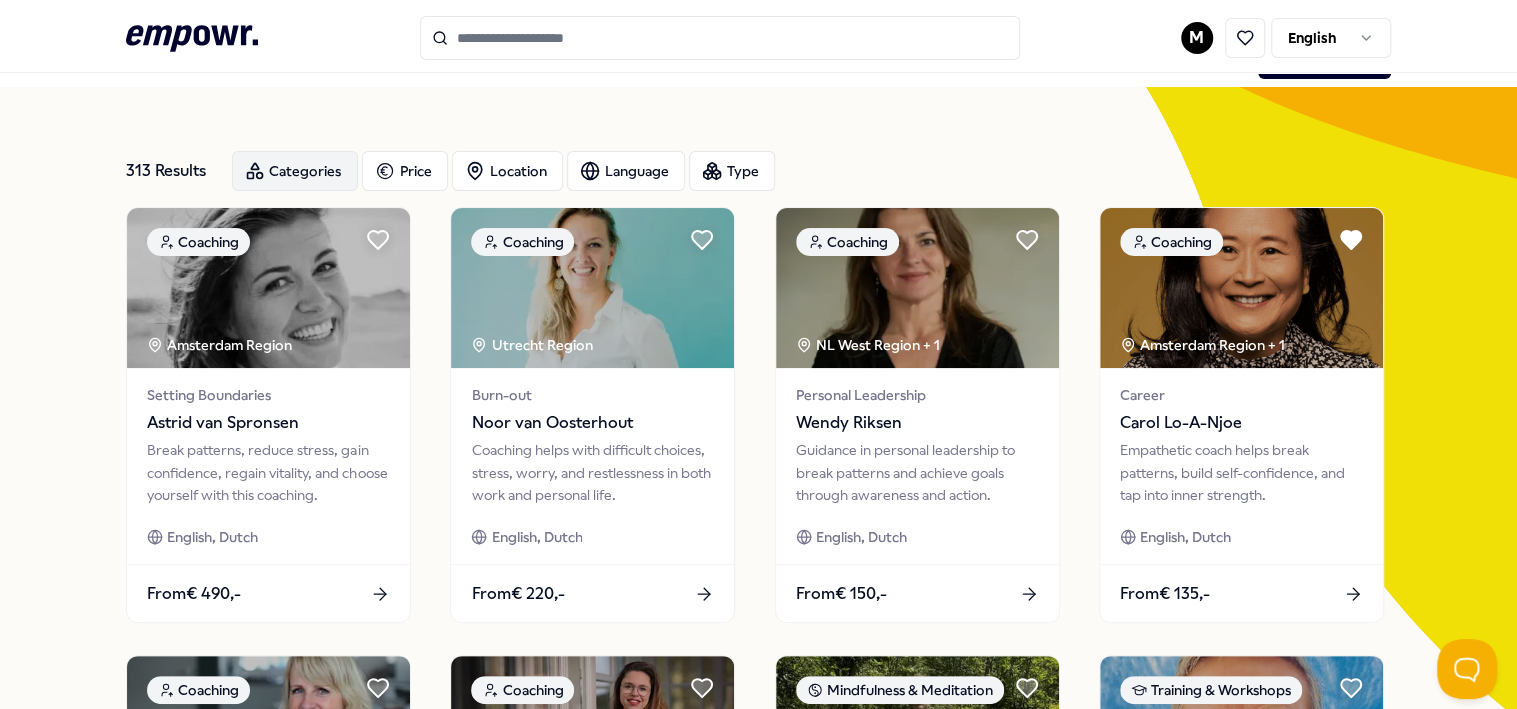 click on "Categories" at bounding box center [295, 171] 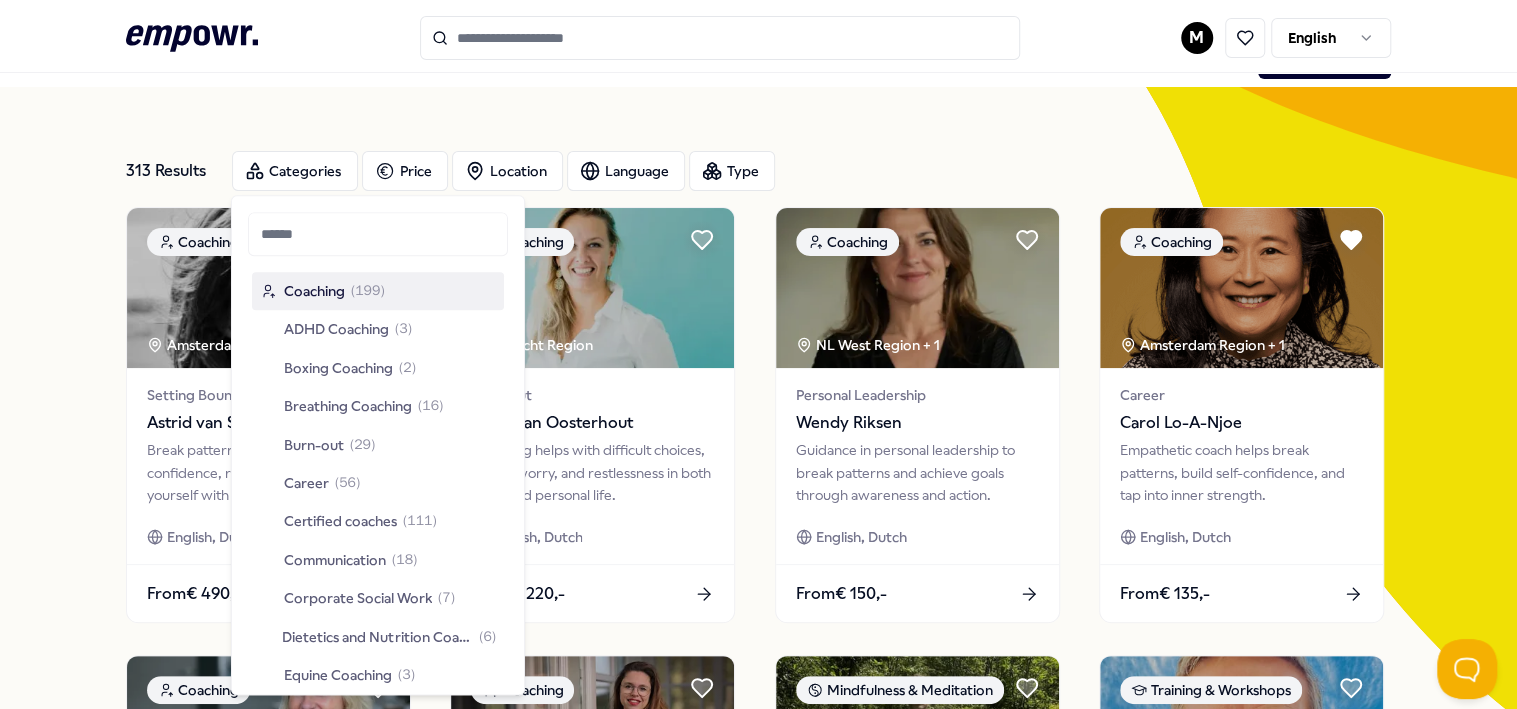 click 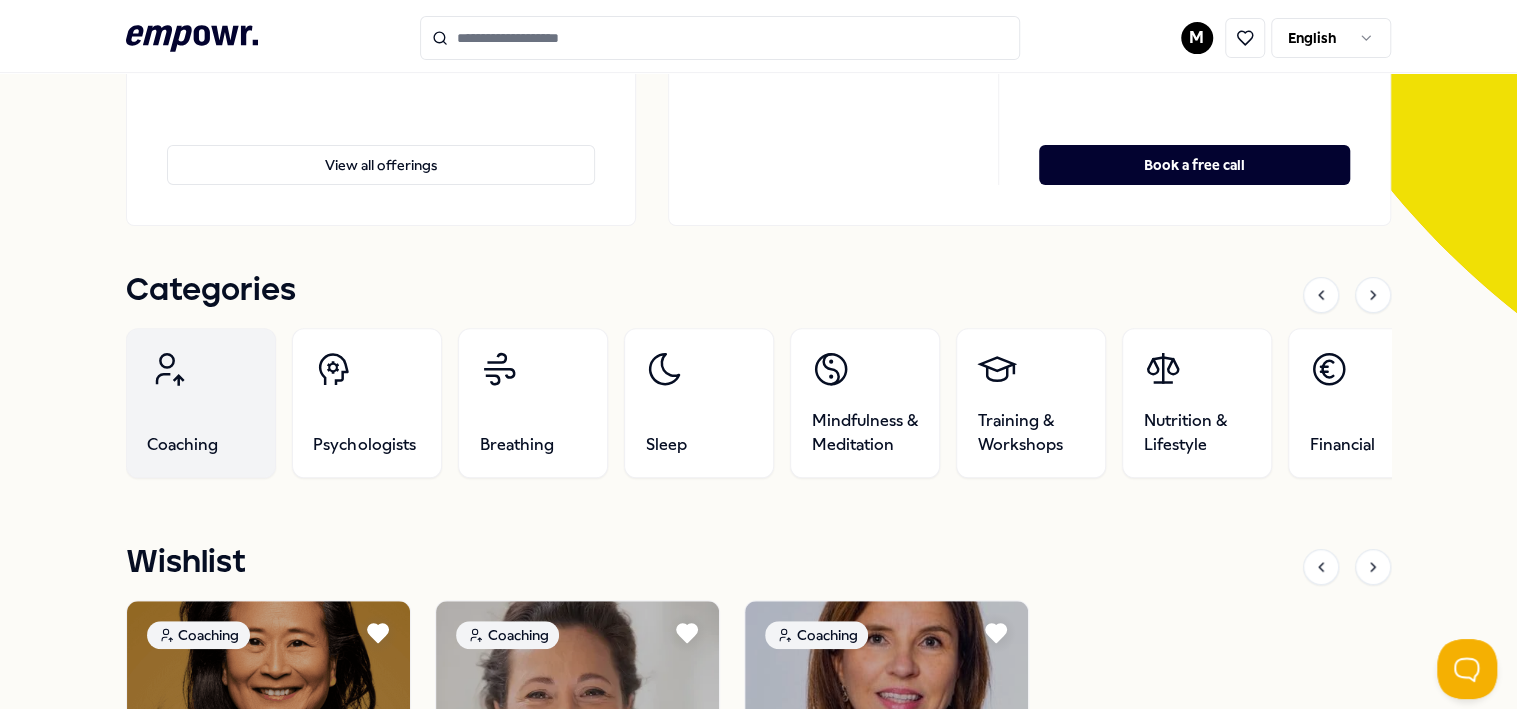 click on "Coaching" at bounding box center [201, 403] 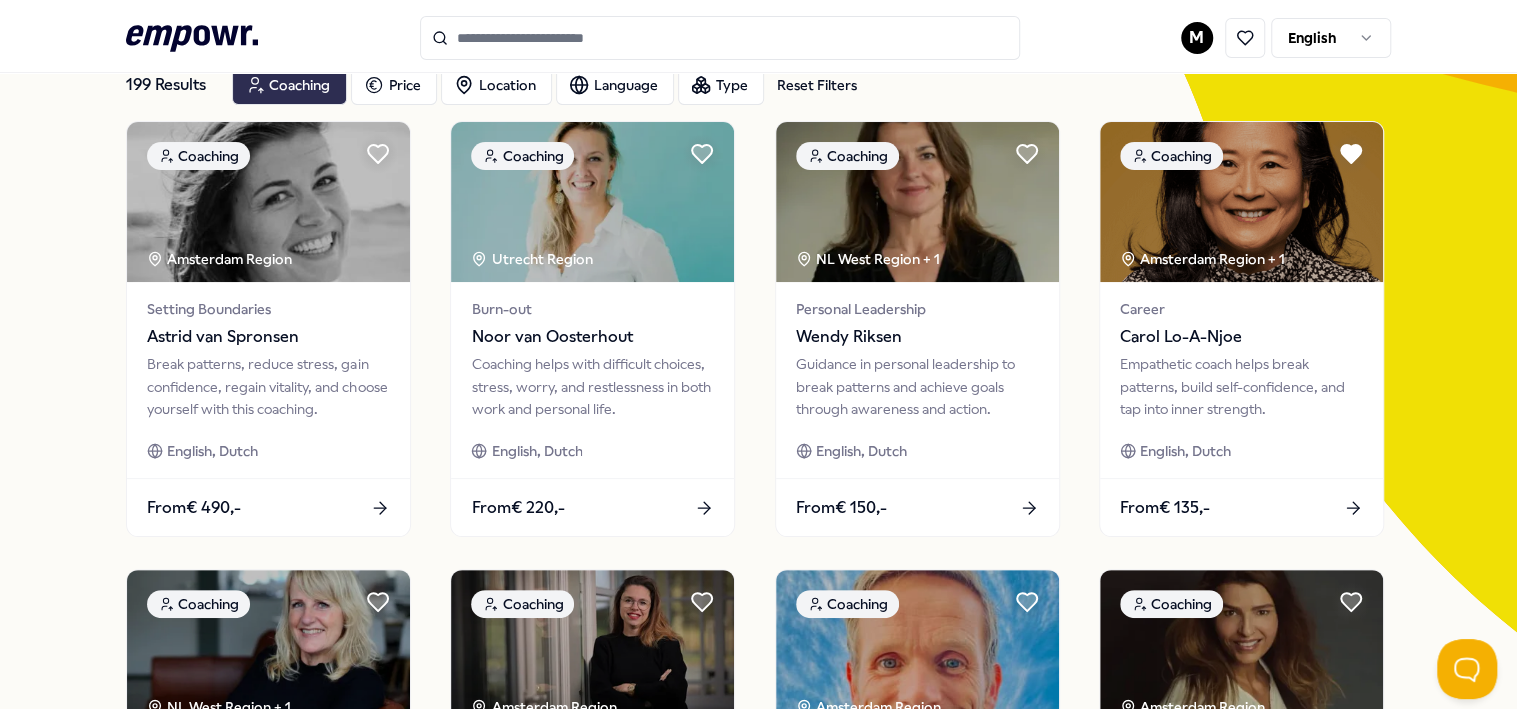 scroll, scrollTop: 0, scrollLeft: 0, axis: both 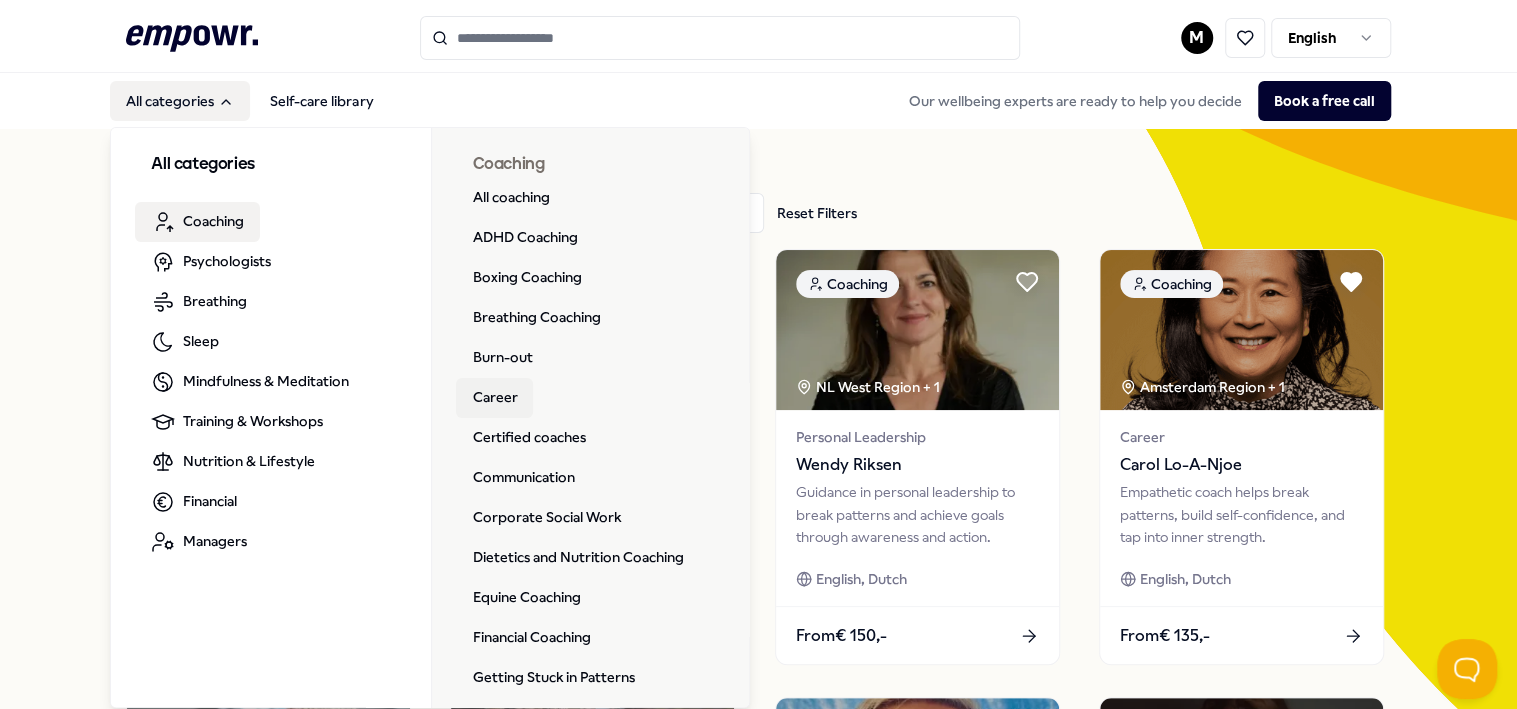 click on "Career" at bounding box center (494, 398) 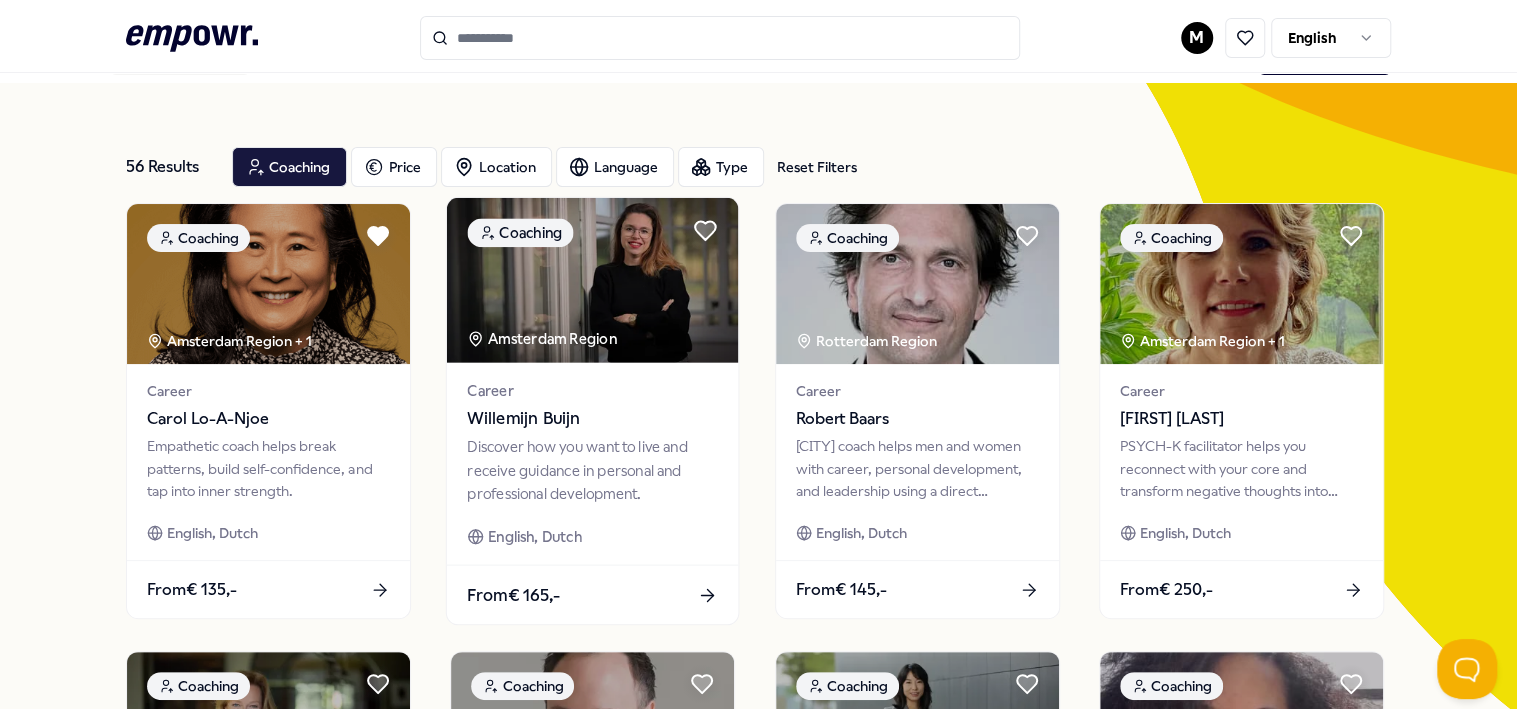 scroll, scrollTop: 0, scrollLeft: 0, axis: both 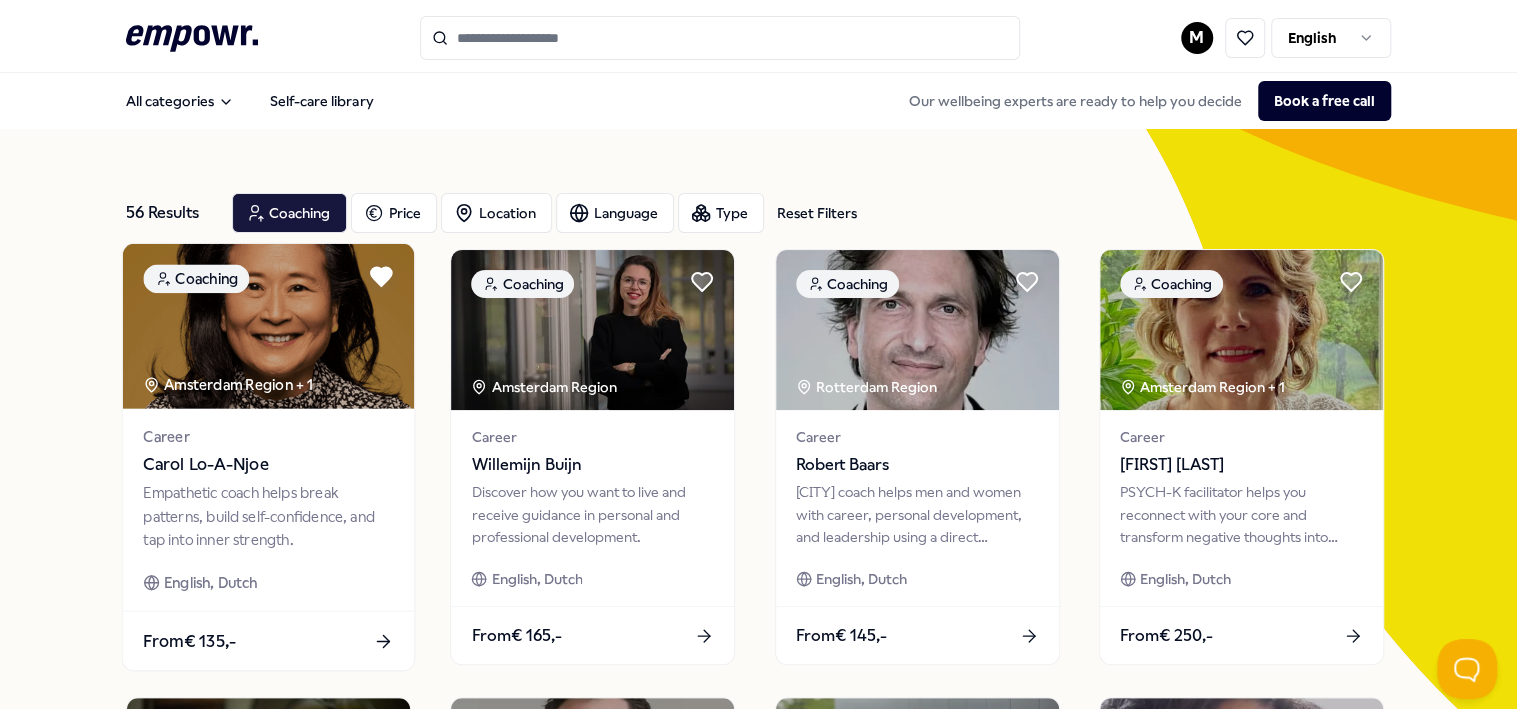 click at bounding box center (268, 326) 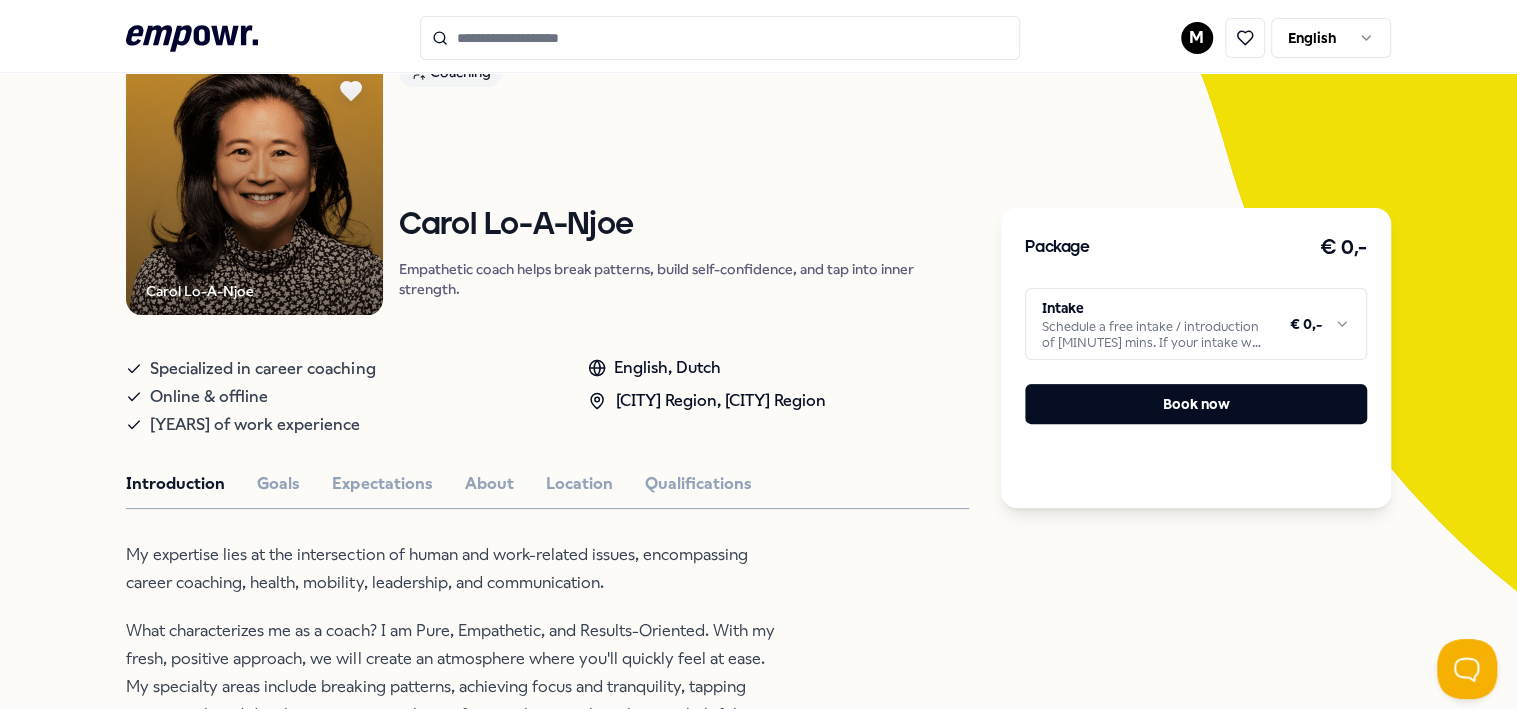scroll, scrollTop: 192, scrollLeft: 0, axis: vertical 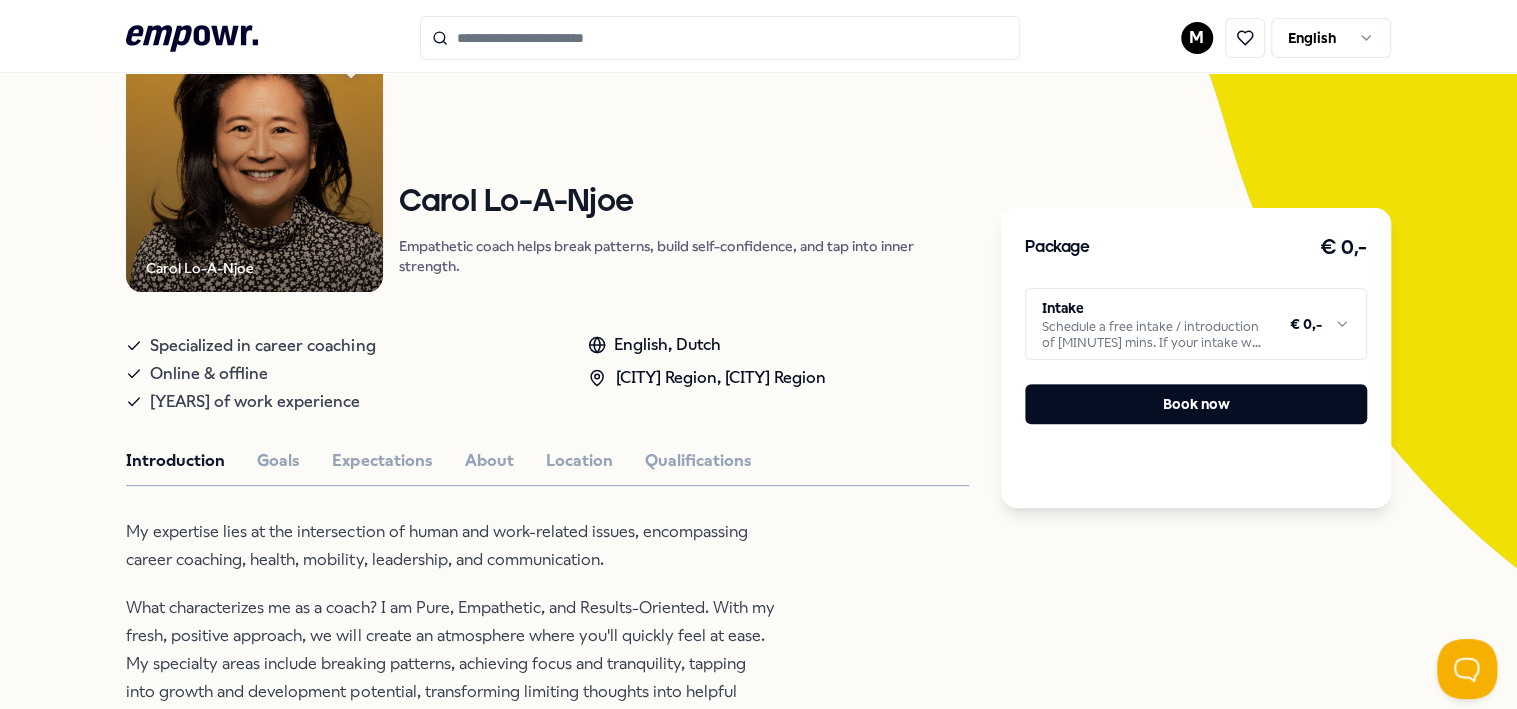 click on ".empowr-logo_svg__cls-1{fill:#03032f} M English All categories   Self-care library Back Carol Lo-A-Njoe Coaching Carol Lo-A-Njoe Empathetic coach helps break patterns, build self-confidence, and tap into inner strength. Specialized in career coaching Online & offline [YEARS] of work experience English, Dutch [REGION], The [REGION] Region Introduction Goals Expectations About Location Qualifications My expertise lies at the intersection of human and work-related issues, encompassing career coaching, health, mobility, leadership, and communication. What characterizes me as a coach? I am Pure, Empathetic, and Results-Oriented. With my fresh, positive approach, we will create an atmosphere where you'll quickly feel at ease. My specialty areas include breaking patterns, achieving focus and tranquility, tapping into growth and development potential, transforming limiting thoughts into helpful ones, and building self-confidence. All of this is geared towards helping you regain your full (mental) strength." at bounding box center (758, 354) 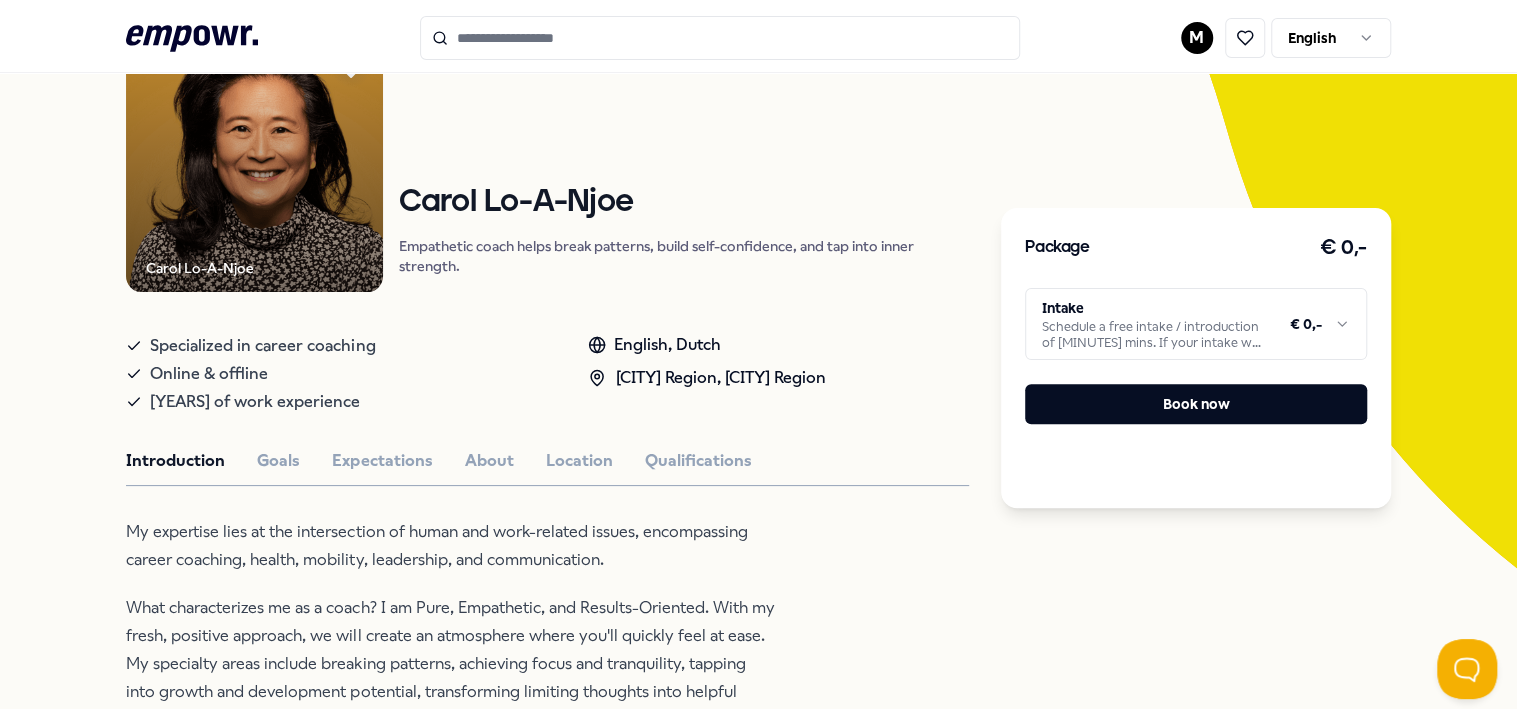 click on ".empowr-logo_svg__cls-1{fill:#03032f} M English All categories   Self-care library Back Carol Lo-A-Njoe Coaching Carol Lo-A-Njoe Empathetic coach helps break patterns, build self-confidence, and tap into inner strength. Specialized in career coaching Online & offline [YEARS] of work experience English, Dutch [REGION], The [REGION] Region Introduction Goals Expectations About Location Qualifications My expertise lies at the intersection of human and work-related issues, encompassing career coaching, health, mobility, leadership, and communication. What characterizes me as a coach? I am Pure, Empathetic, and Results-Oriented. With my fresh, positive approach, we will create an atmosphere where you'll quickly feel at ease. My specialty areas include breaking patterns, achieving focus and tranquility, tapping into growth and development potential, transforming limiting thoughts into helpful ones, and building self-confidence. All of this is geared towards helping you regain your full (mental) strength." at bounding box center [758, 354] 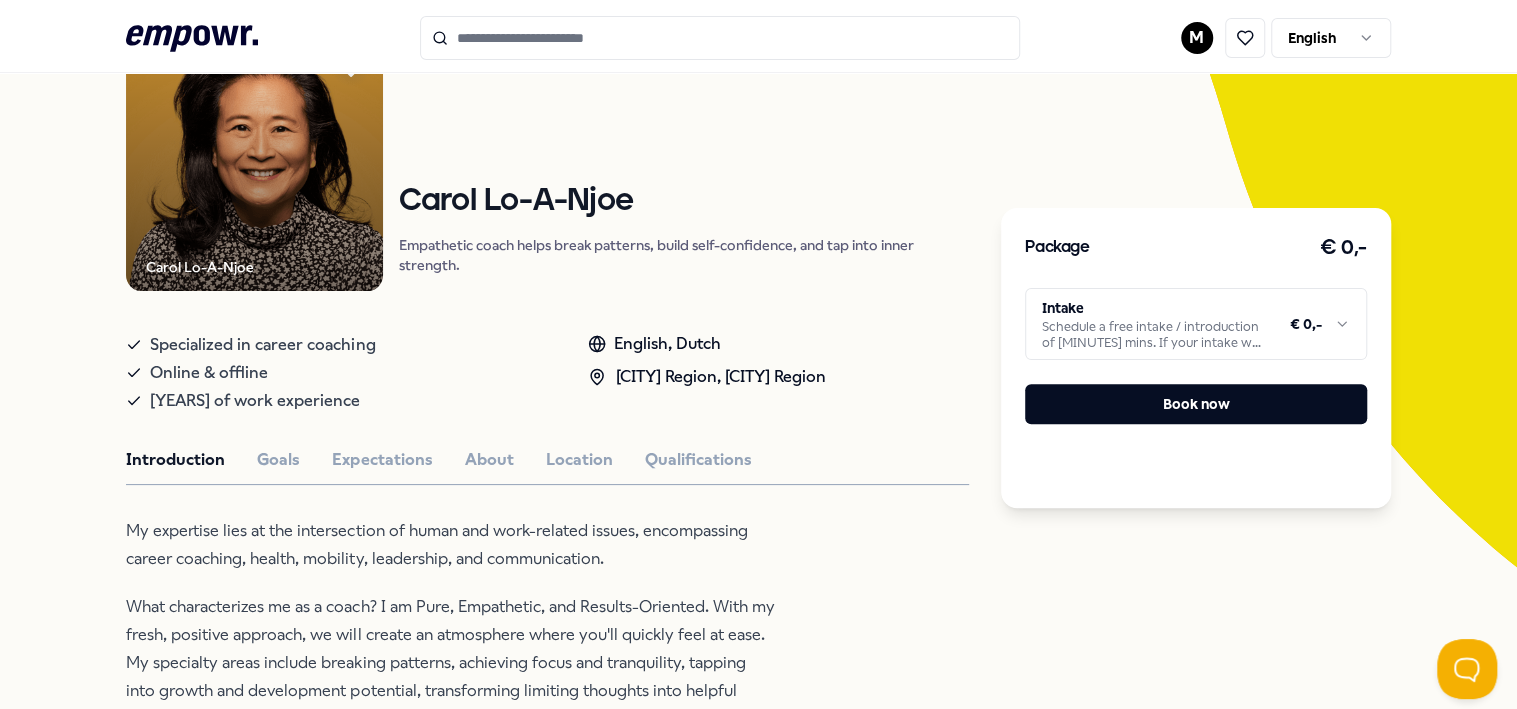 scroll, scrollTop: 0, scrollLeft: 0, axis: both 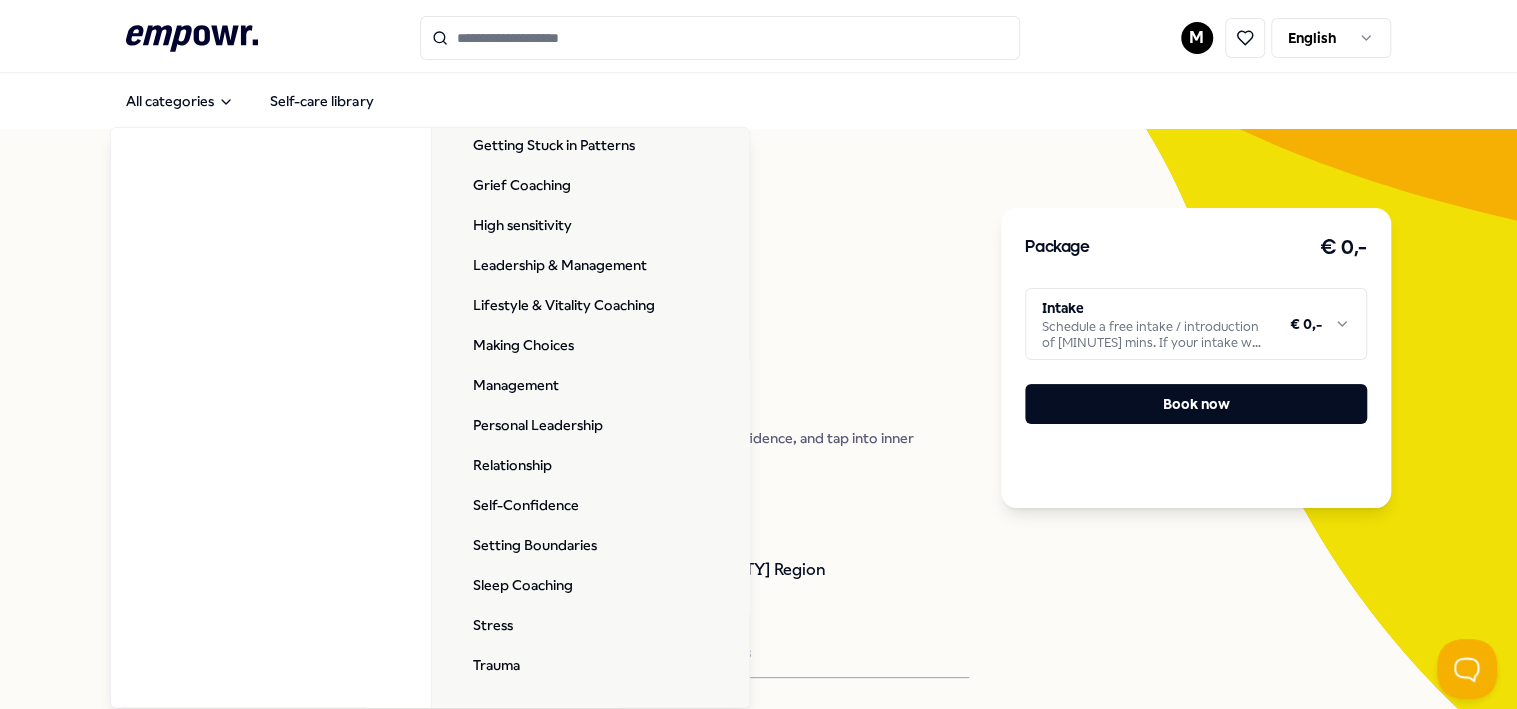 click on "Coaching [PERSON] [PERSON] Empathetic coach helps break patterns, build self-confidence, and tap into inner strength." at bounding box center [684, 356] 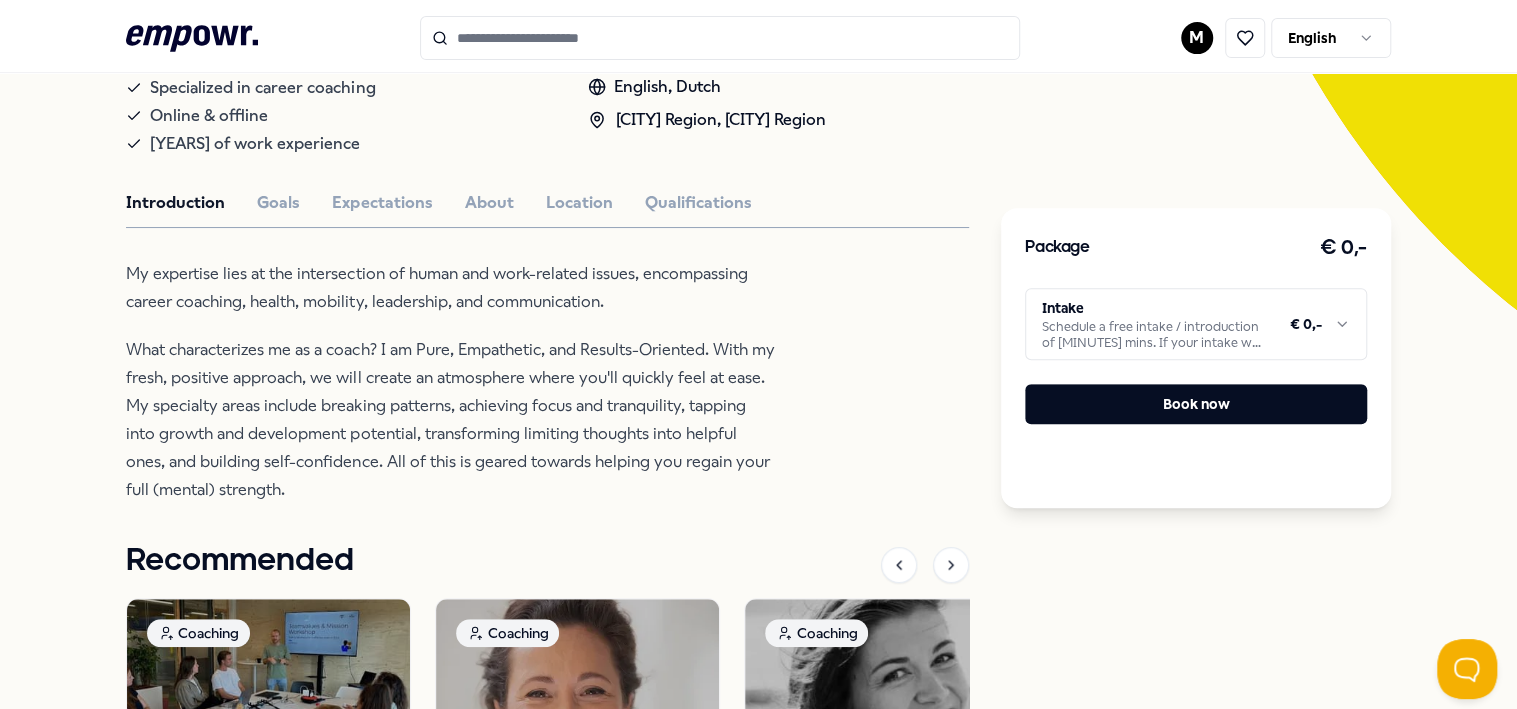 scroll, scrollTop: 460, scrollLeft: 0, axis: vertical 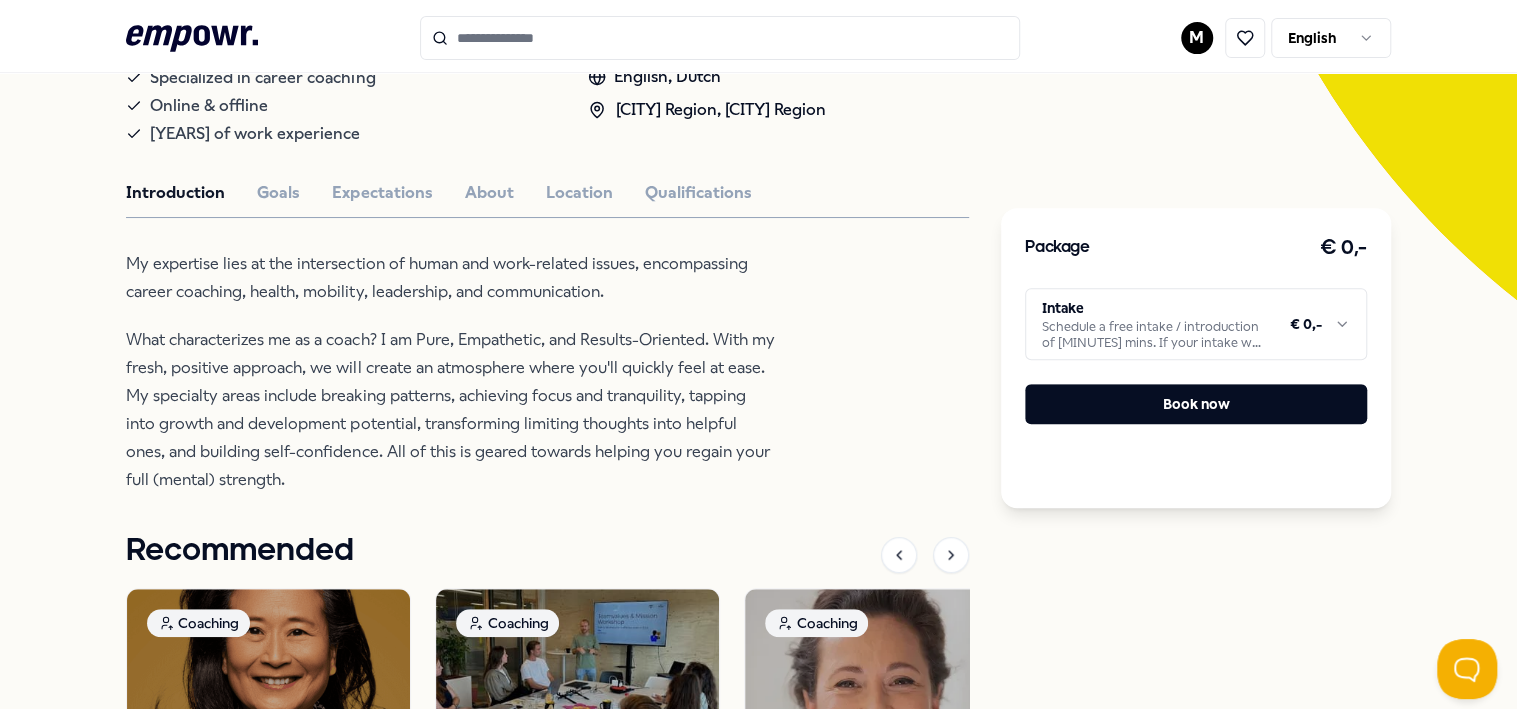 click at bounding box center [720, 38] 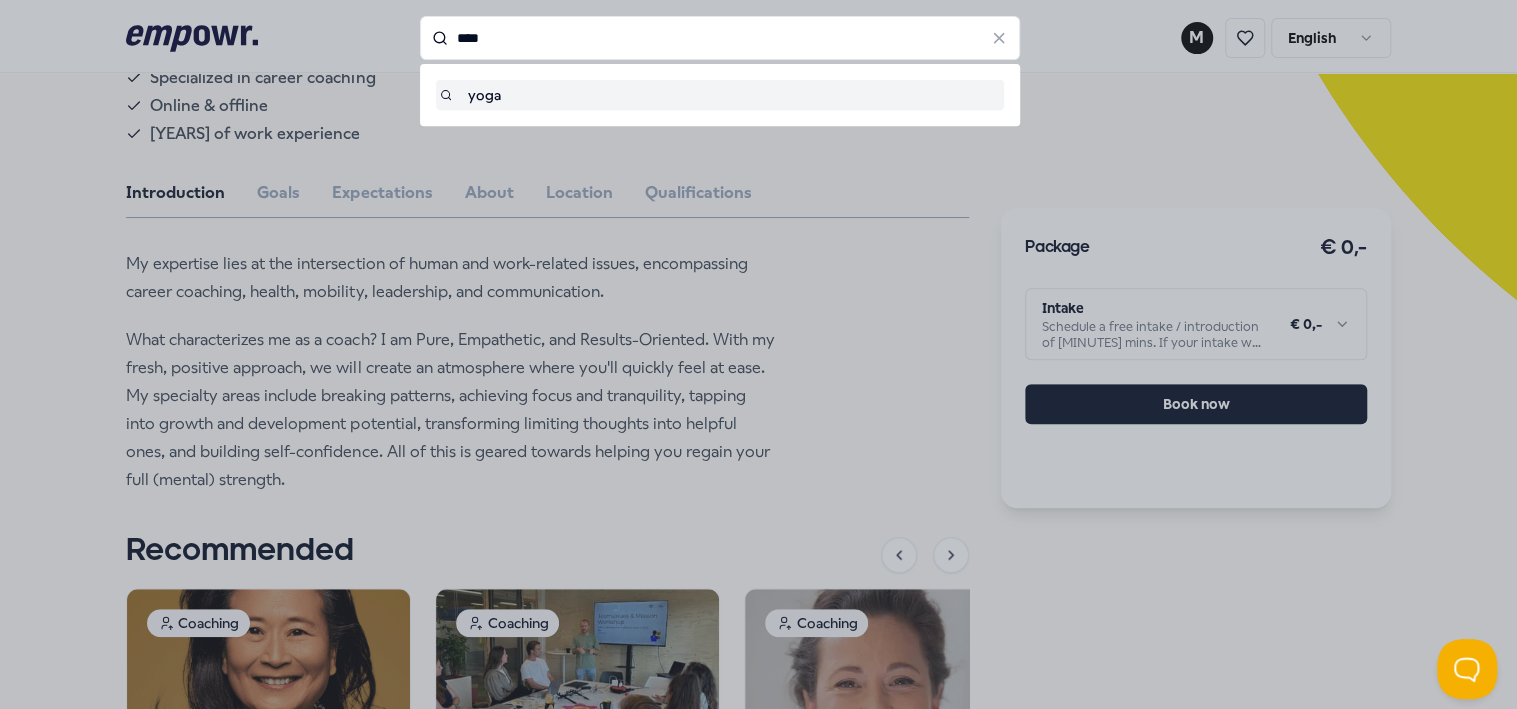 type on "****" 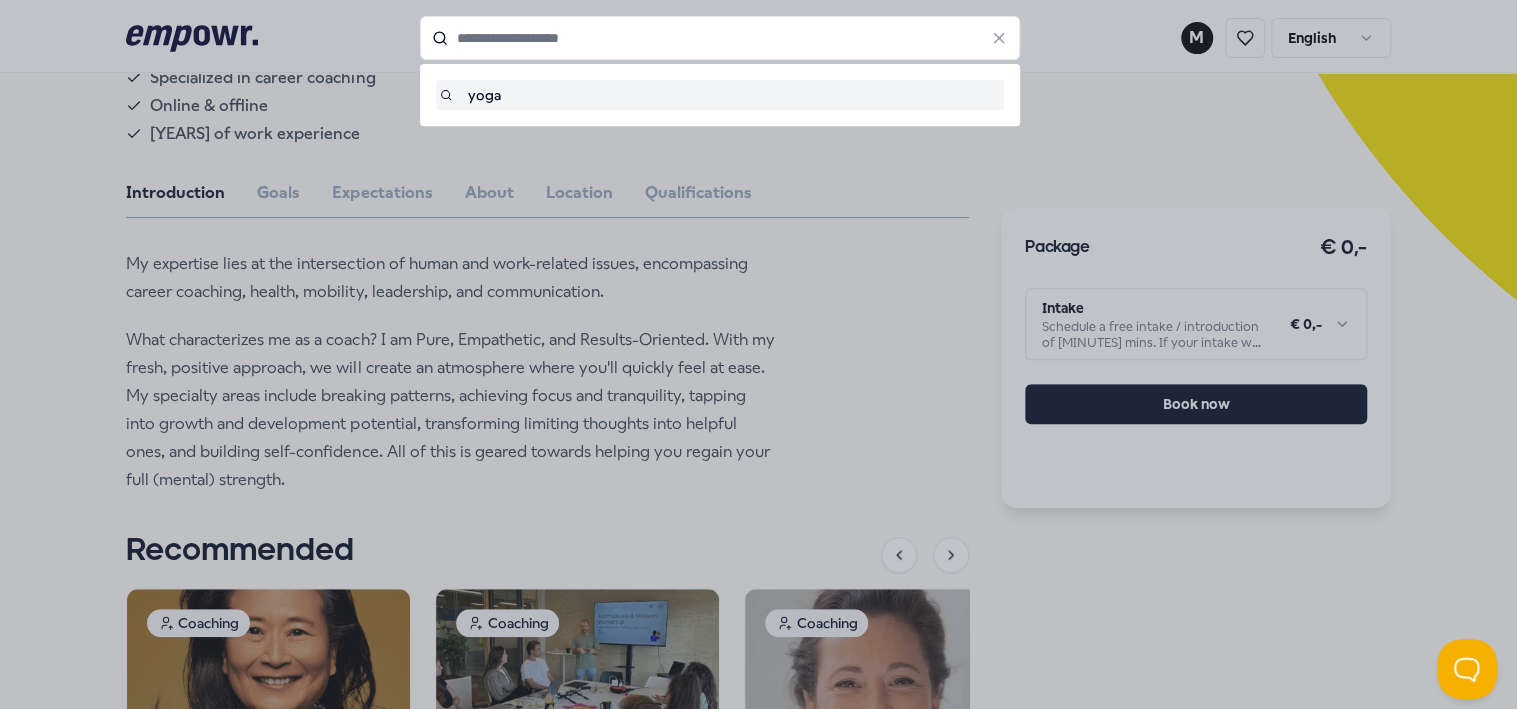 type on "****" 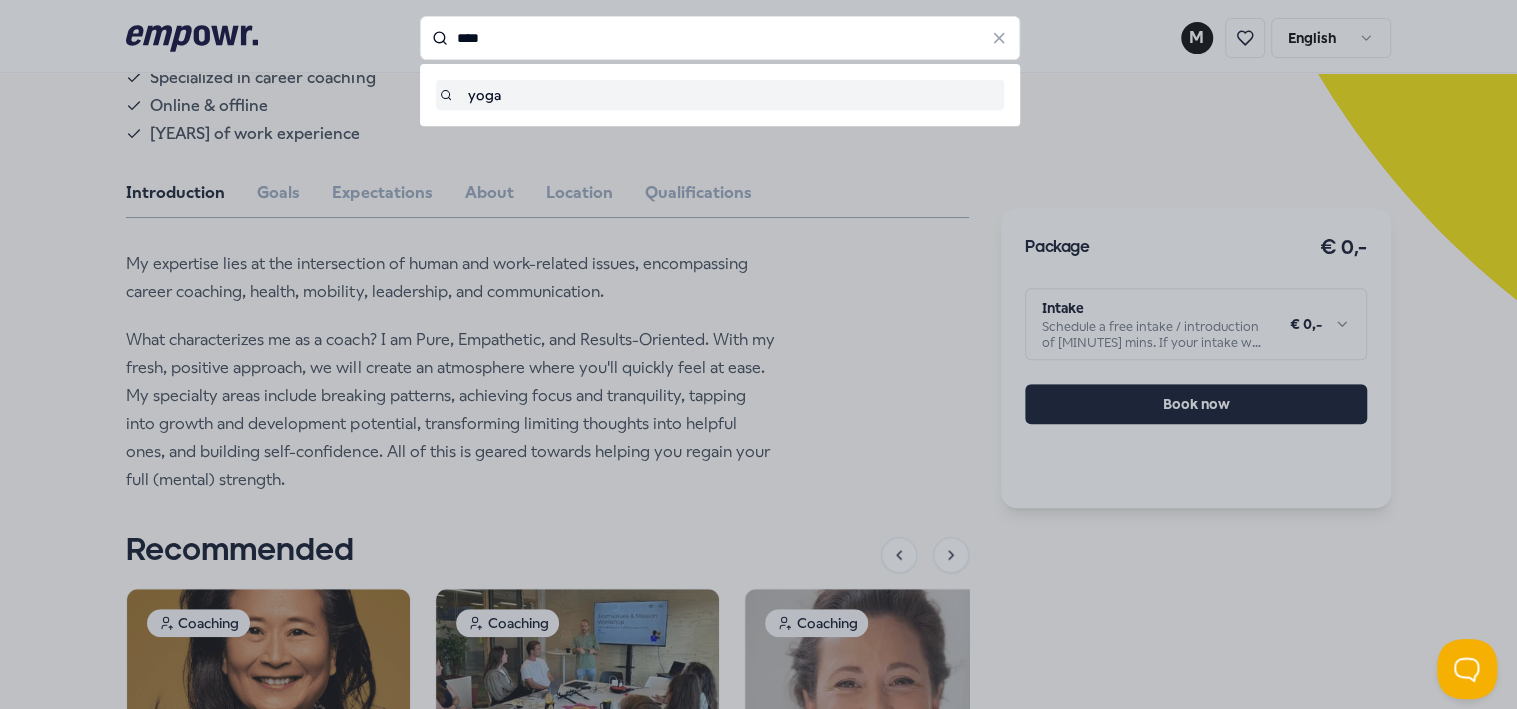 scroll, scrollTop: 128, scrollLeft: 0, axis: vertical 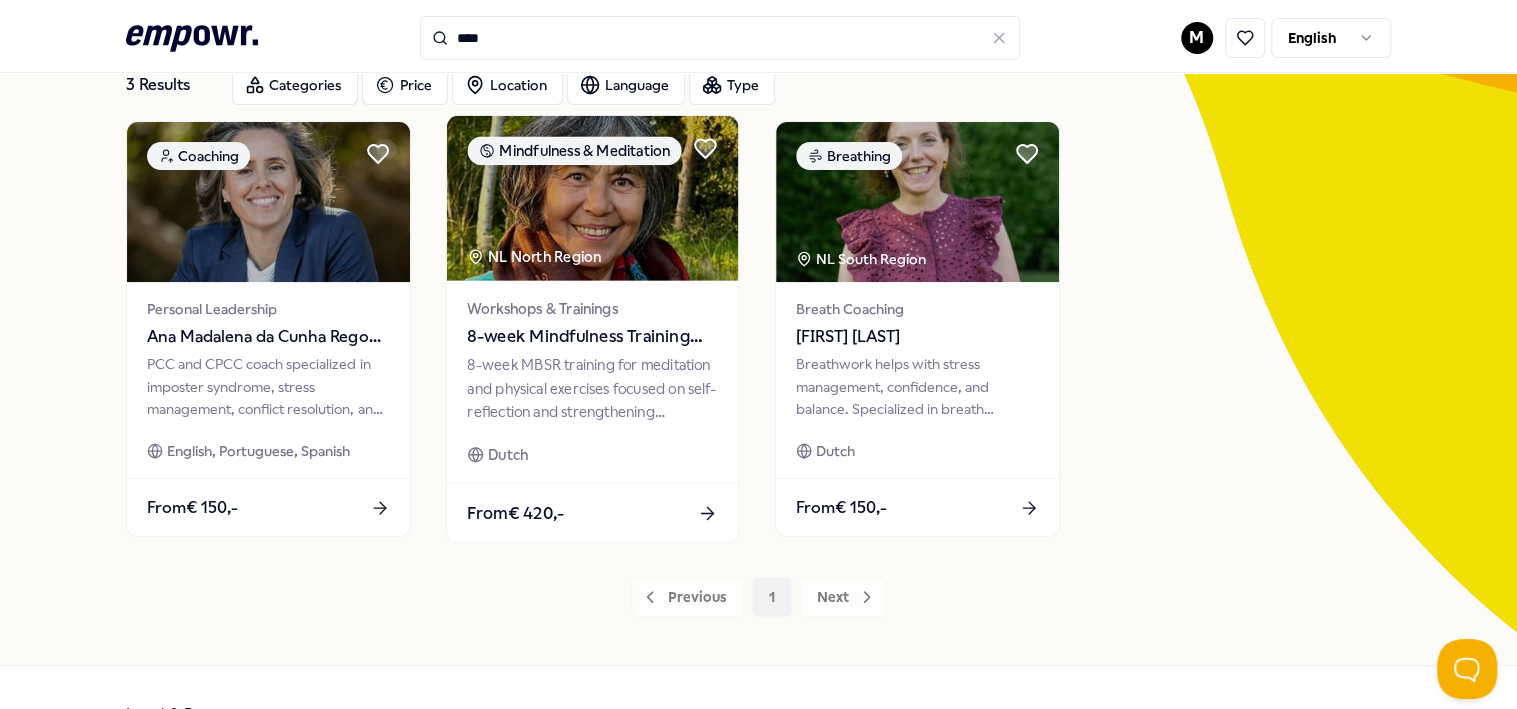 click on "8-week Mindfulness Training MBSR" at bounding box center [593, 337] 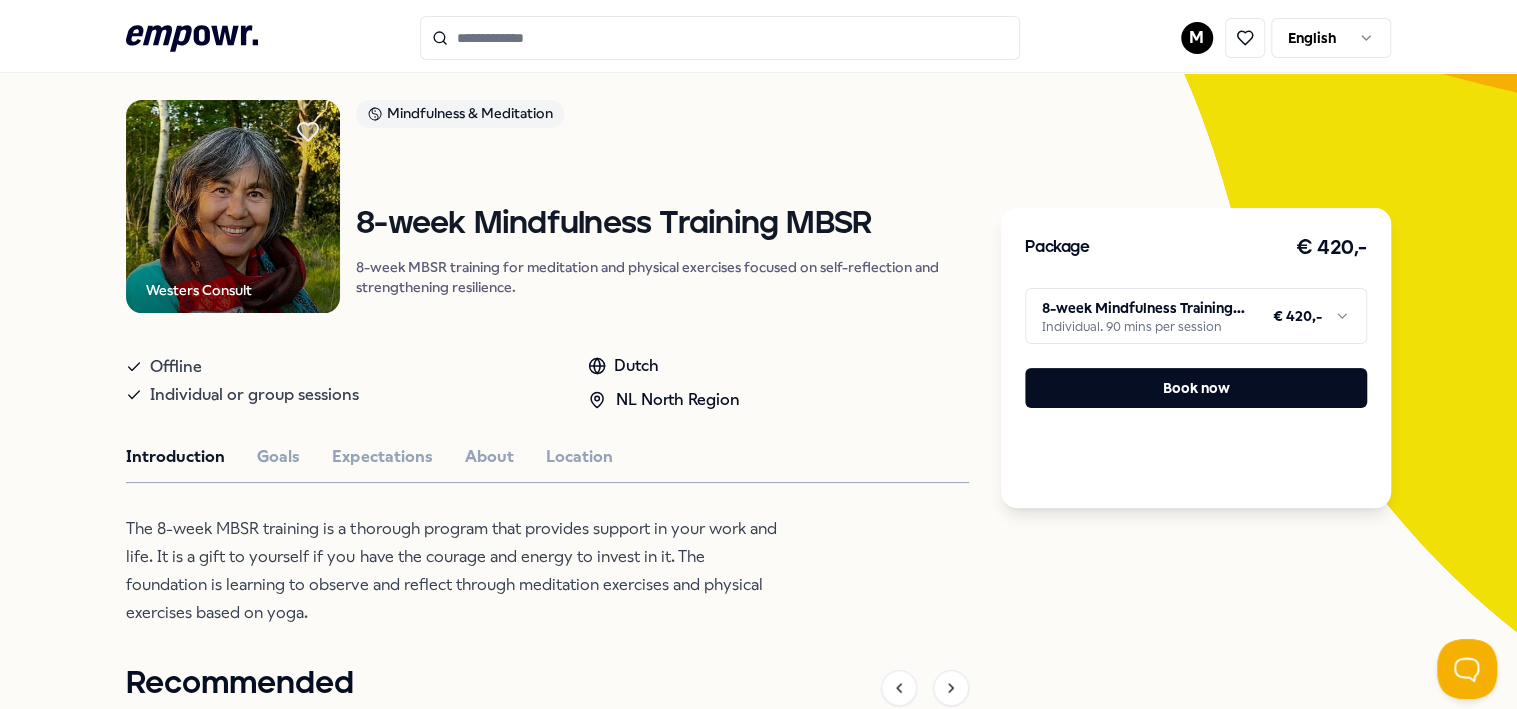 scroll, scrollTop: 228, scrollLeft: 0, axis: vertical 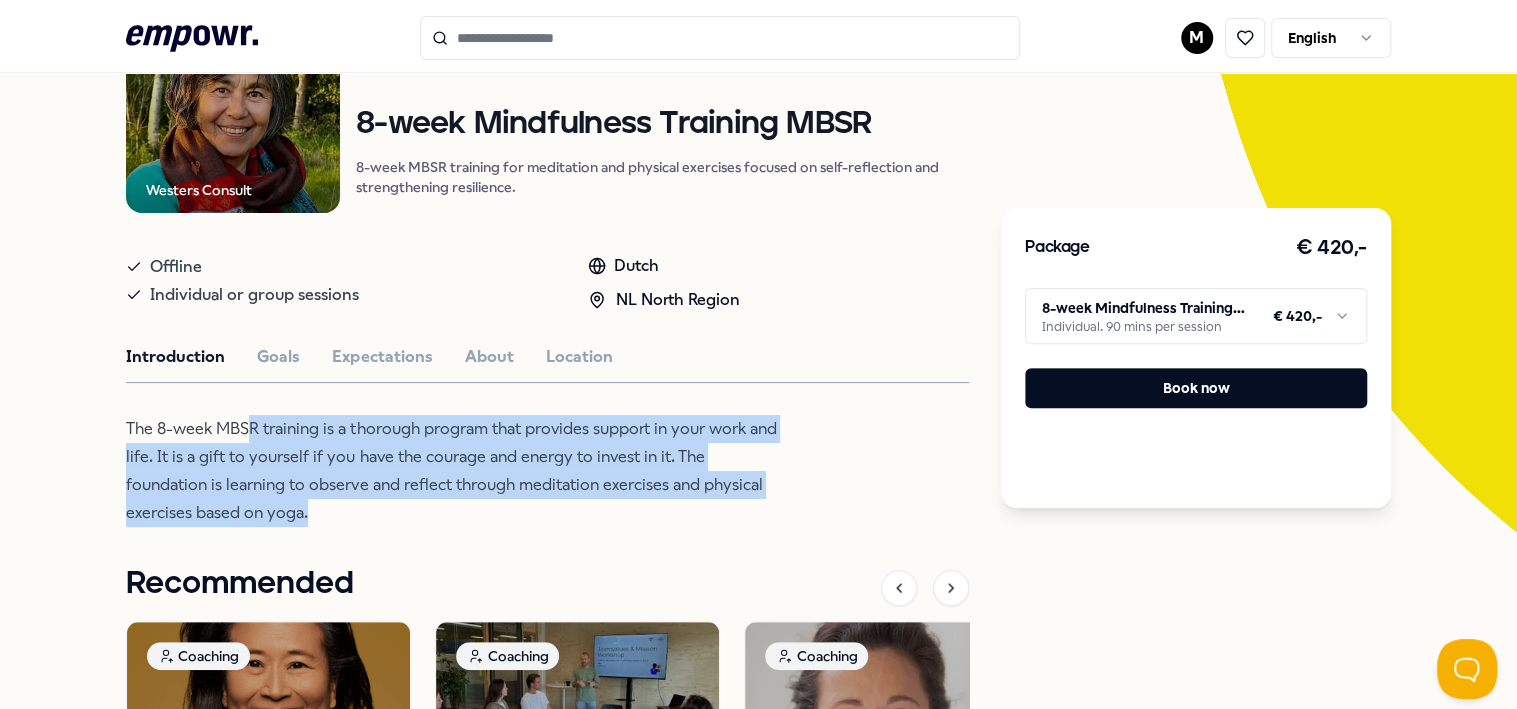 drag, startPoint x: 250, startPoint y: 412, endPoint x: 382, endPoint y: 500, distance: 158.64426 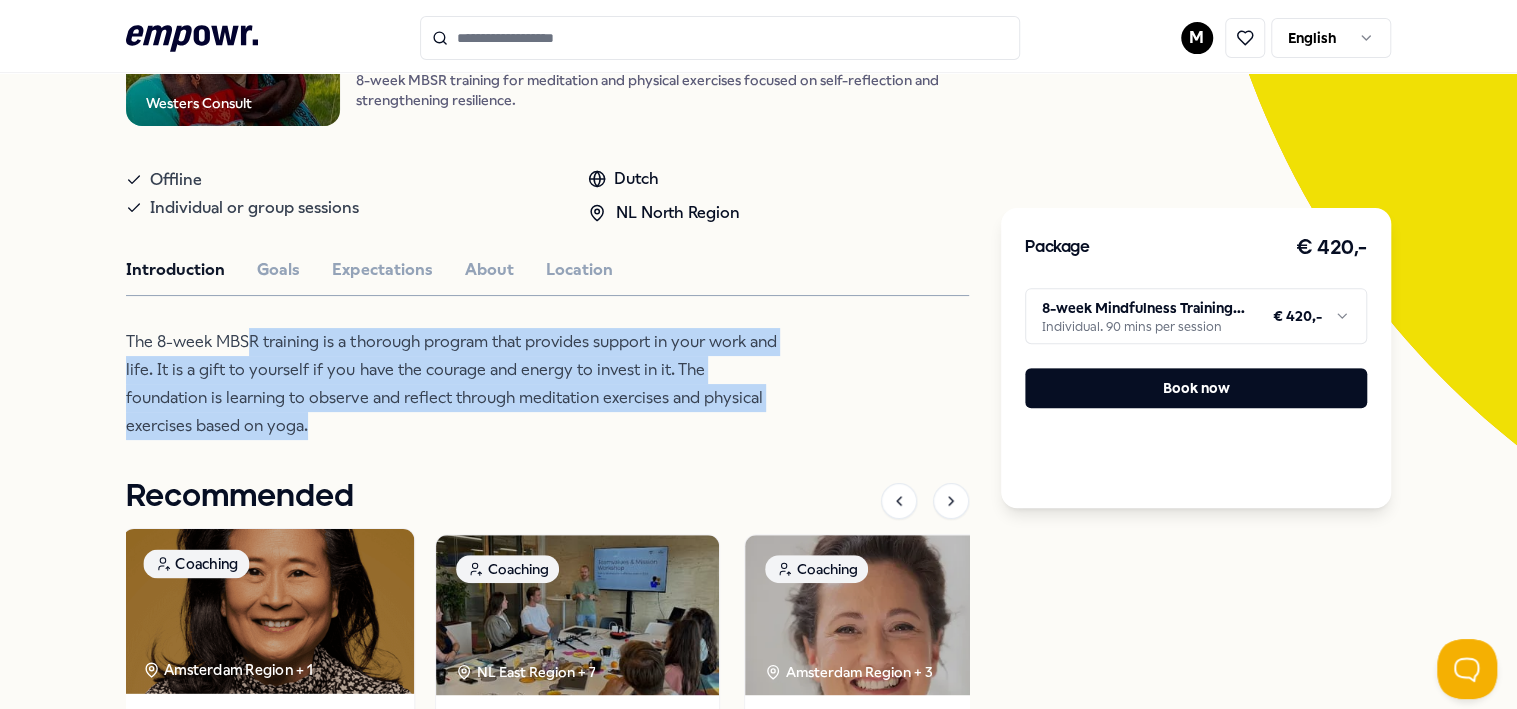 scroll, scrollTop: 428, scrollLeft: 0, axis: vertical 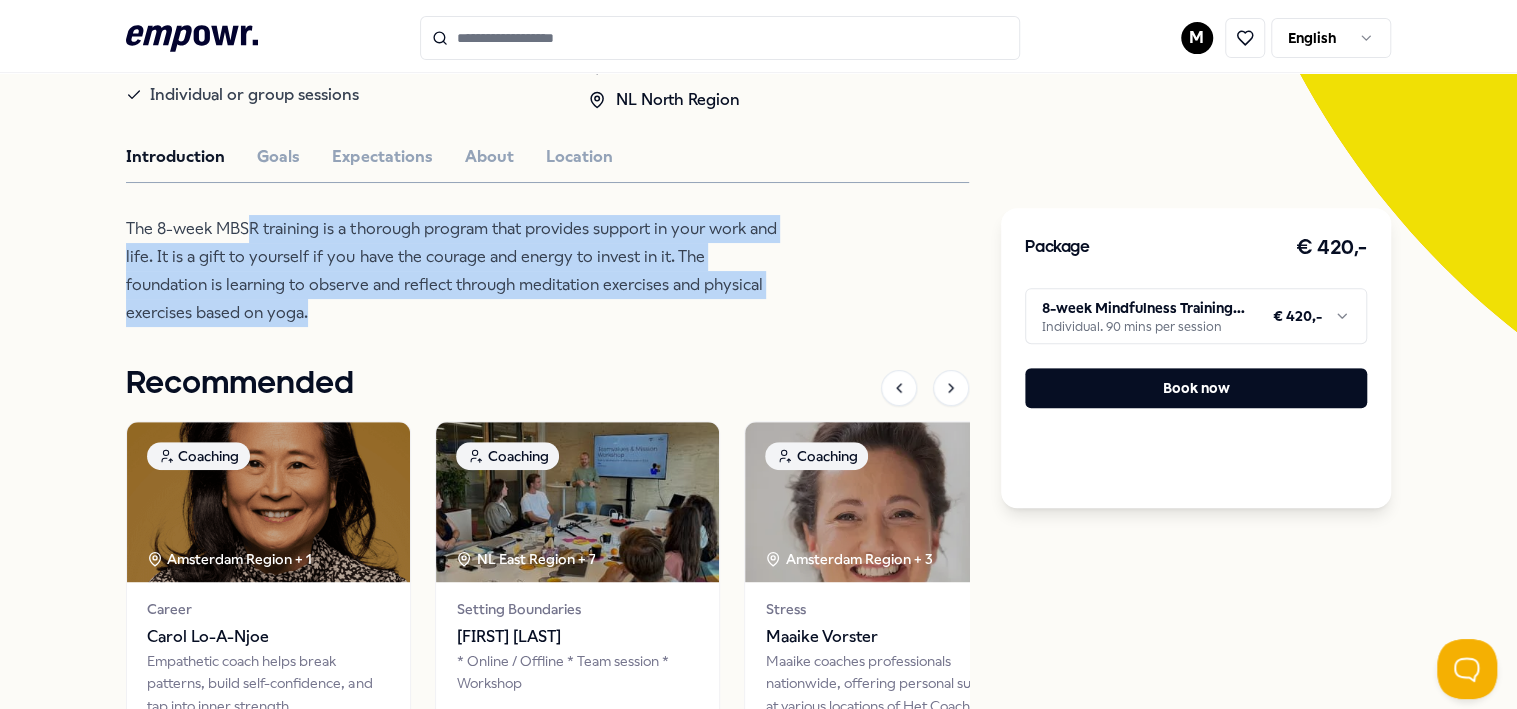 click on "Westers Consult Mindfulness & Meditation 8-week Mindfulness Training MBSR 8-week MBSR training for meditation and physical exercises focused on self-reflection and strengthening resilience. Offline Individual or group sessions Dutch NL North Region Introduction Goals Expectations About Location The 8-week MBSR training is a thorough program that provides support in your work and life. It is a gift to yourself if you have the courage and energy to invest in it. The foundation is learning to observe and reflect through meditation exercises and physical exercises based on yoga. Recommended Coaching [CITY] Region + 1 Career [PERSON] Empathetic coach helps break patterns, build self-confidence, and tap into inner
strength. English, Dutch From € 135,- Coaching NL East Region + 7 Setting Boundaries [PERSON] * Online / Offline
* Team session
* Workshop English, Dutch From € 350,- Coaching [CITY] Region + 3 Stress [PERSON] English, Dutch From € 175,- Coaching From" at bounding box center (547, 329) 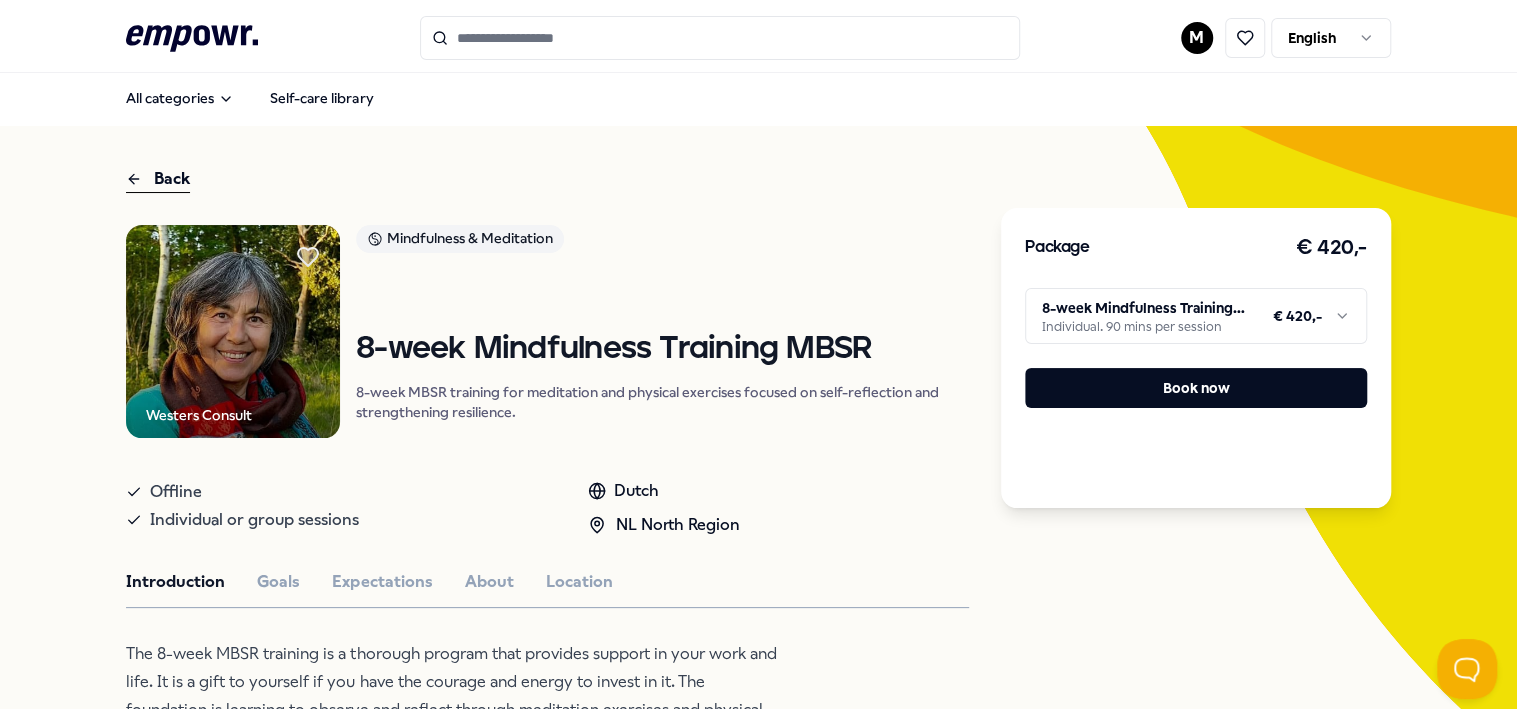 scroll, scrollTop: 0, scrollLeft: 0, axis: both 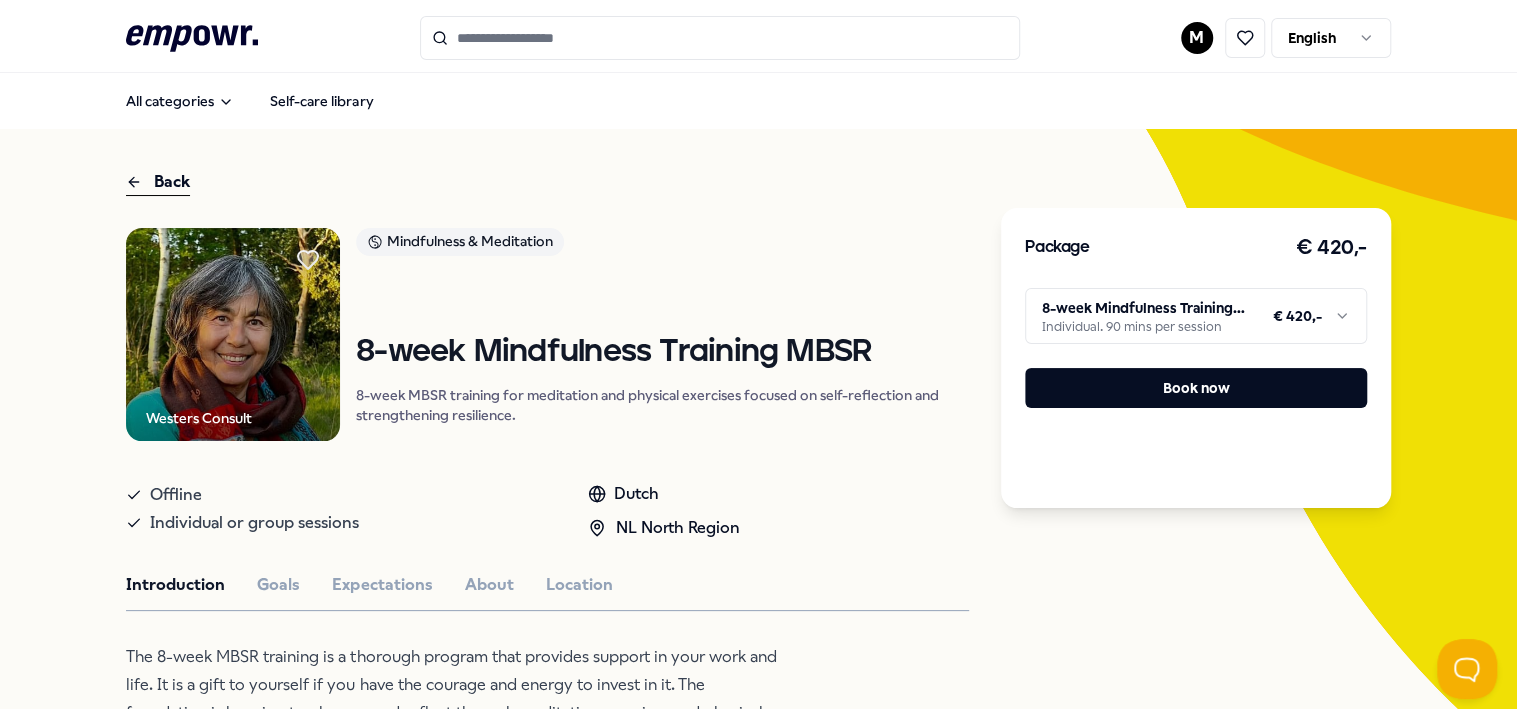 click at bounding box center (720, 38) 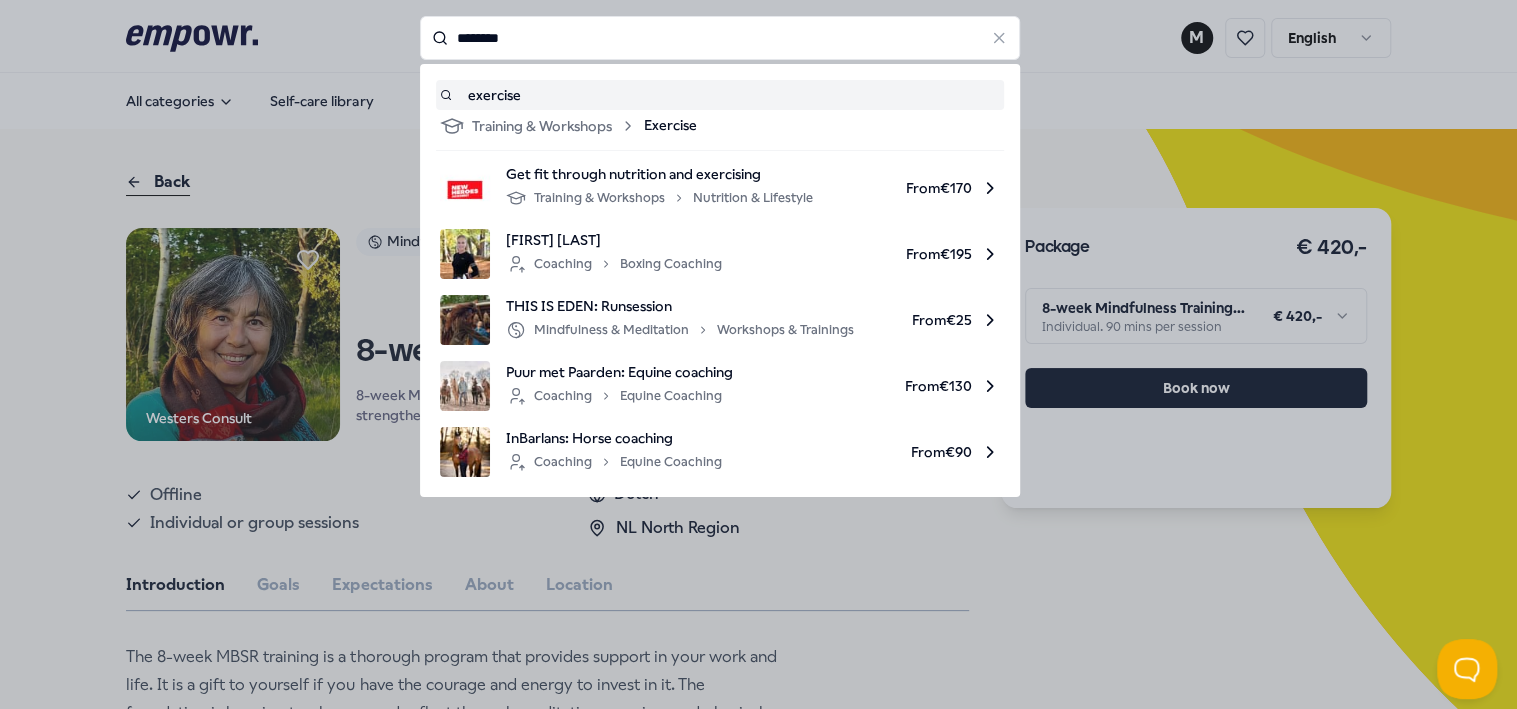 type on "********" 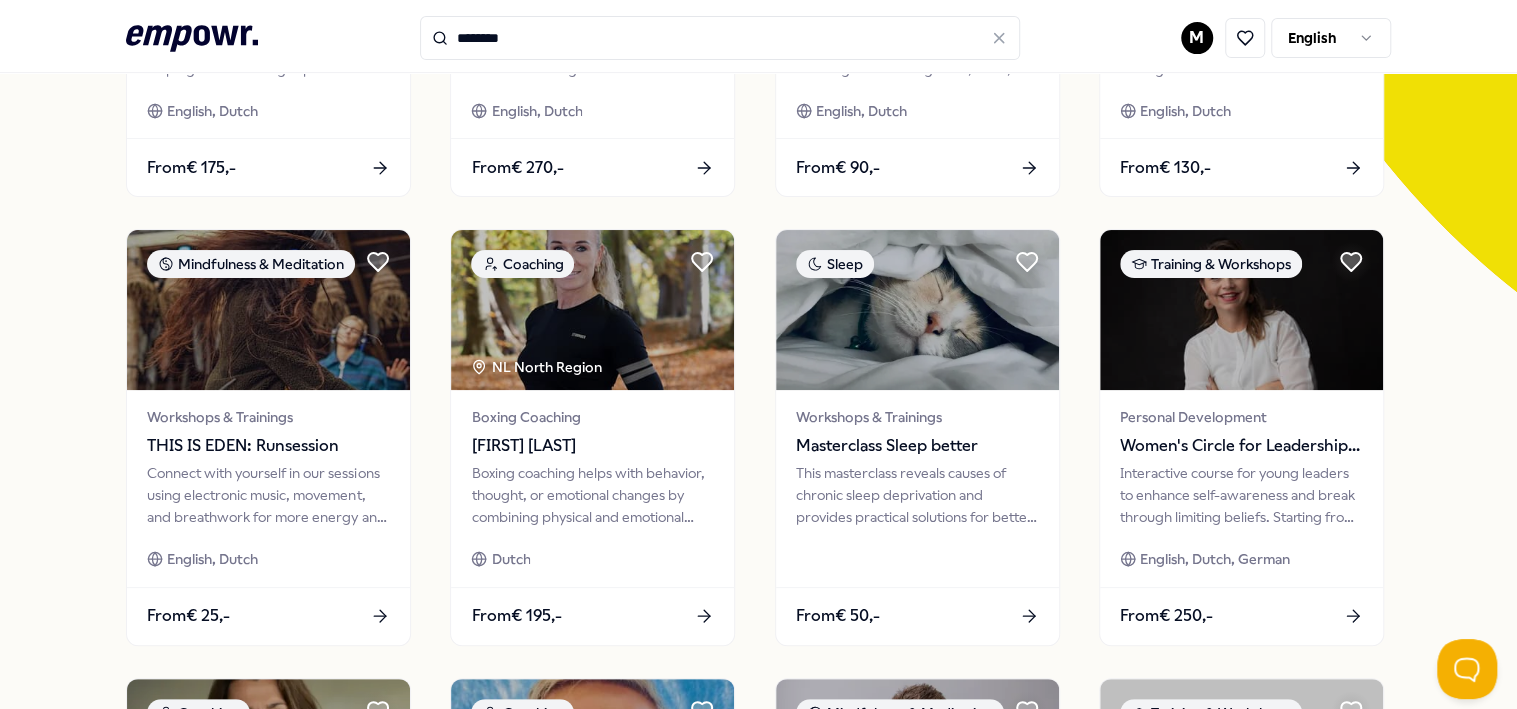 scroll, scrollTop: 500, scrollLeft: 0, axis: vertical 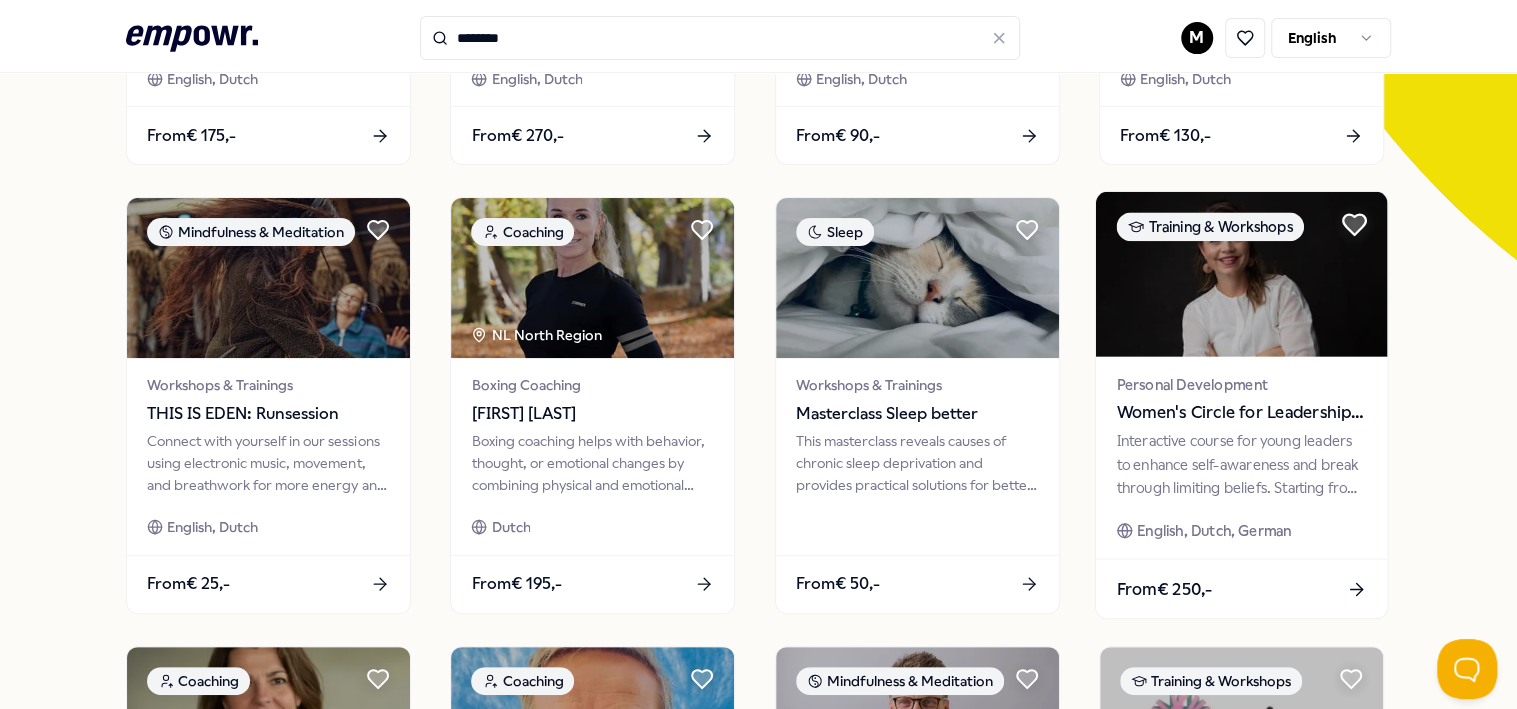 click 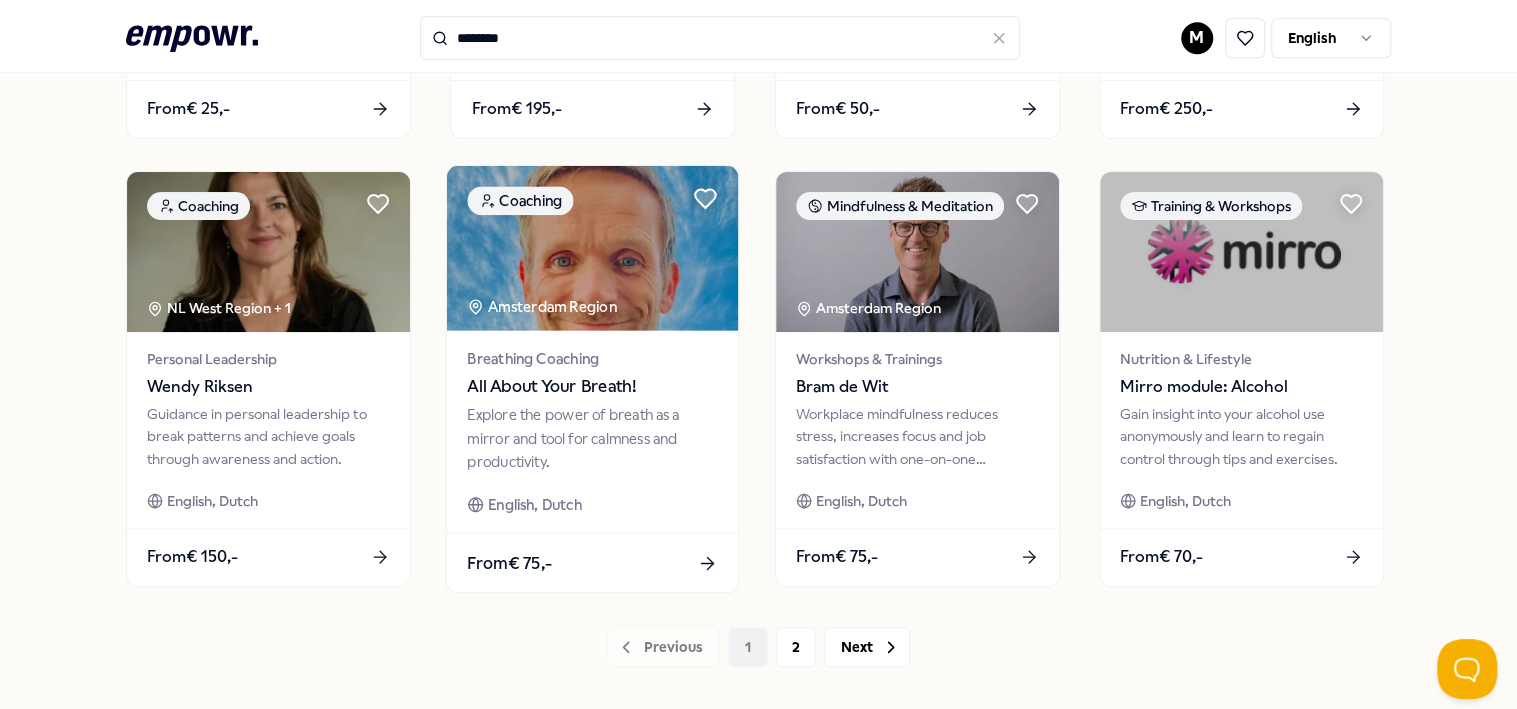 scroll, scrollTop: 1079, scrollLeft: 0, axis: vertical 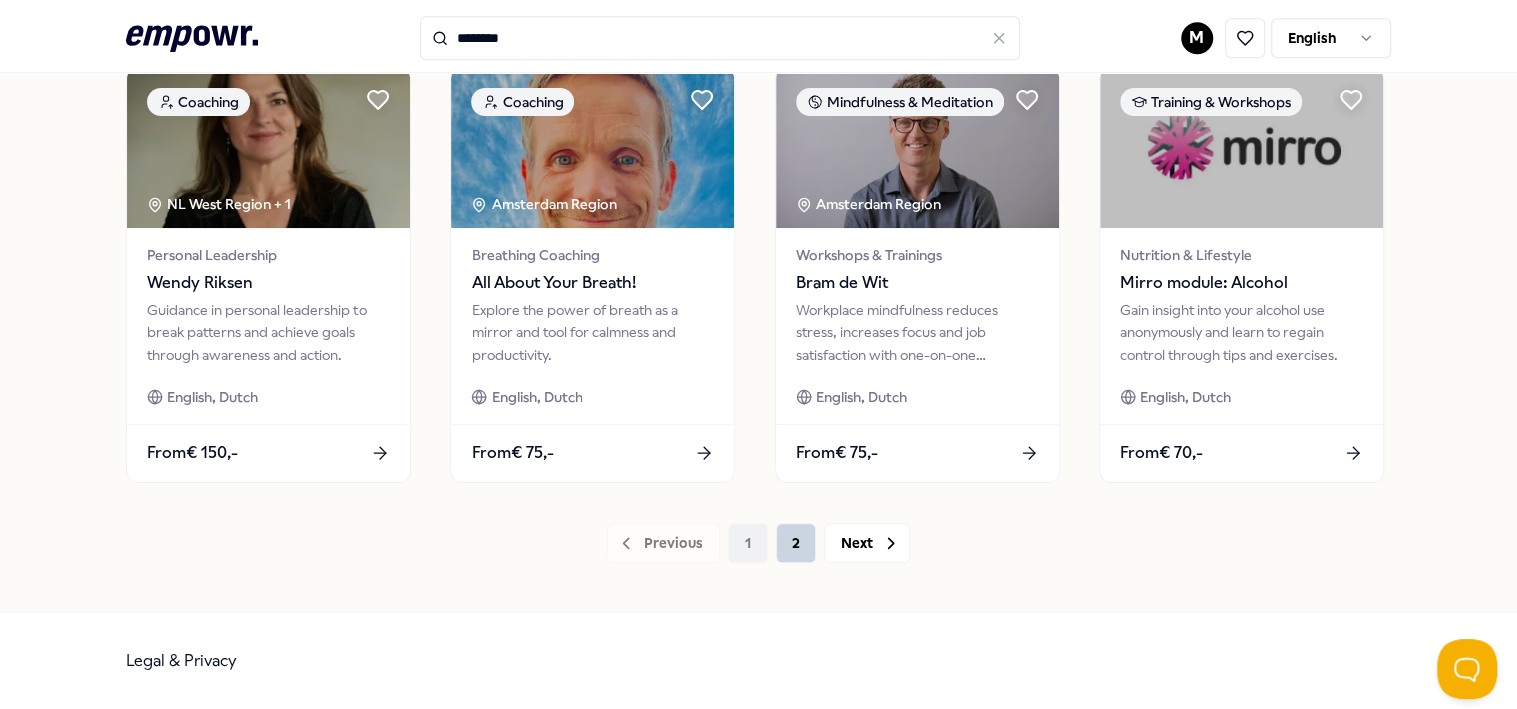 click on "2" at bounding box center (796, 543) 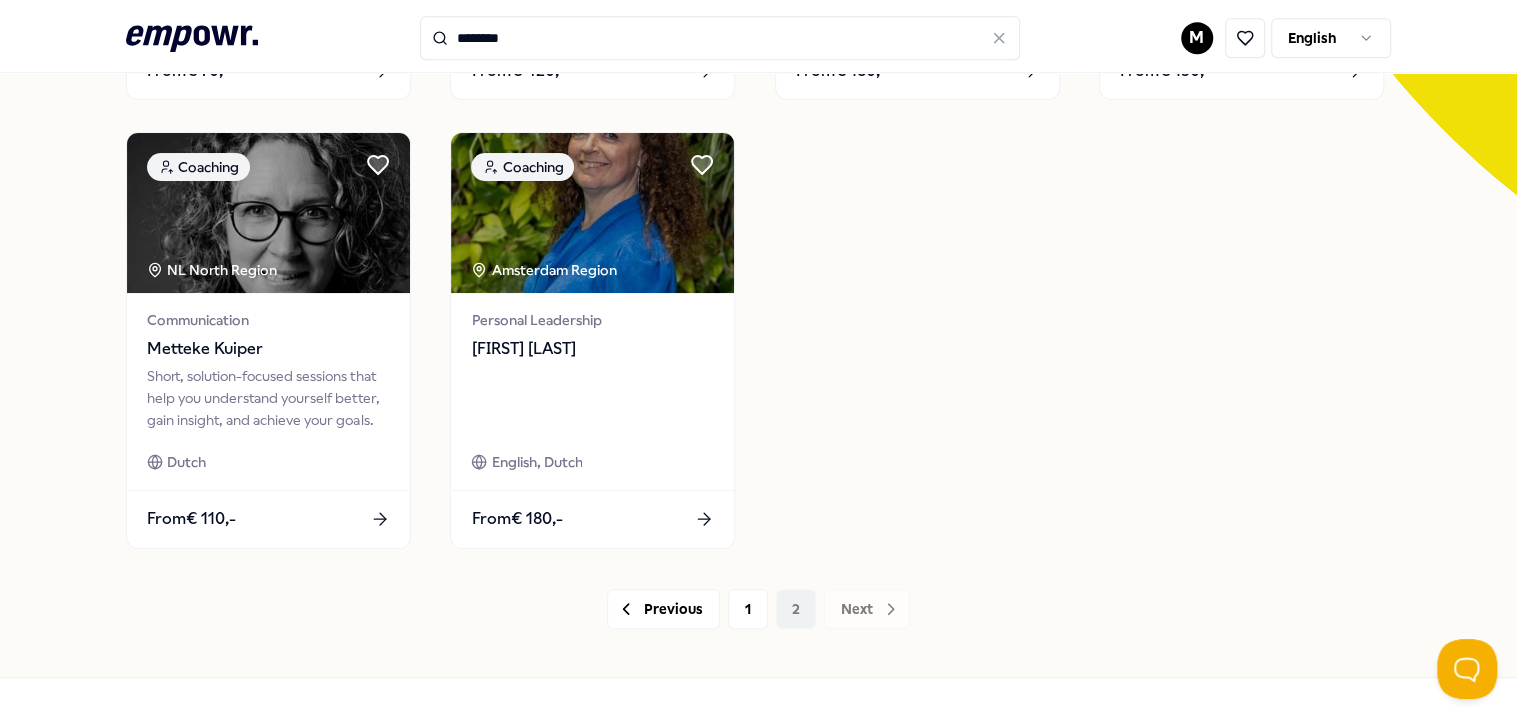 scroll, scrollTop: 530, scrollLeft: 0, axis: vertical 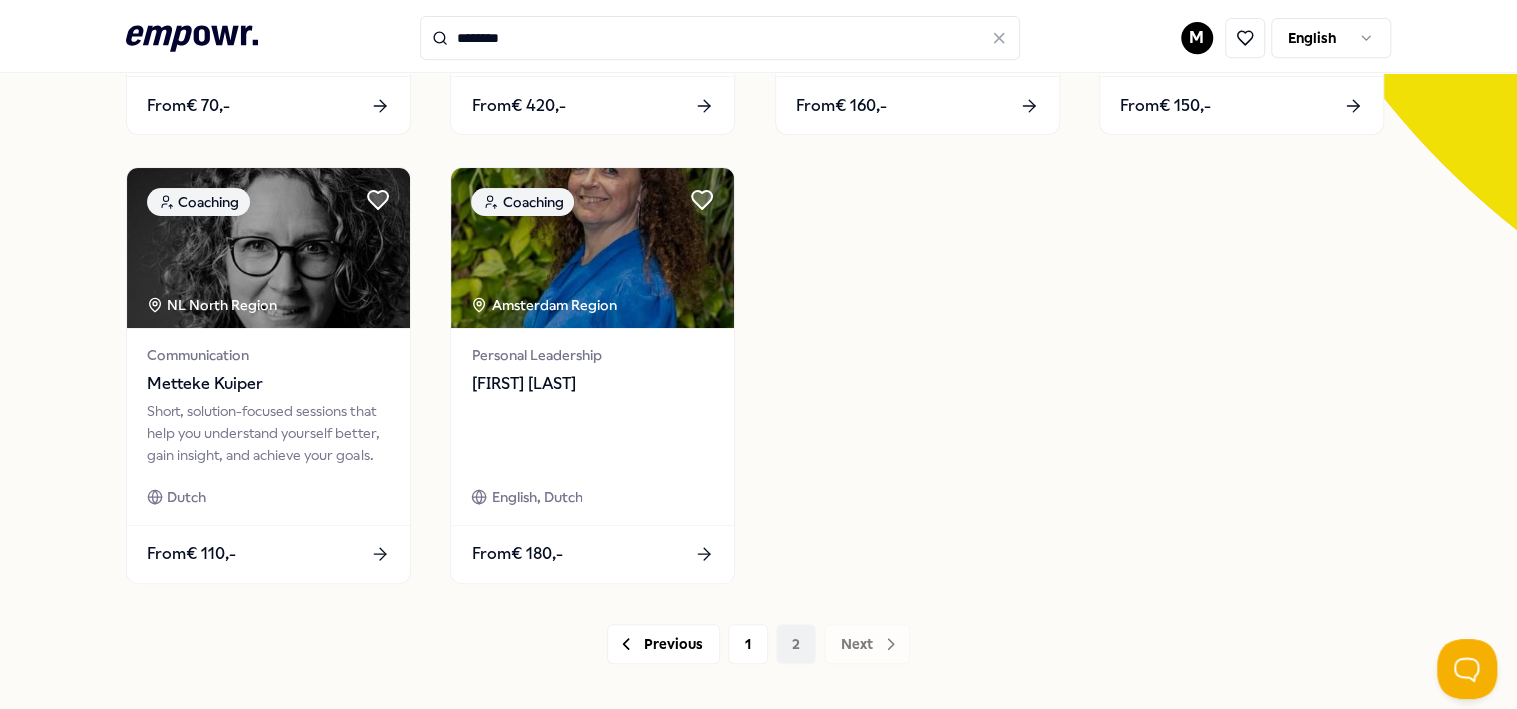 click on "********" at bounding box center (720, 38) 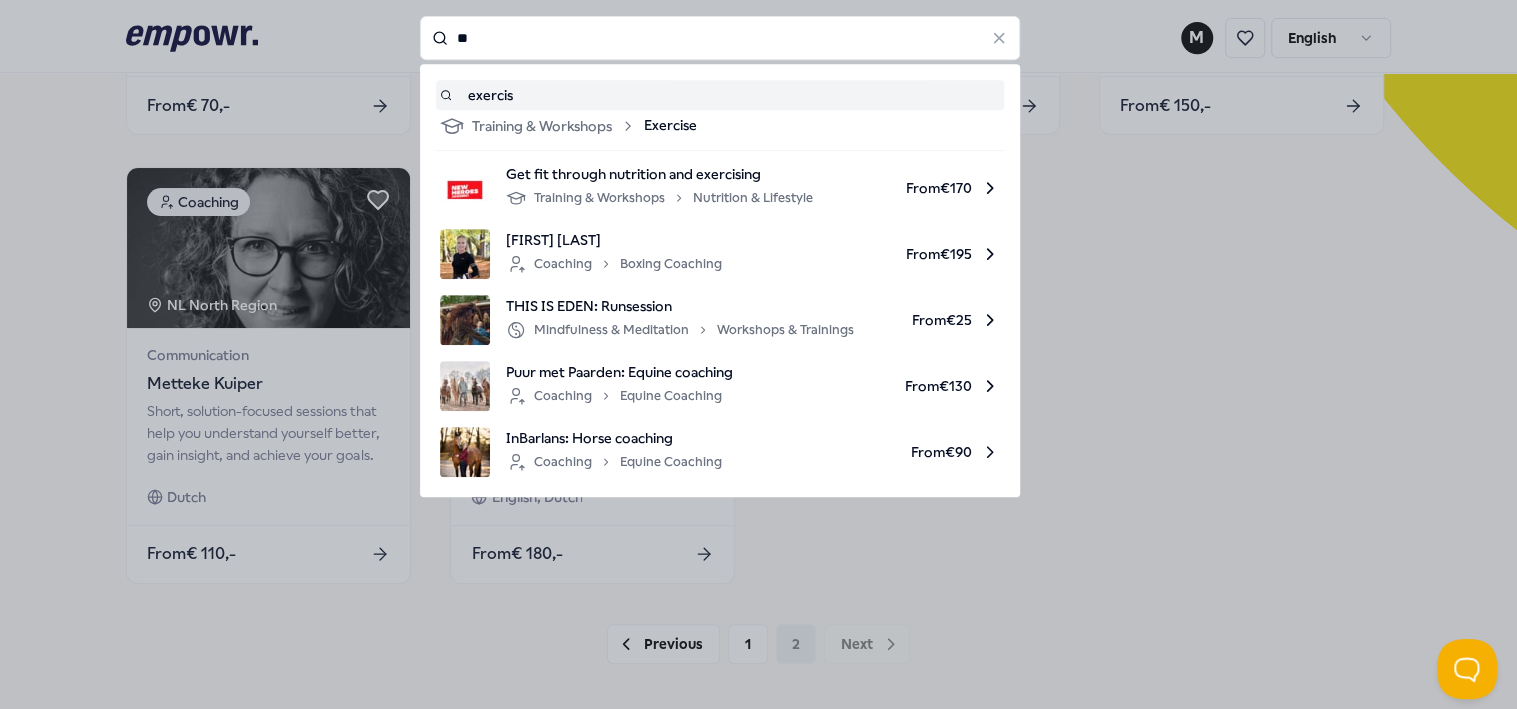 type on "*" 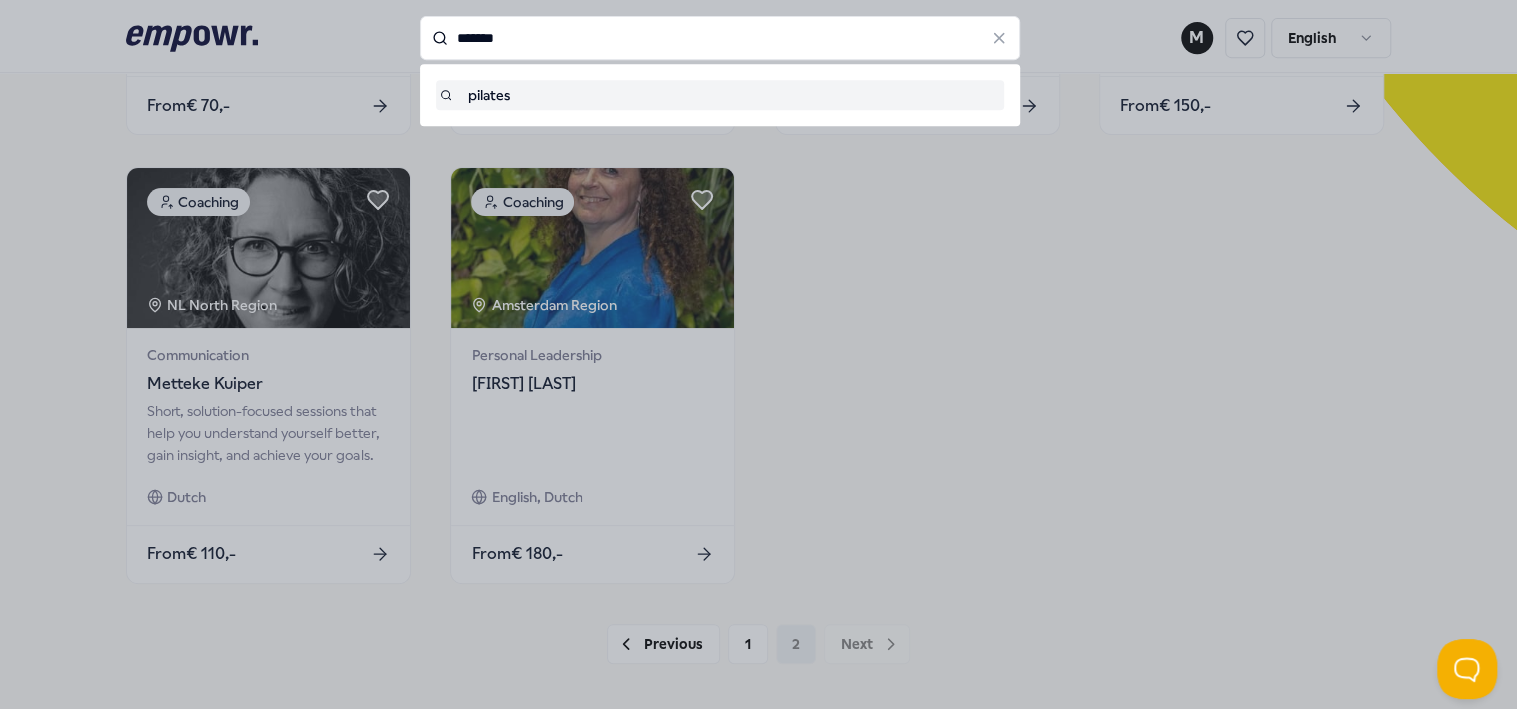 type on "*******" 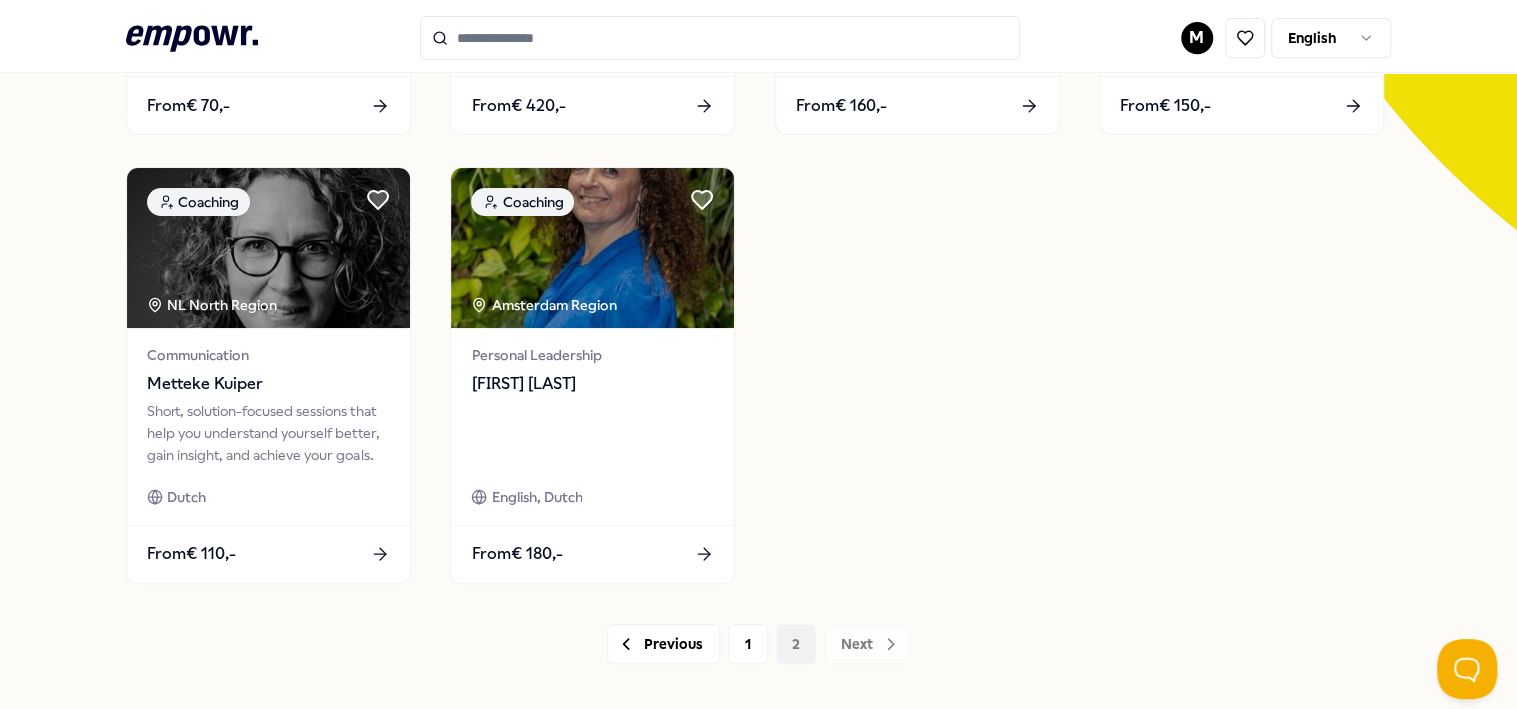 type on "*******" 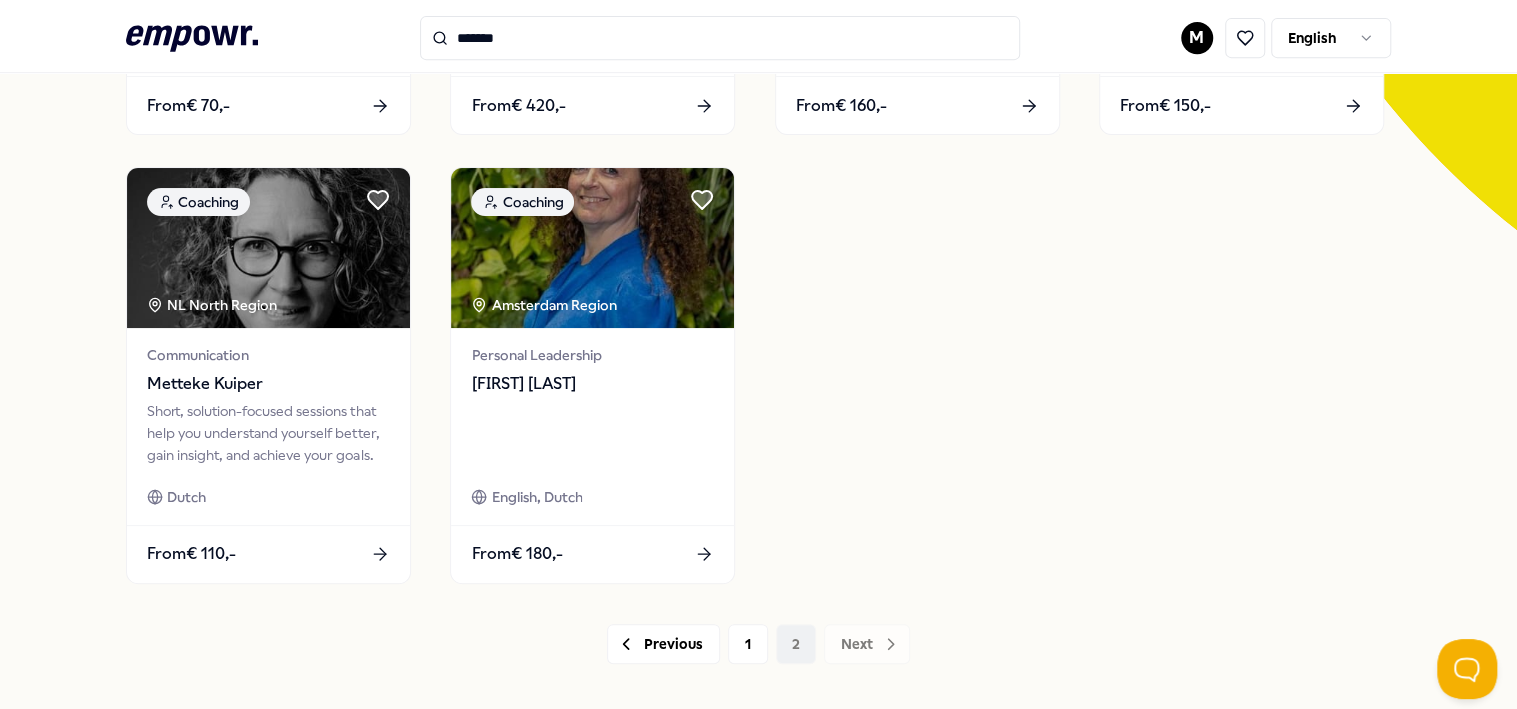 scroll, scrollTop: 0, scrollLeft: 0, axis: both 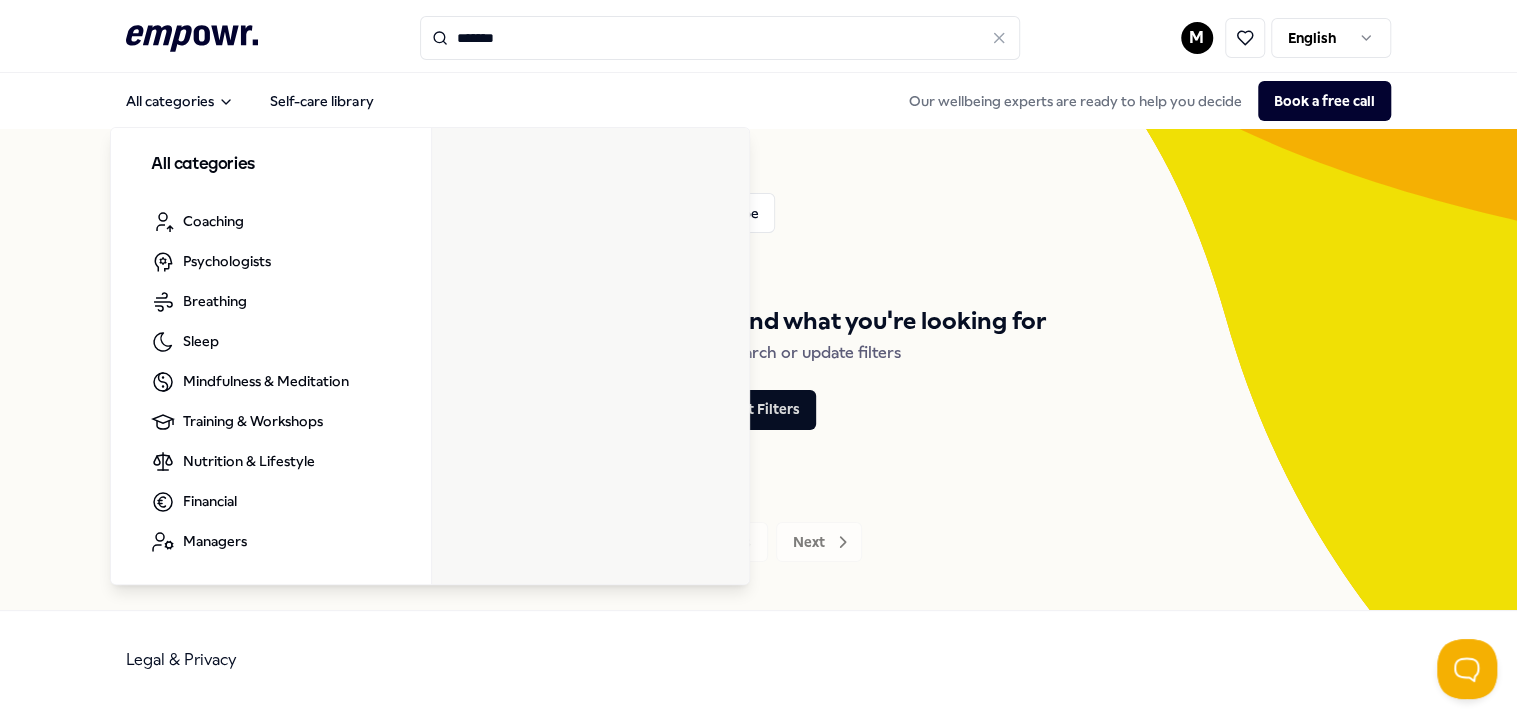 click 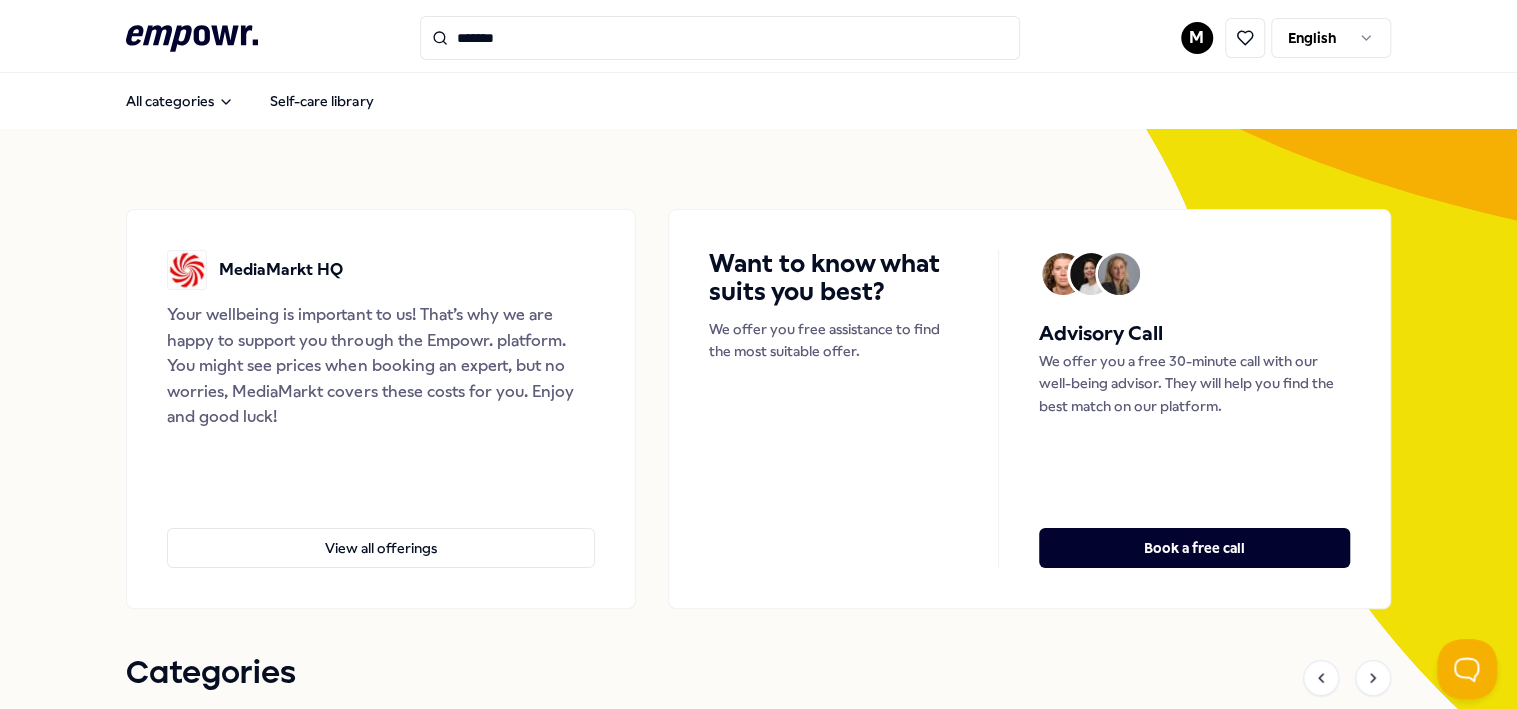 type 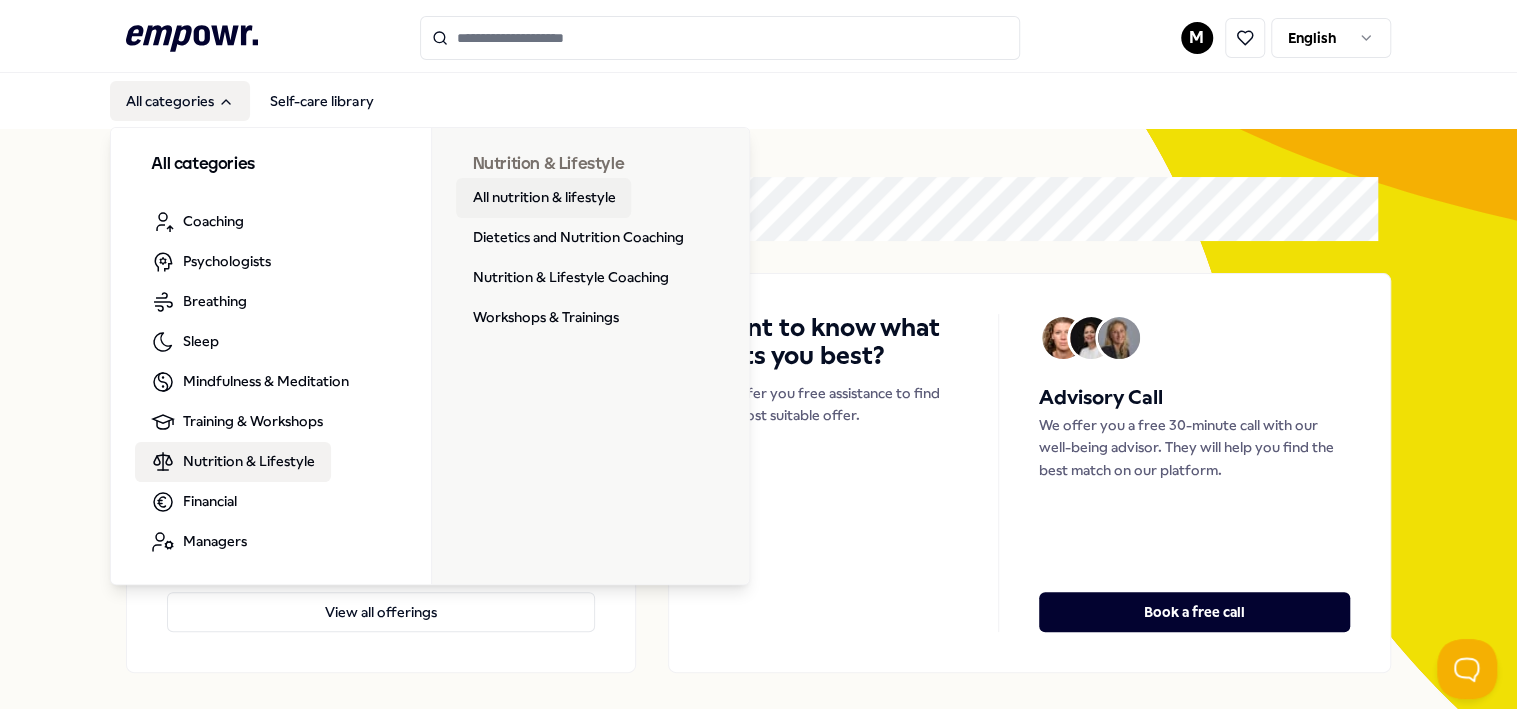 click on "All   nutrition & lifestyle" at bounding box center (543, 198) 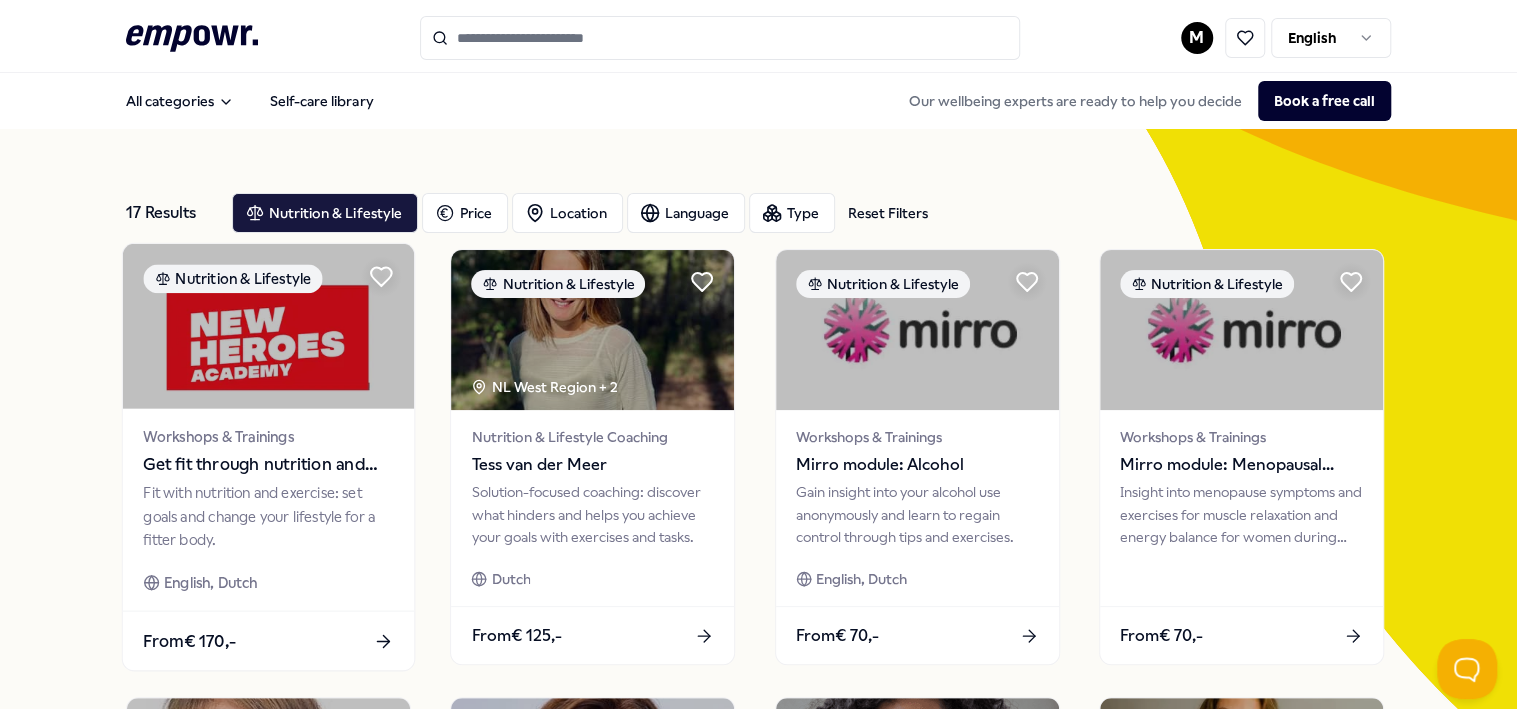 click on "Fit with nutrition and exercise: set goals and change your lifestyle for a
fitter body." at bounding box center (269, 516) 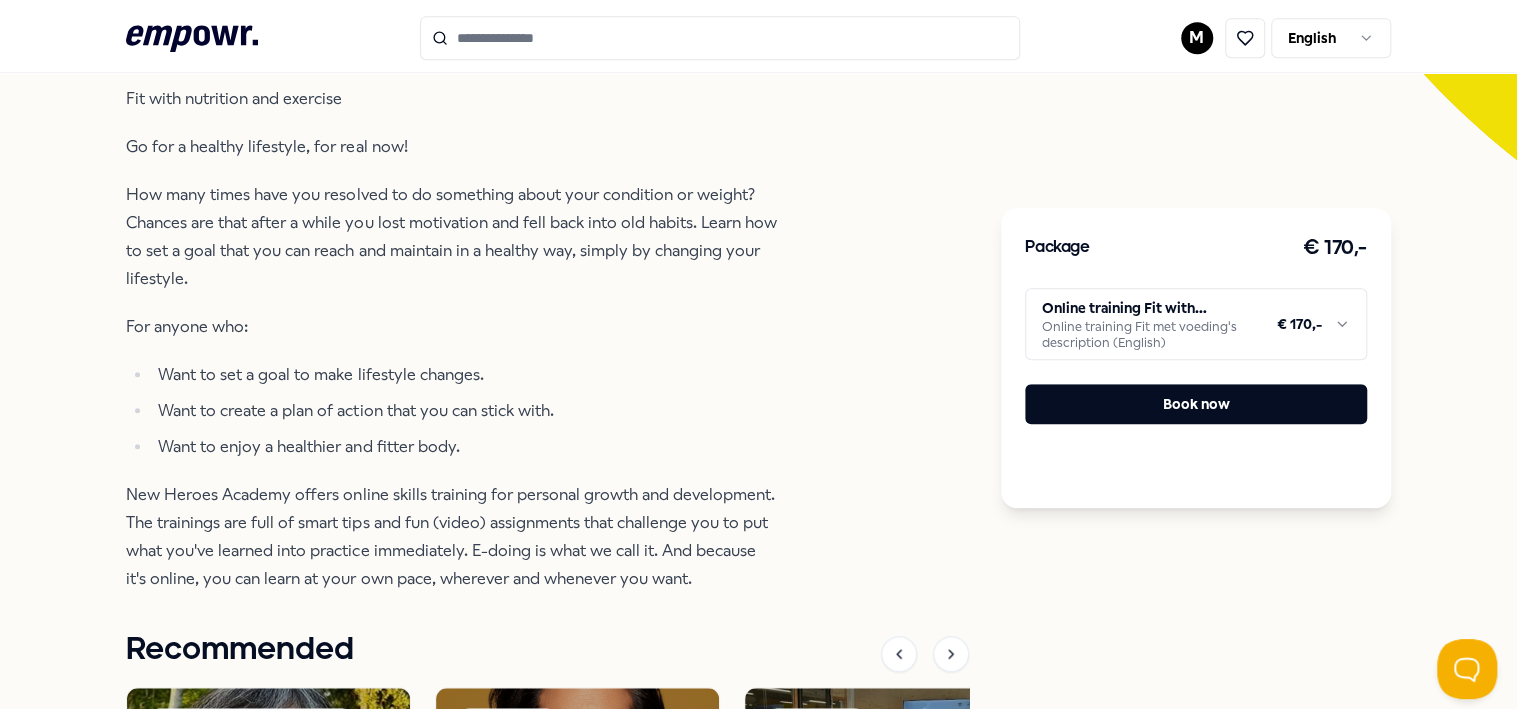 scroll, scrollTop: 700, scrollLeft: 0, axis: vertical 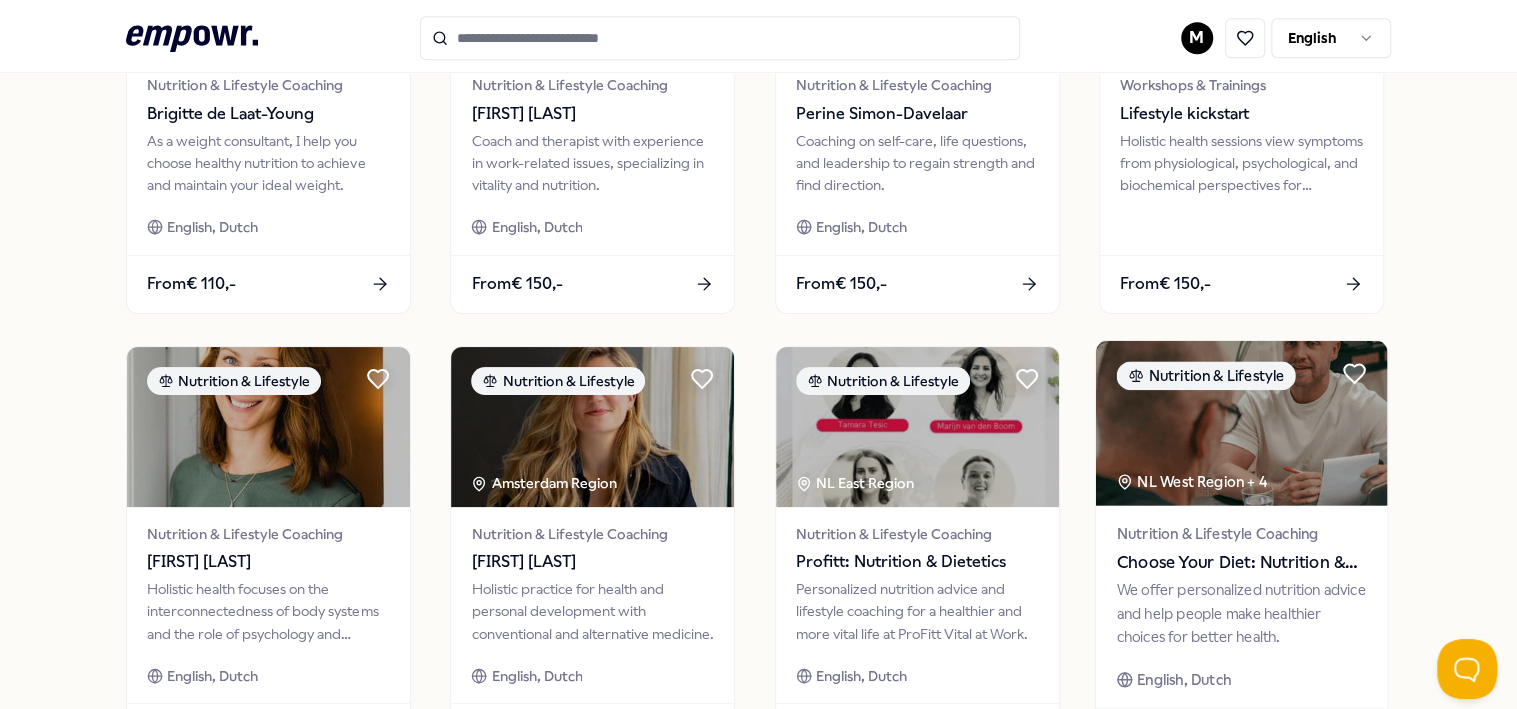 click at bounding box center (1240, 423) 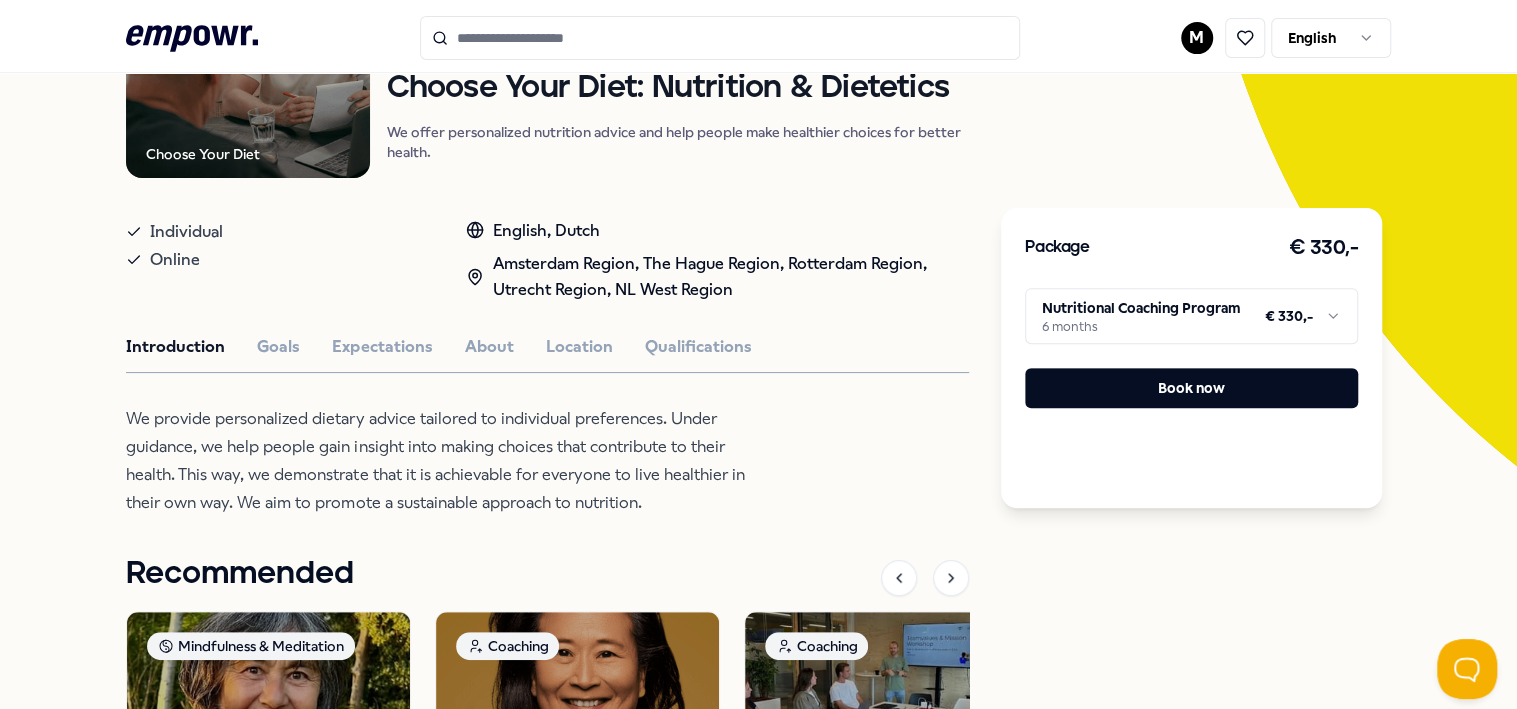 scroll, scrollTop: 328, scrollLeft: 0, axis: vertical 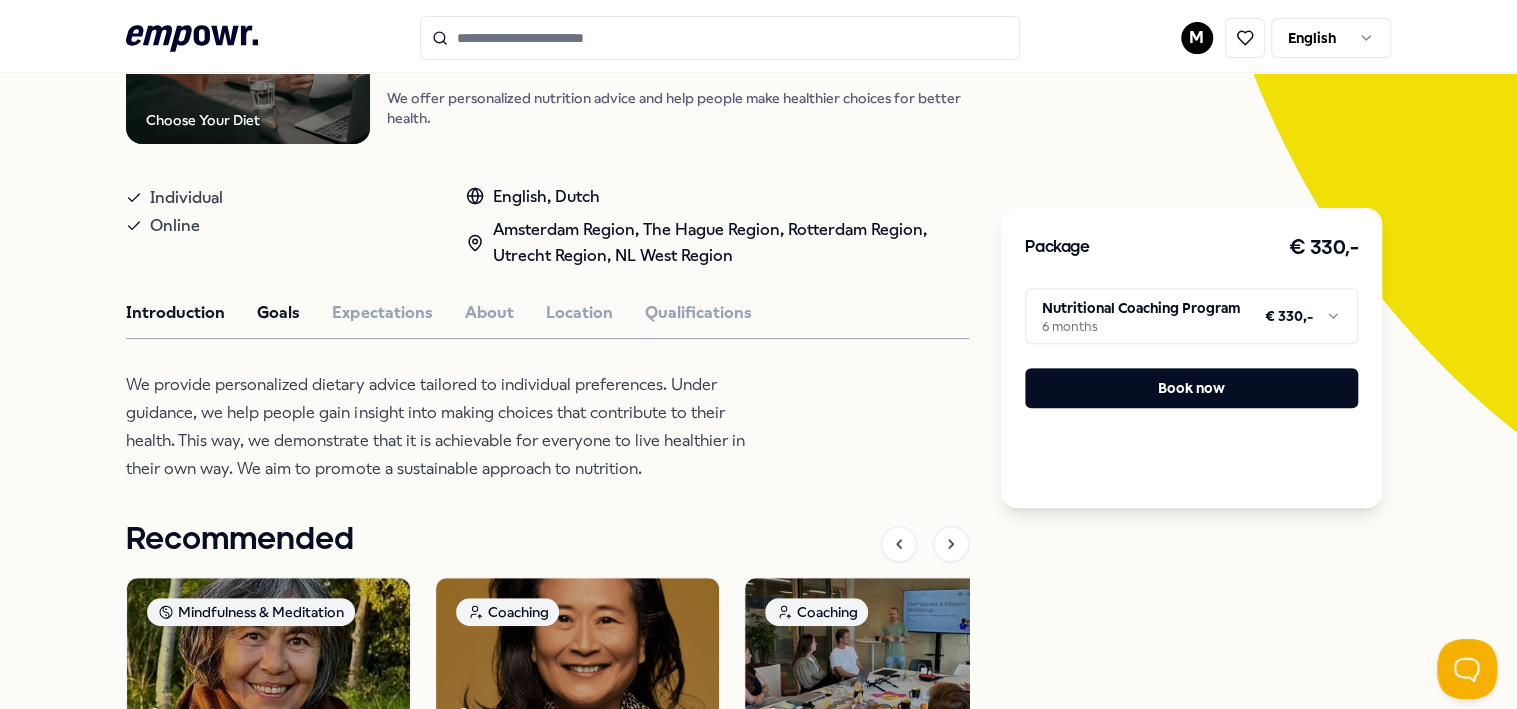 click on "Goals" at bounding box center (278, 313) 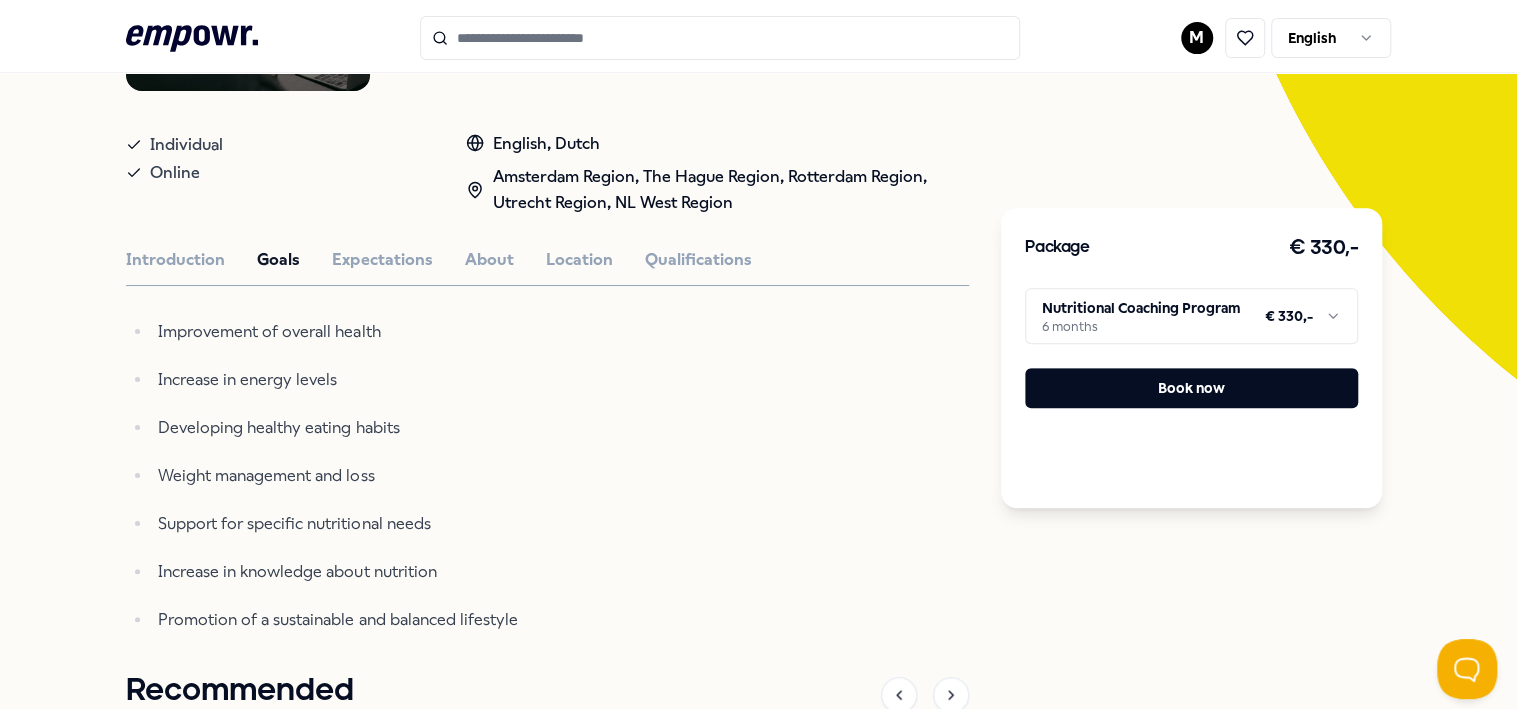 scroll, scrollTop: 428, scrollLeft: 0, axis: vertical 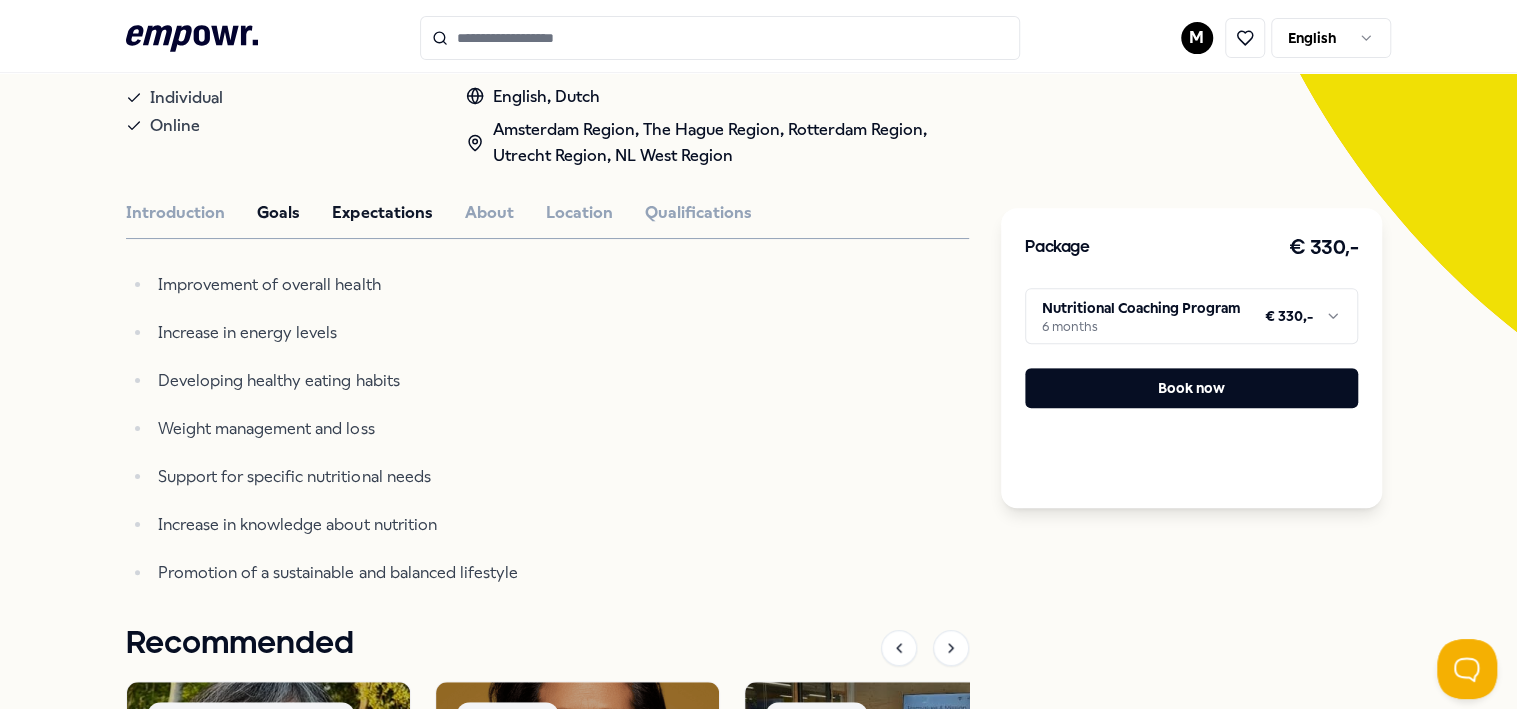 click on "Expectations" at bounding box center [382, 213] 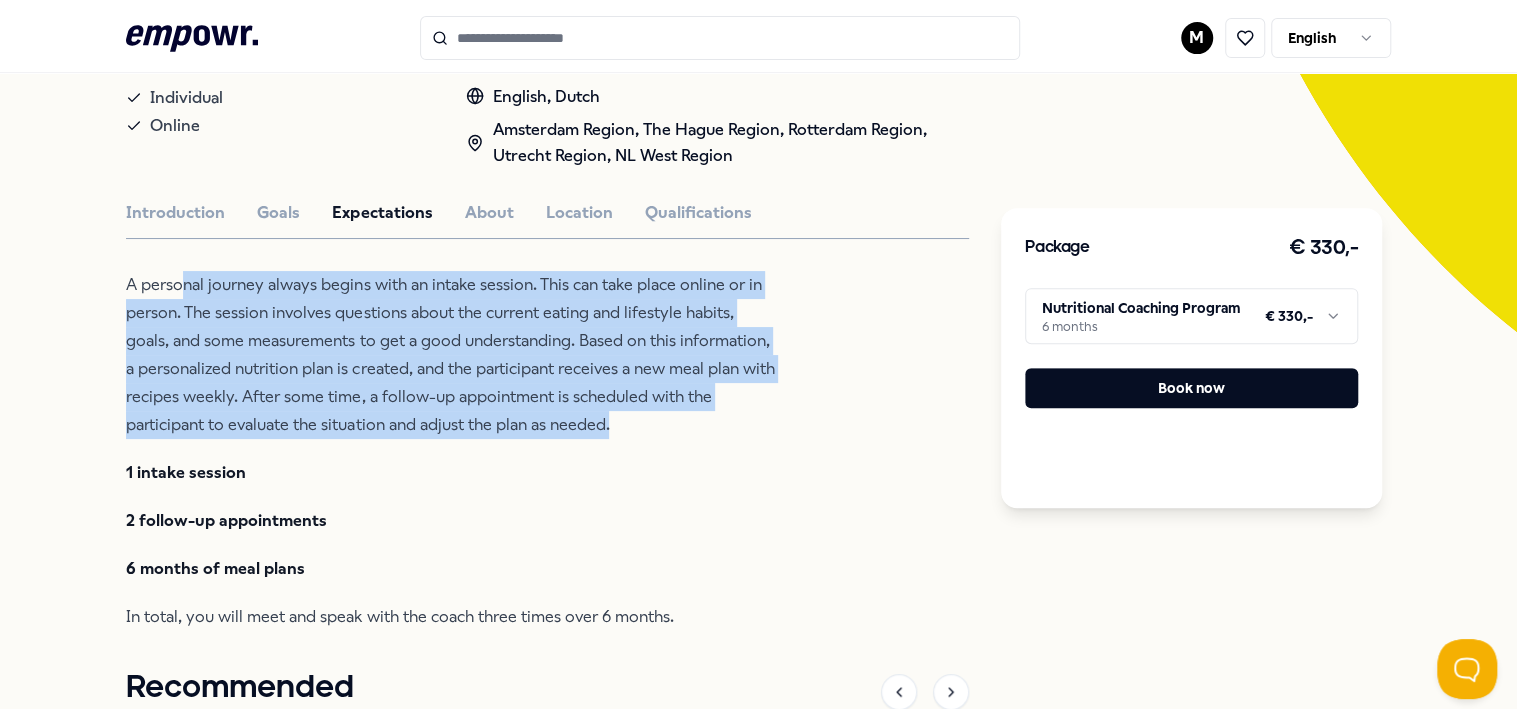 drag, startPoint x: 183, startPoint y: 274, endPoint x: 618, endPoint y: 423, distance: 459.81082 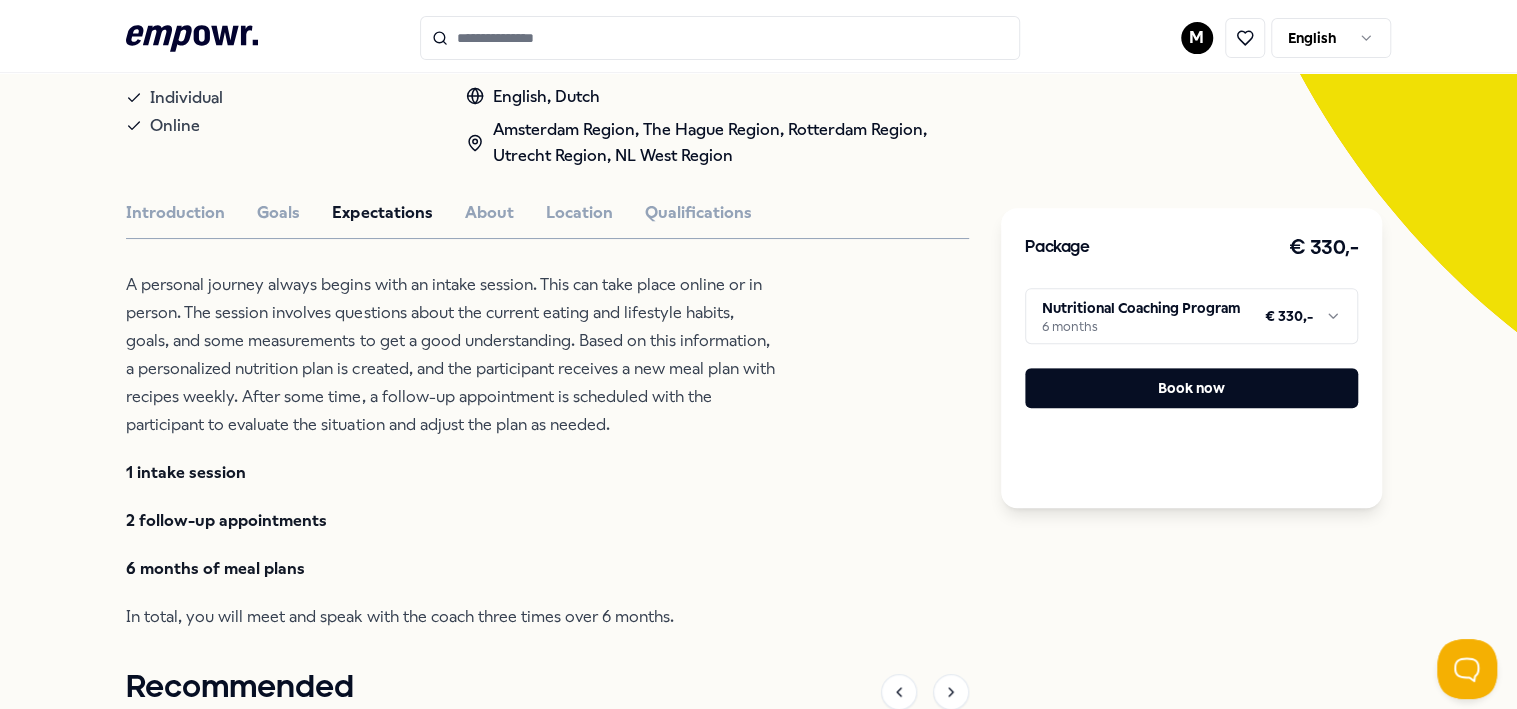 drag, startPoint x: 618, startPoint y: 423, endPoint x: 738, endPoint y: 488, distance: 136.47343 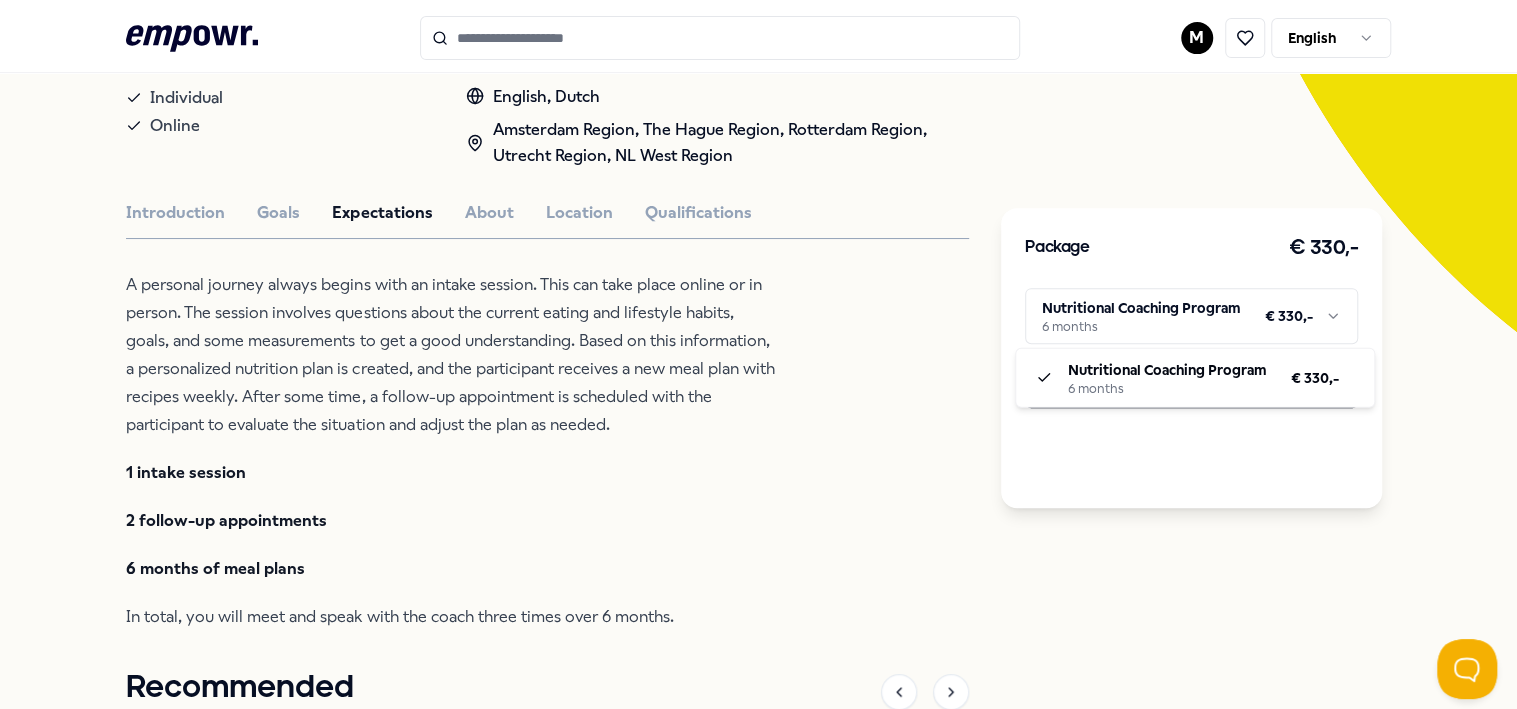 click on ".empowr-logo_svg__cls-1{fill:#03032f} M English All categories   Self-care library Back Choose Your Diet Coaching Choose Your Diet: Nutrition & Dietetics We offer personalized nutrition advice and help people make healthier choices for better health. Individual Online  English, Dutch Amsterdam Region, The Hague Region, Rotterdam Region, Utrecht Region, NL West Region Introduction Goals Expectations About Location Qualifications A personal journey always begins with an intake session. This can take place online or in person. The session involves questions about the current eating and lifestyle habits, goals, and some measurements to get a good understanding. Based on this information, a personalized nutrition plan is created, and the participant receives a new meal plan with recipes weekly. After some time, a follow-up appointment is scheduled with the participant to evaluate the situation and adjust the plan as needed. 1 intake session  2 follow-up appointments  6 months of meal plans Recommended   Dutch" at bounding box center (758, 354) 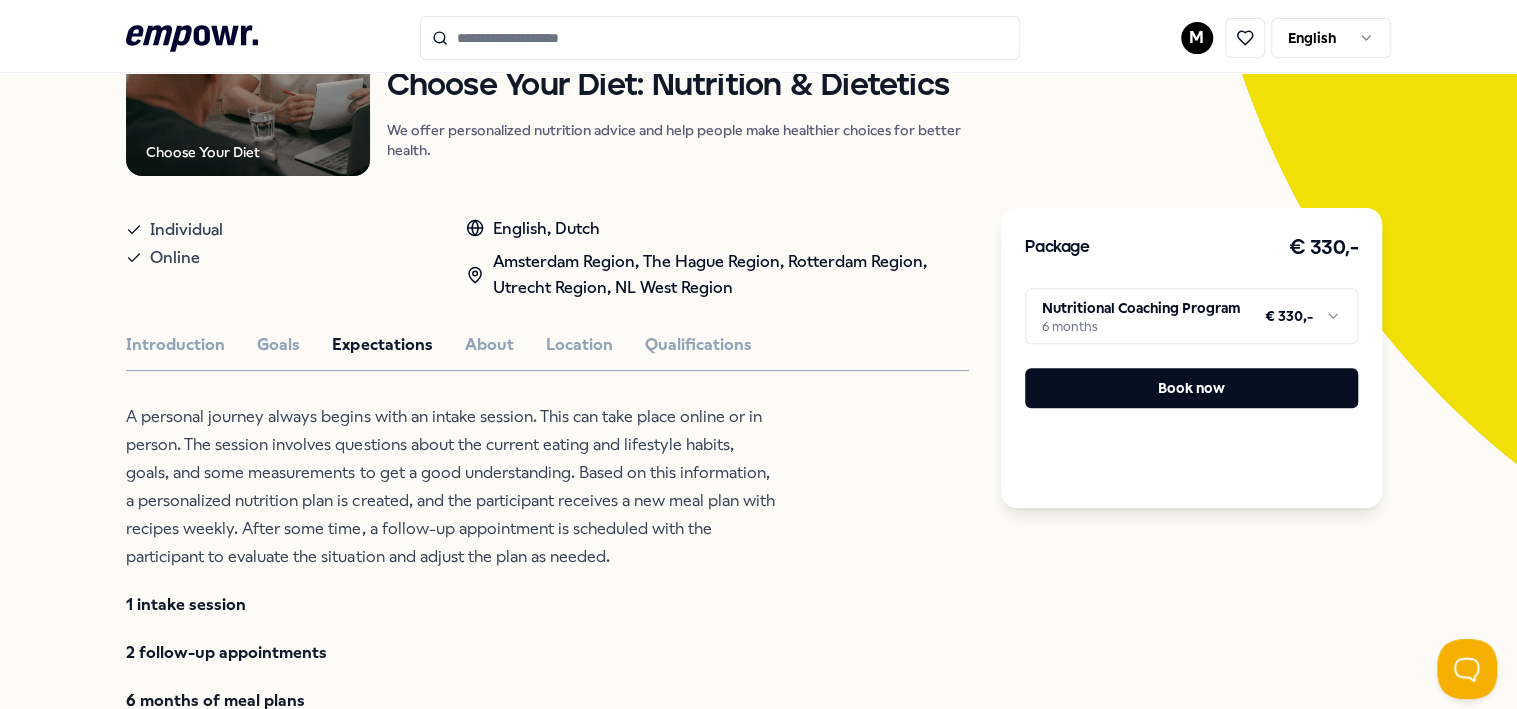 scroll, scrollTop: 28, scrollLeft: 0, axis: vertical 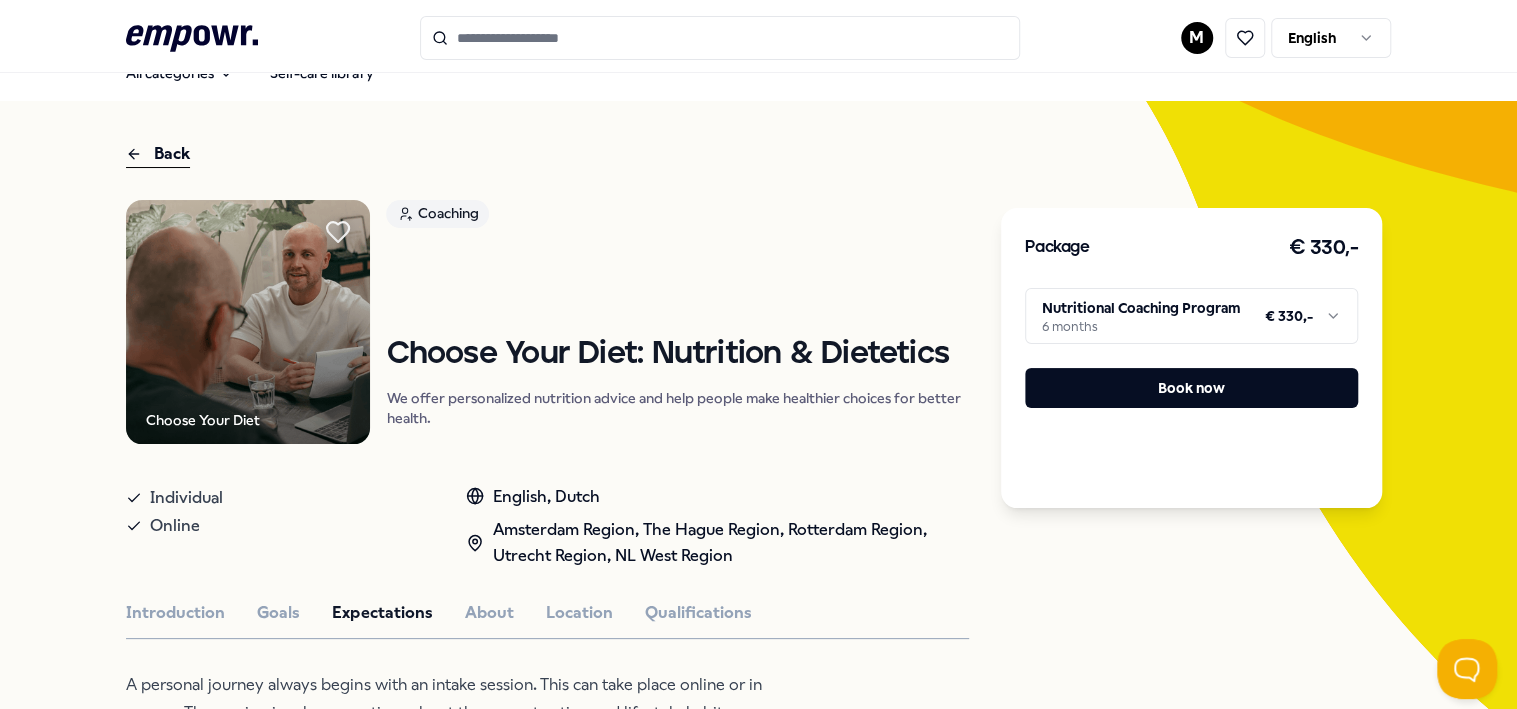 click 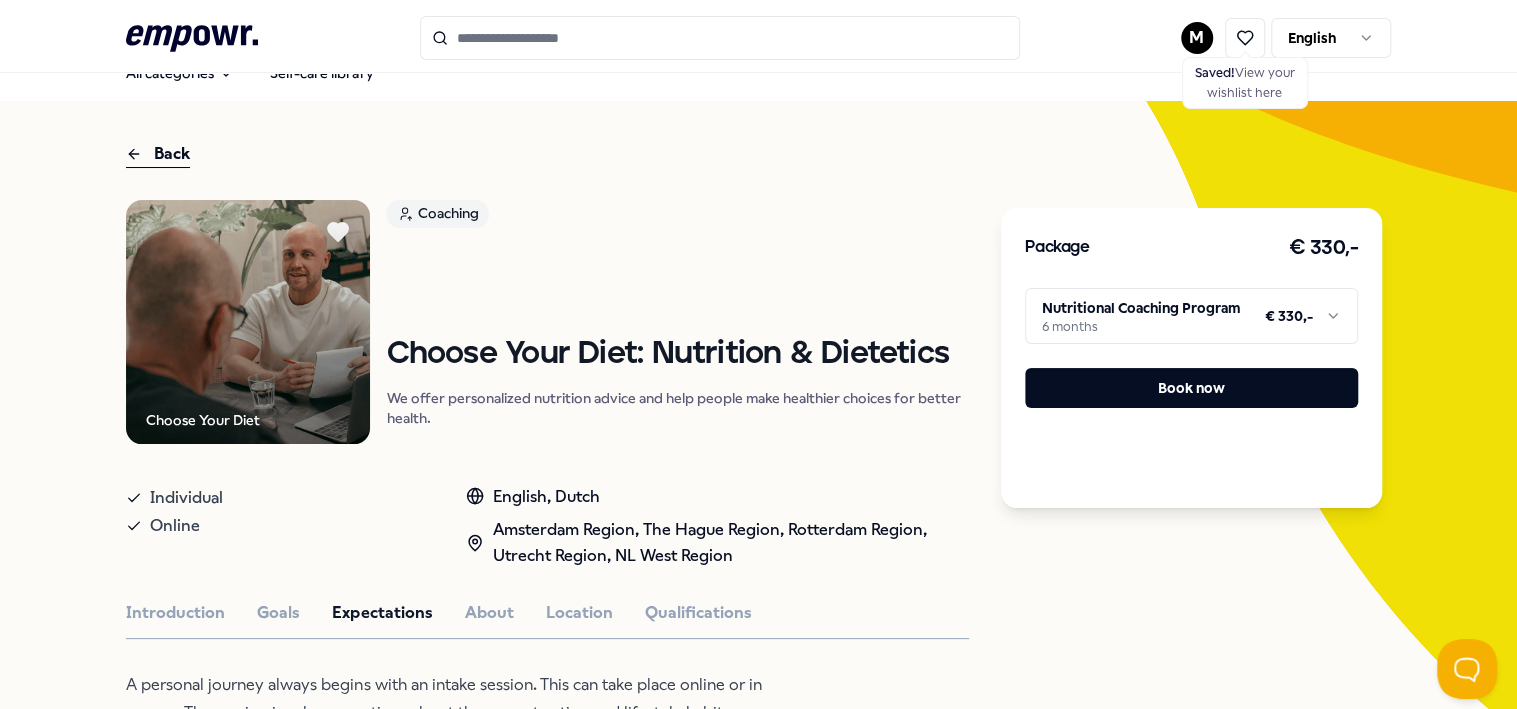 click on "Back" at bounding box center (158, 154) 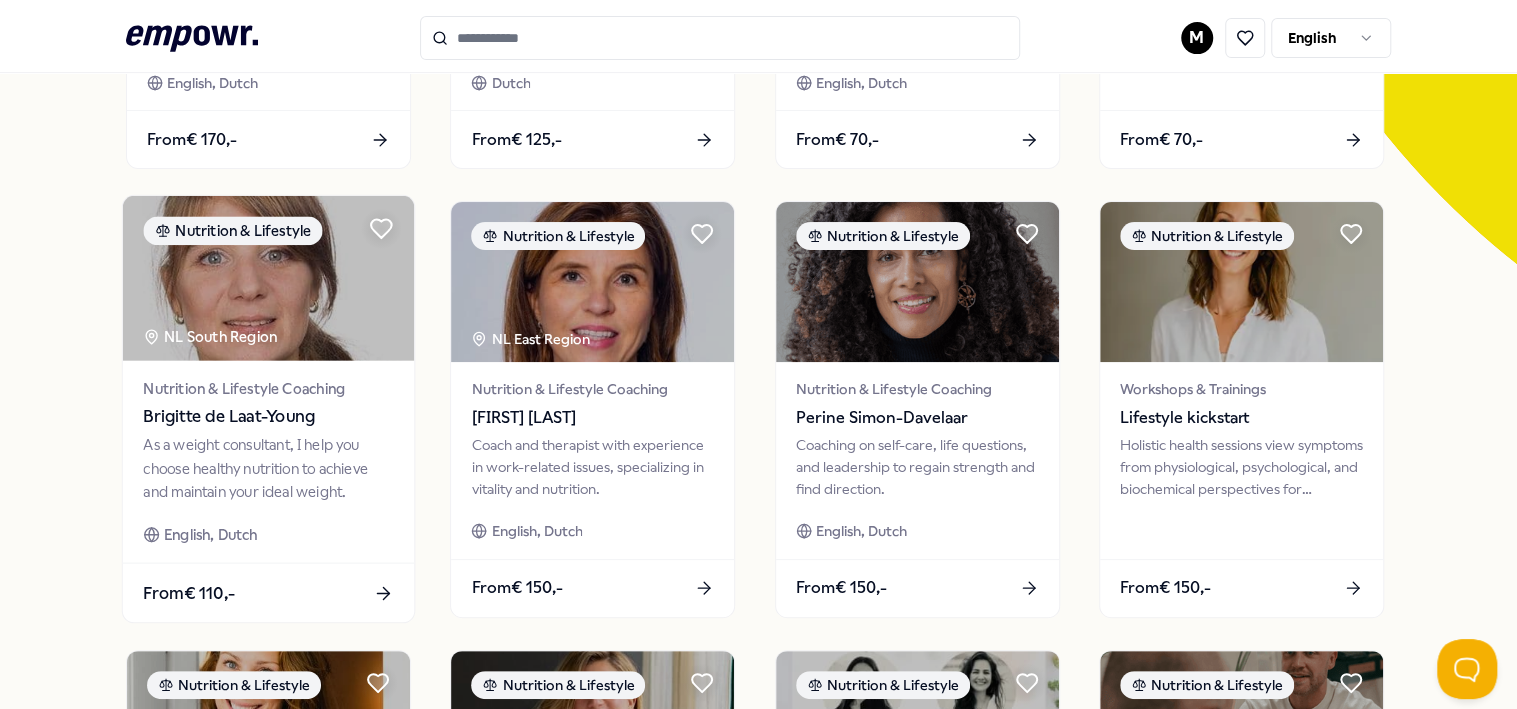 scroll, scrollTop: 528, scrollLeft: 0, axis: vertical 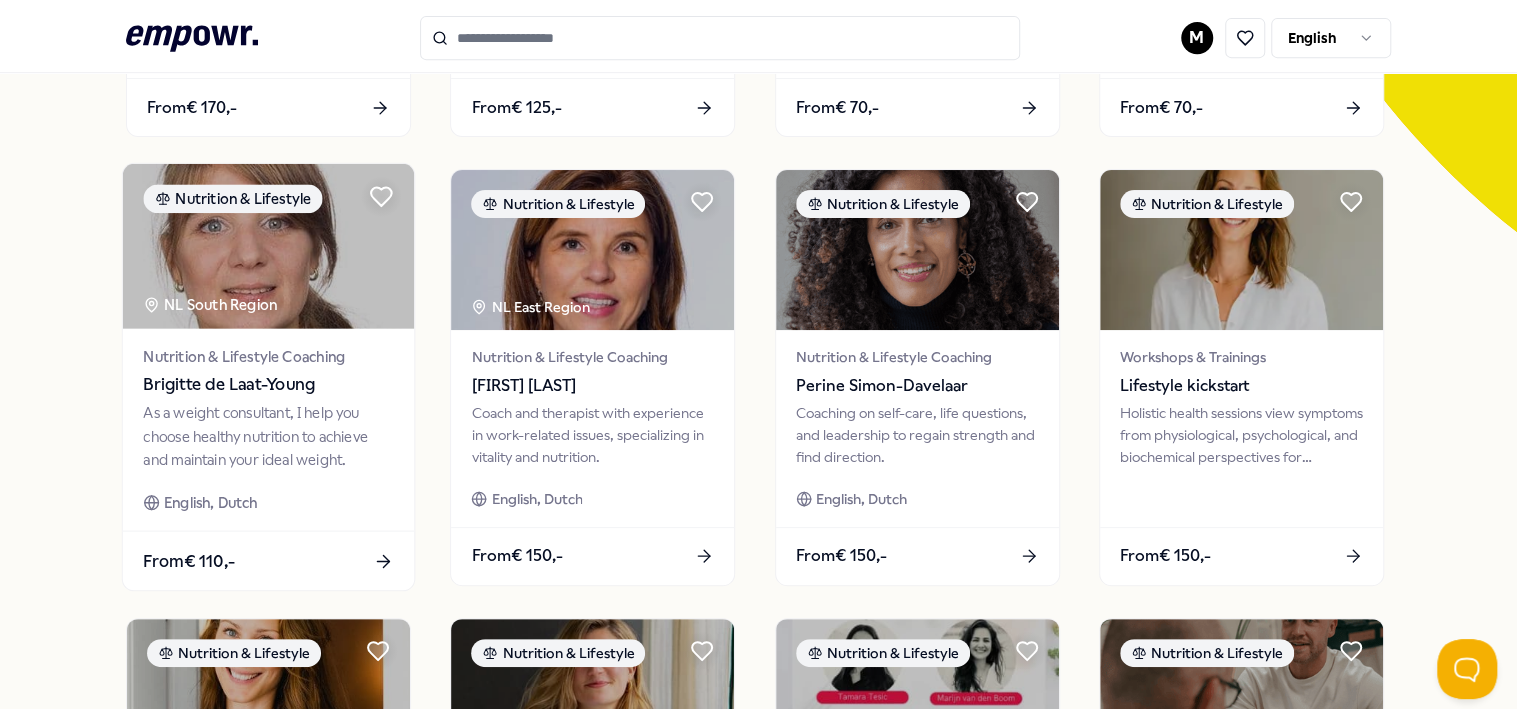 click on "As a weight consultant, I help you choose healthy nutrition to achieve and
maintain your ideal weight." at bounding box center (269, 436) 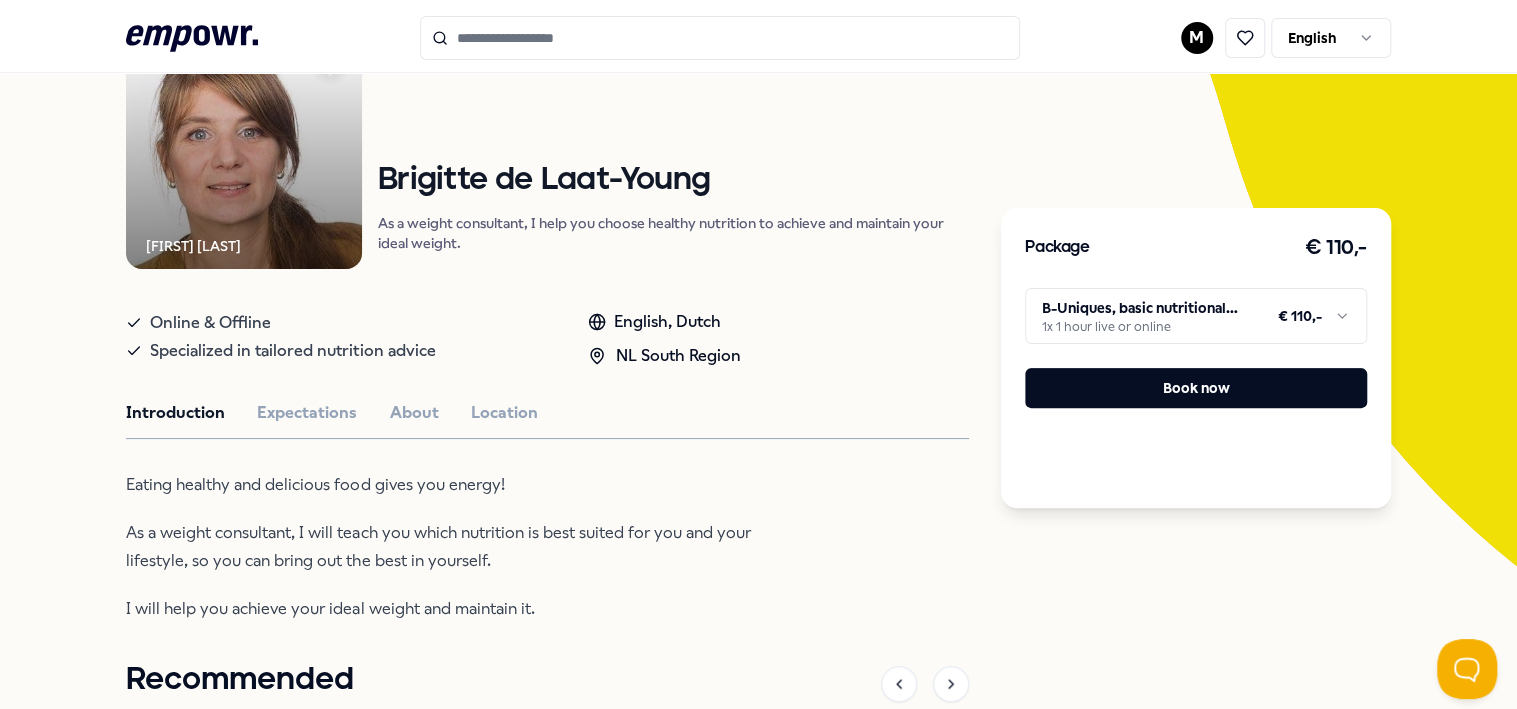 scroll, scrollTop: 228, scrollLeft: 0, axis: vertical 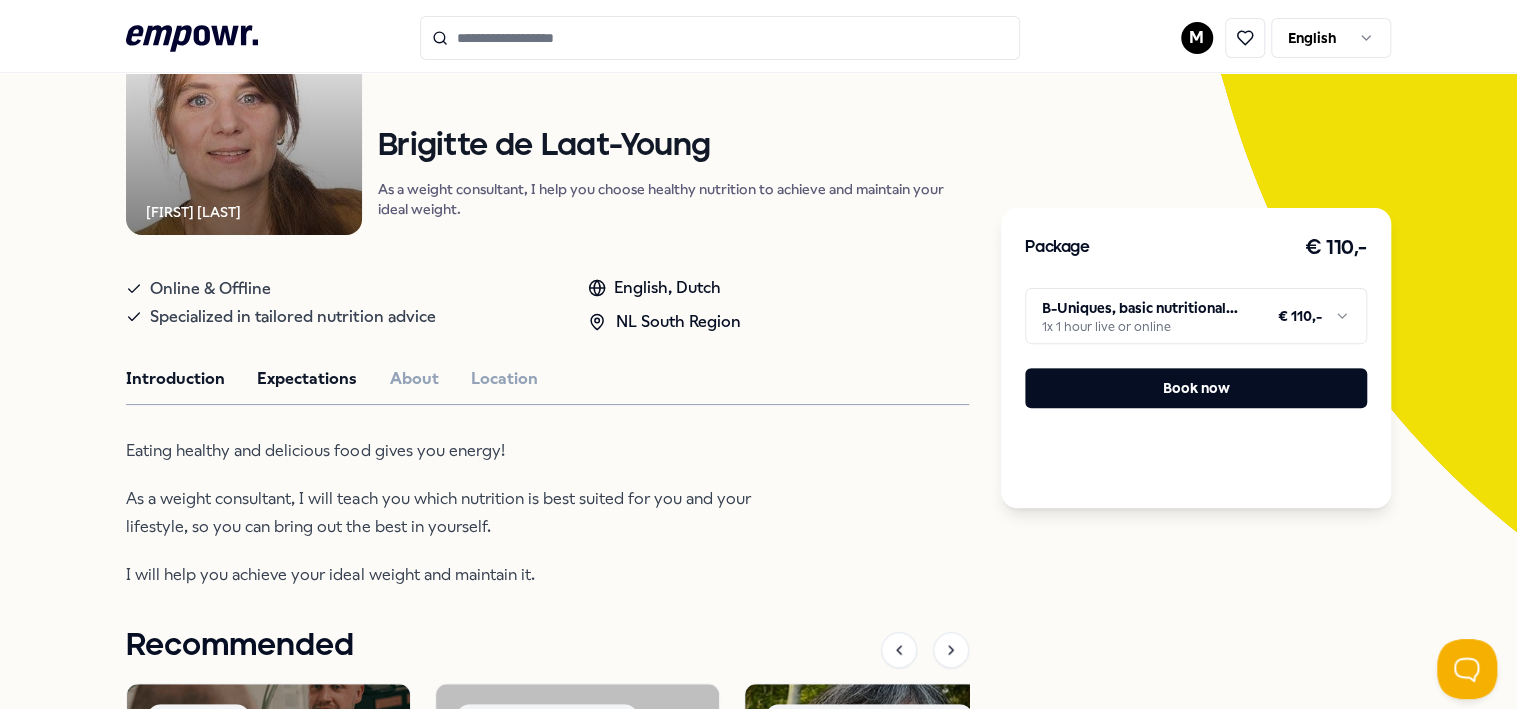 click on "Expectations" at bounding box center [307, 379] 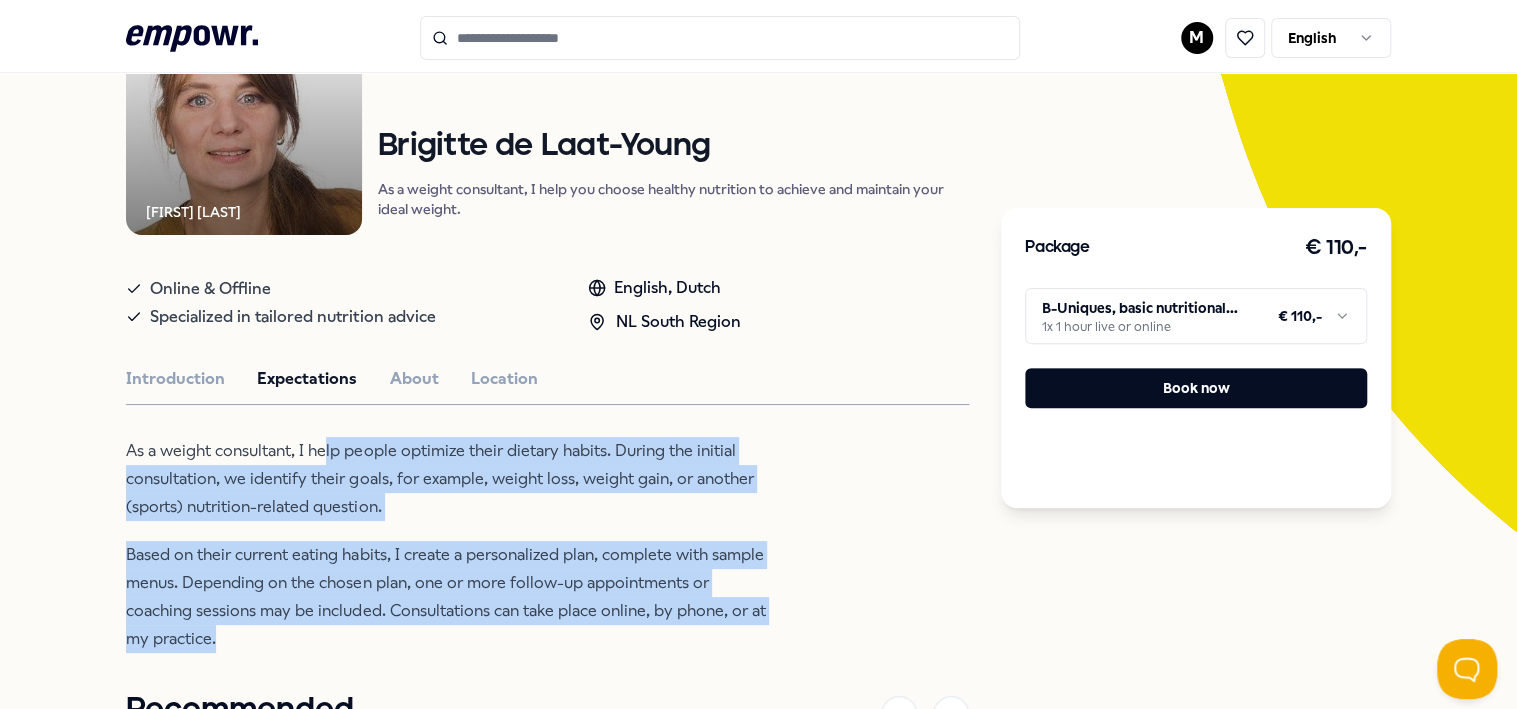 drag, startPoint x: 322, startPoint y: 453, endPoint x: 559, endPoint y: 629, distance: 295.2033 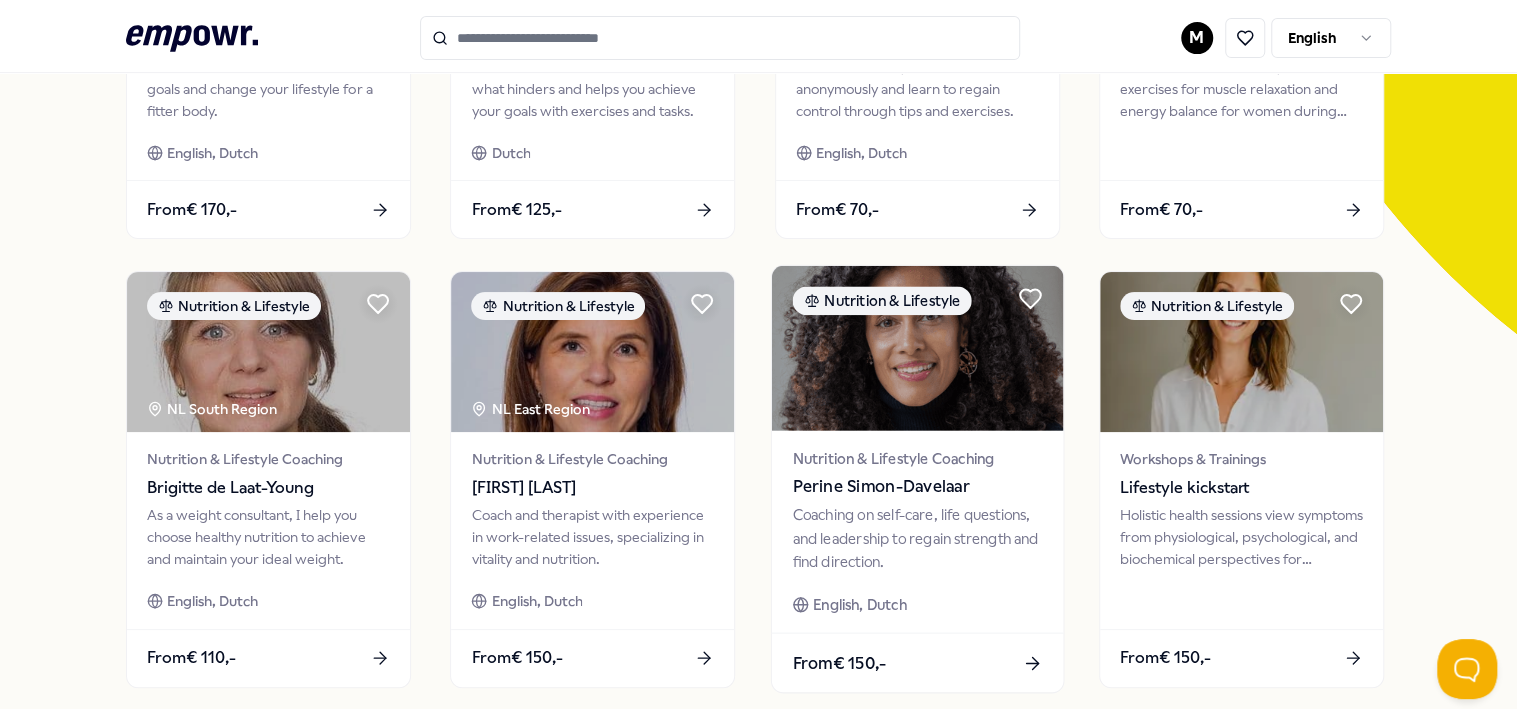scroll, scrollTop: 428, scrollLeft: 0, axis: vertical 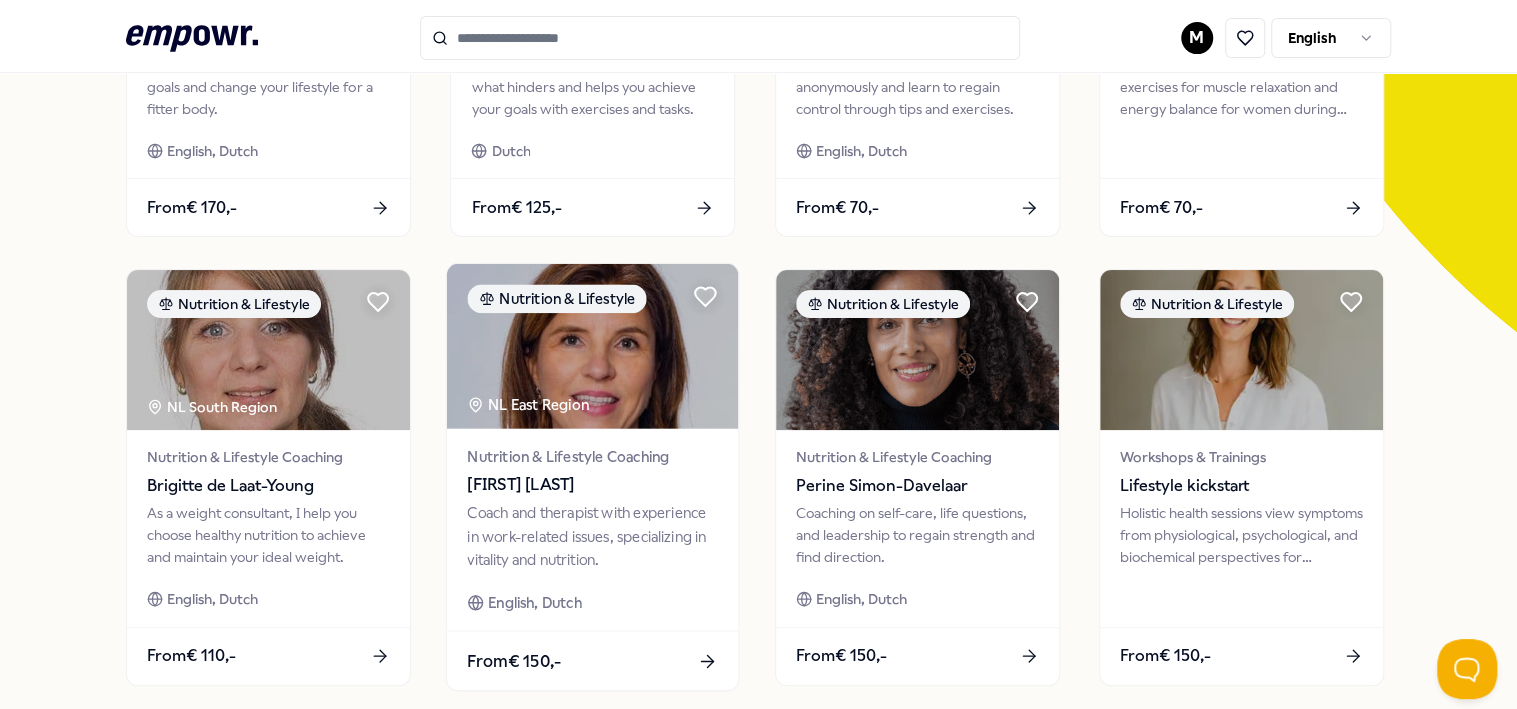 click on "[FIRST] [LAST]" at bounding box center (593, 485) 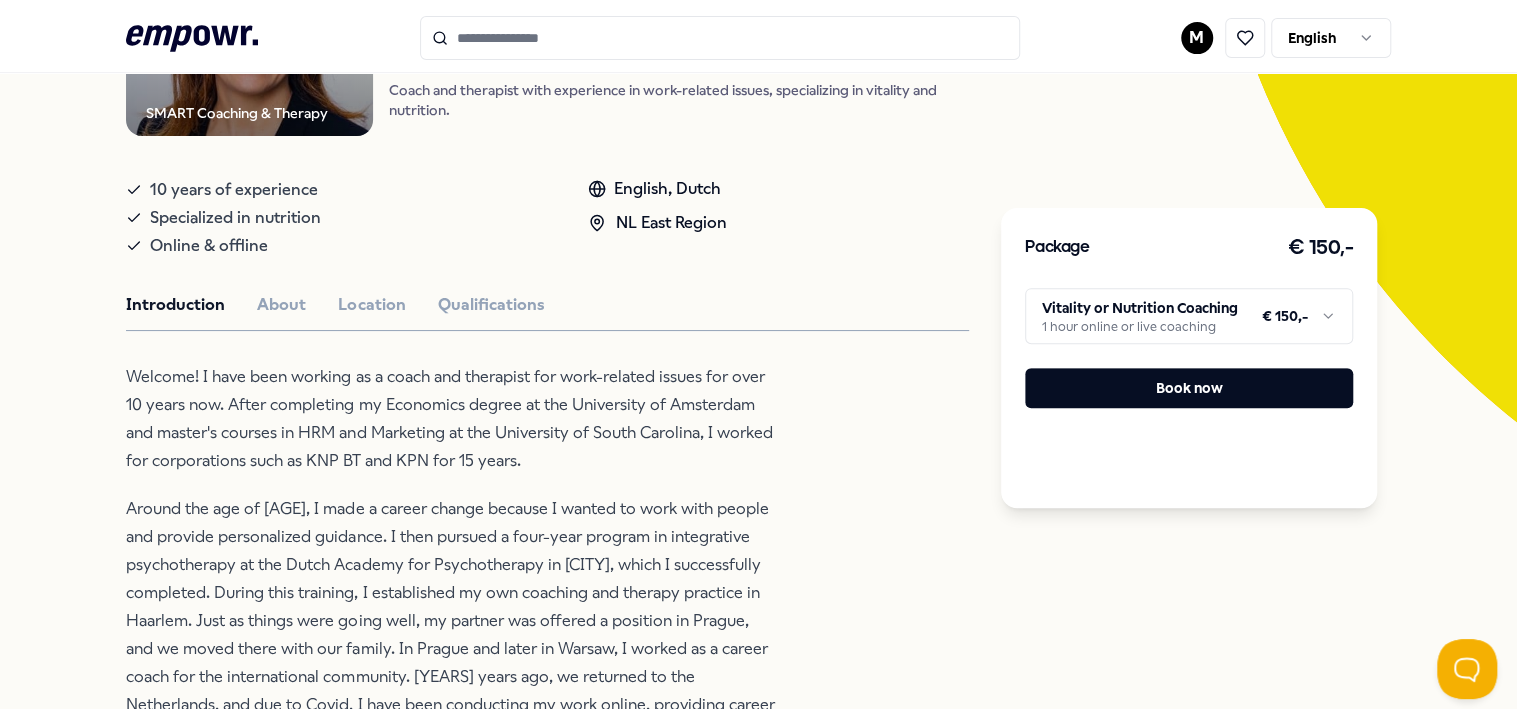 scroll, scrollTop: 428, scrollLeft: 0, axis: vertical 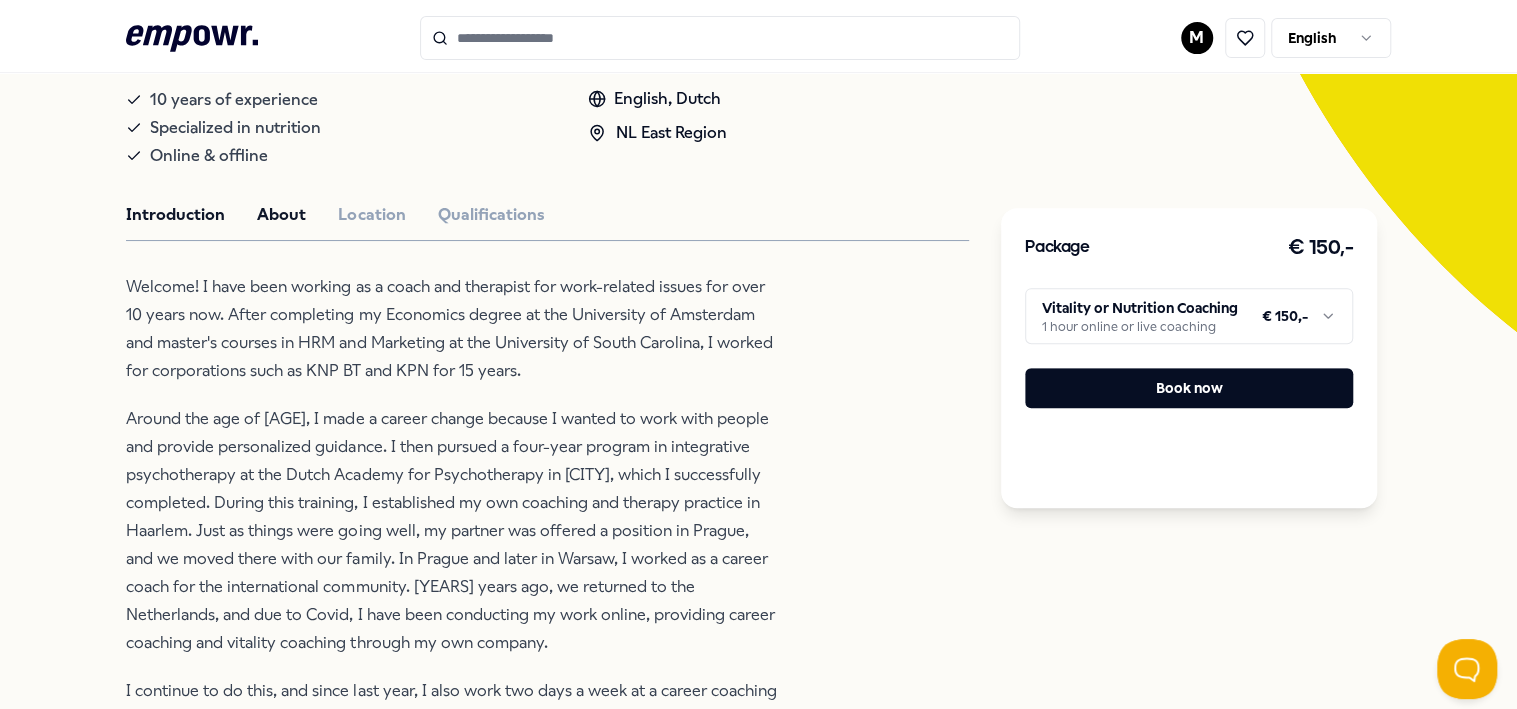 click on "About" at bounding box center (281, 215) 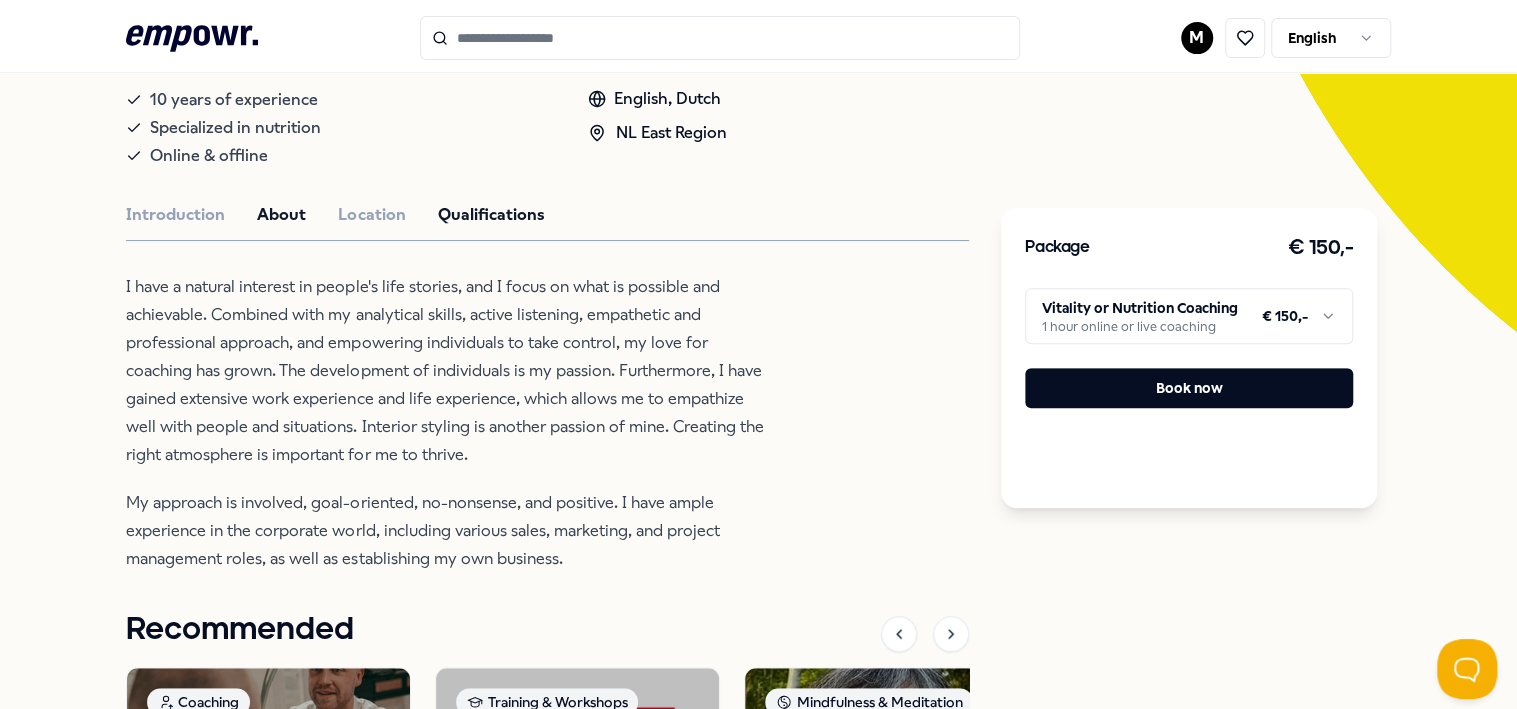 click on "Qualifications" at bounding box center (490, 215) 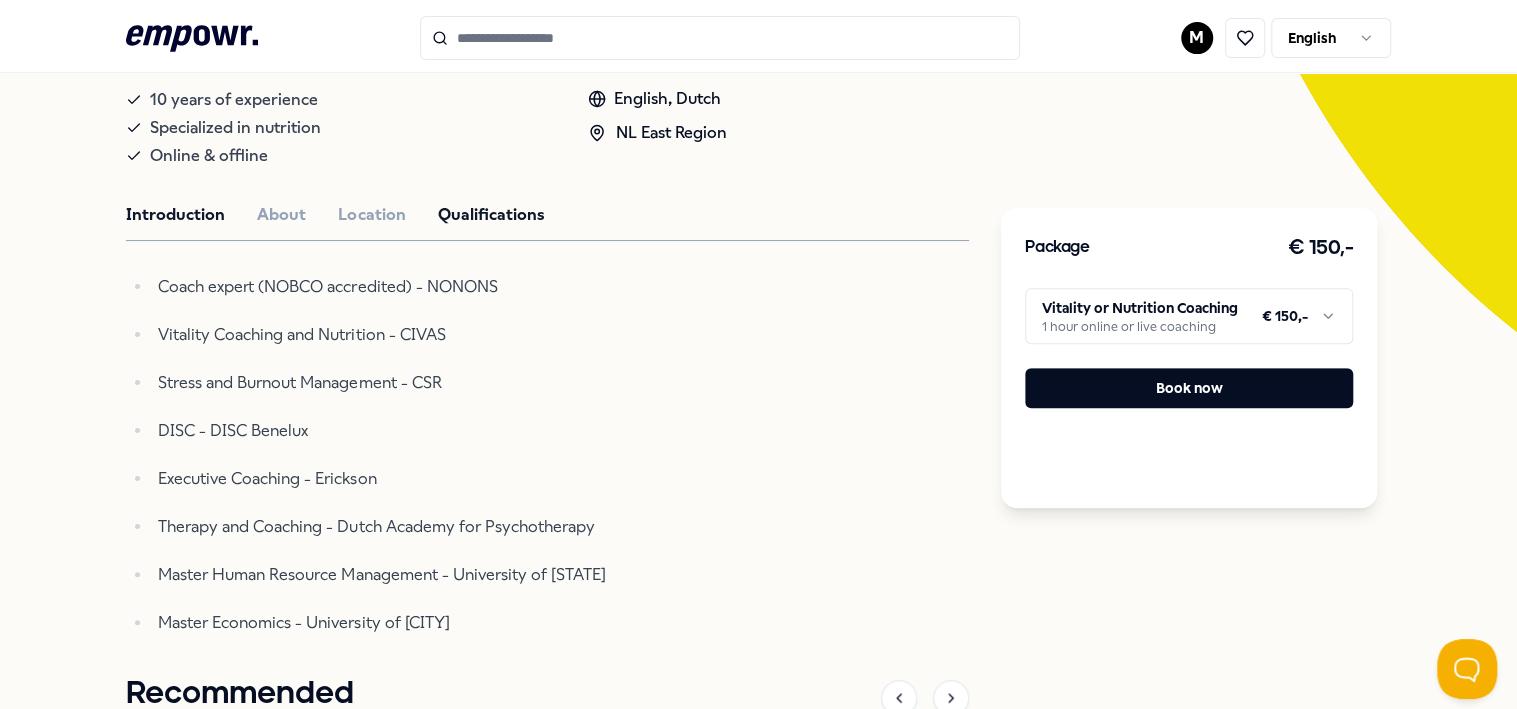 click on "Introduction" at bounding box center (175, 215) 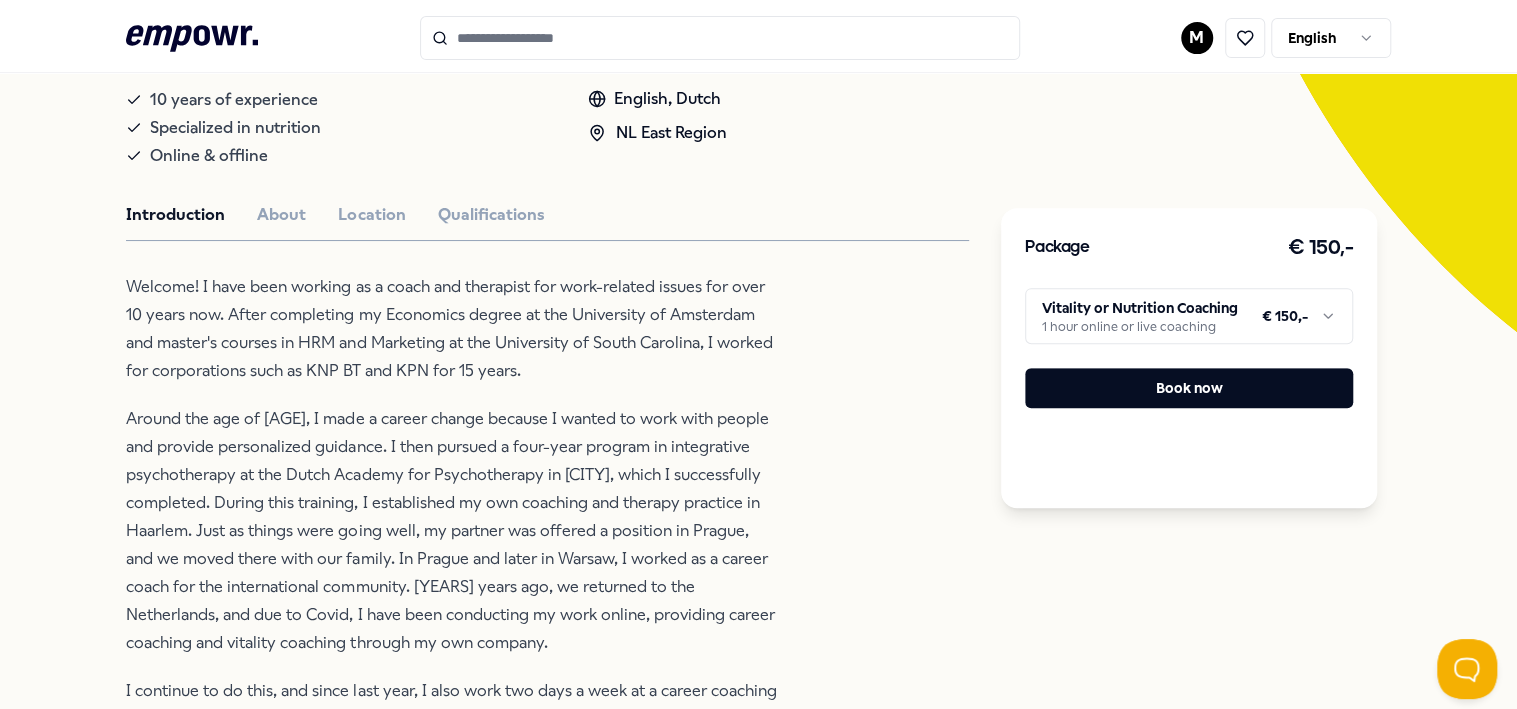 scroll, scrollTop: 528, scrollLeft: 0, axis: vertical 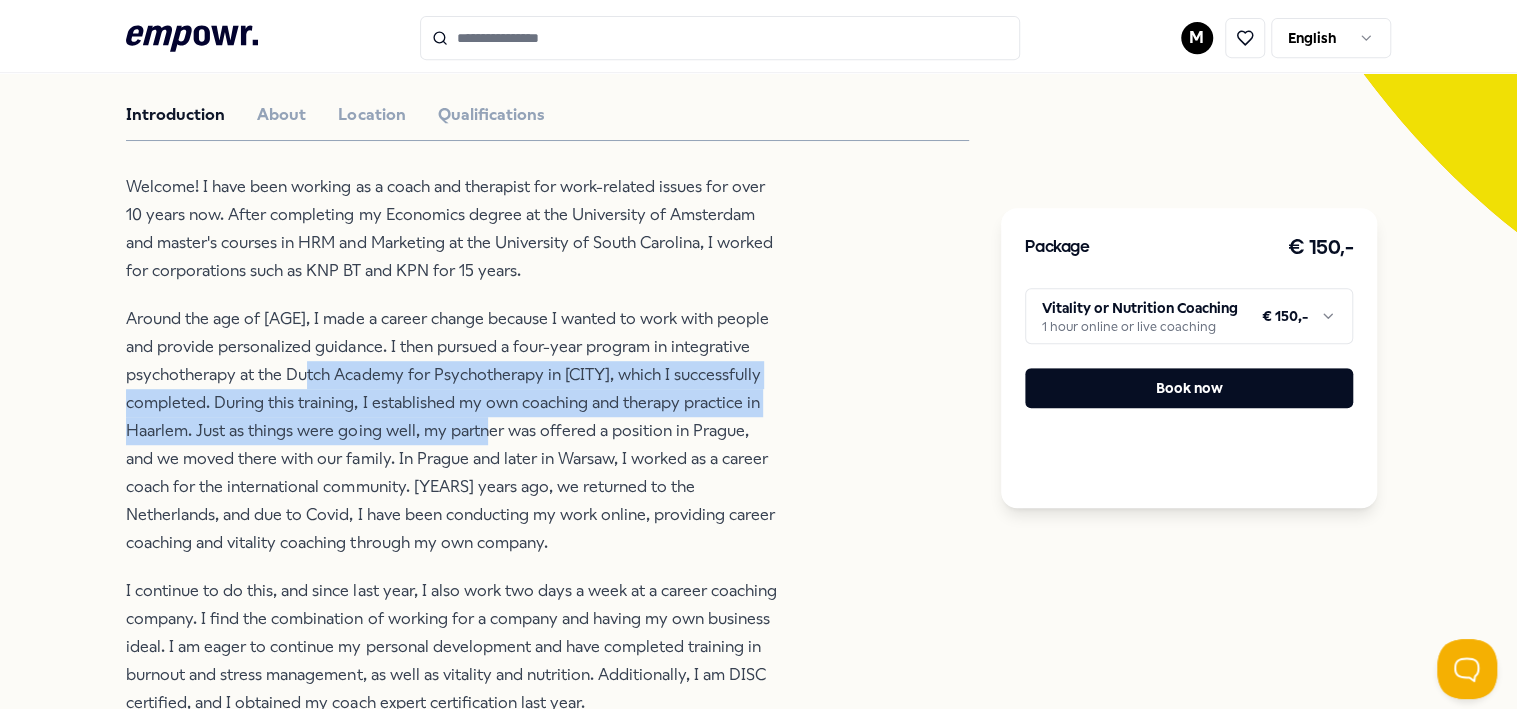 drag, startPoint x: 326, startPoint y: 369, endPoint x: 568, endPoint y: 433, distance: 250.3198 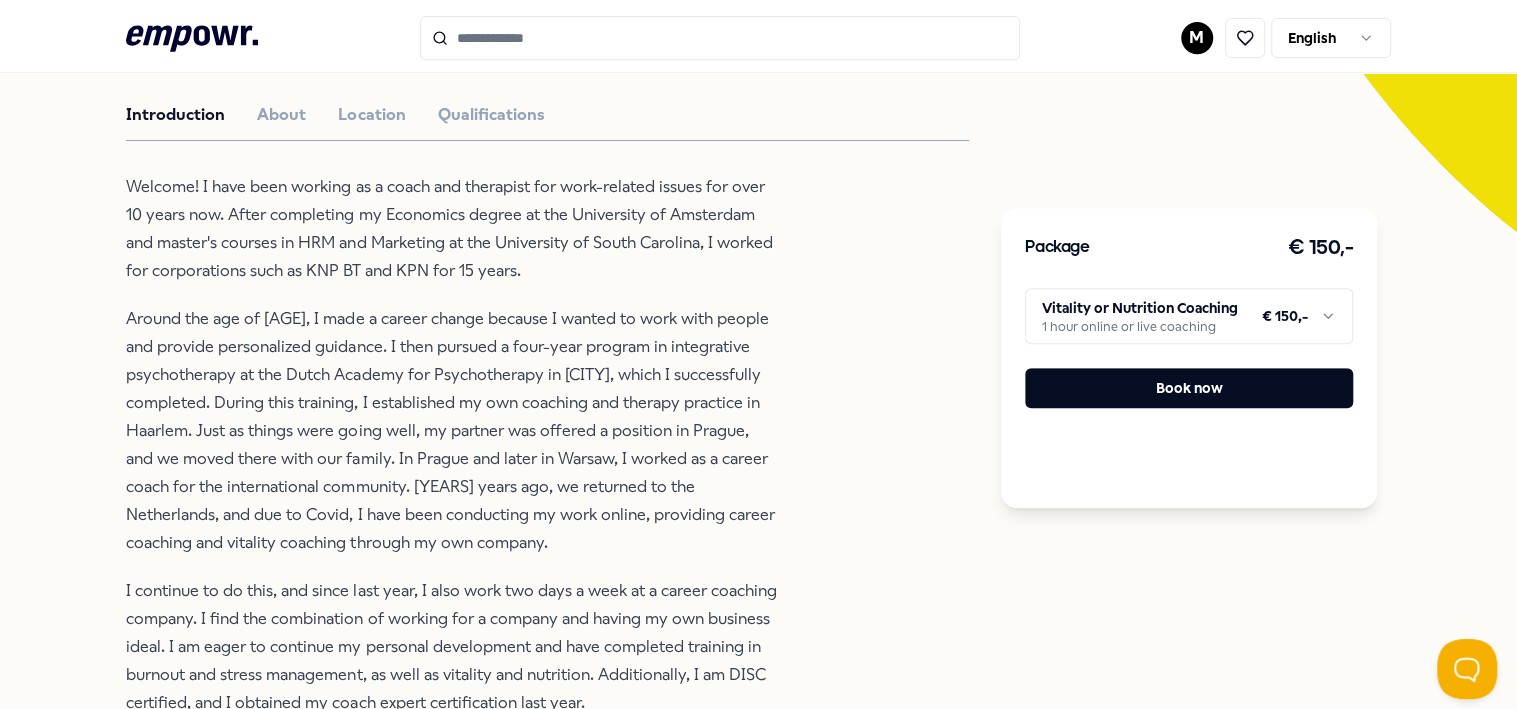 drag, startPoint x: 568, startPoint y: 433, endPoint x: 449, endPoint y: 501, distance: 137.05838 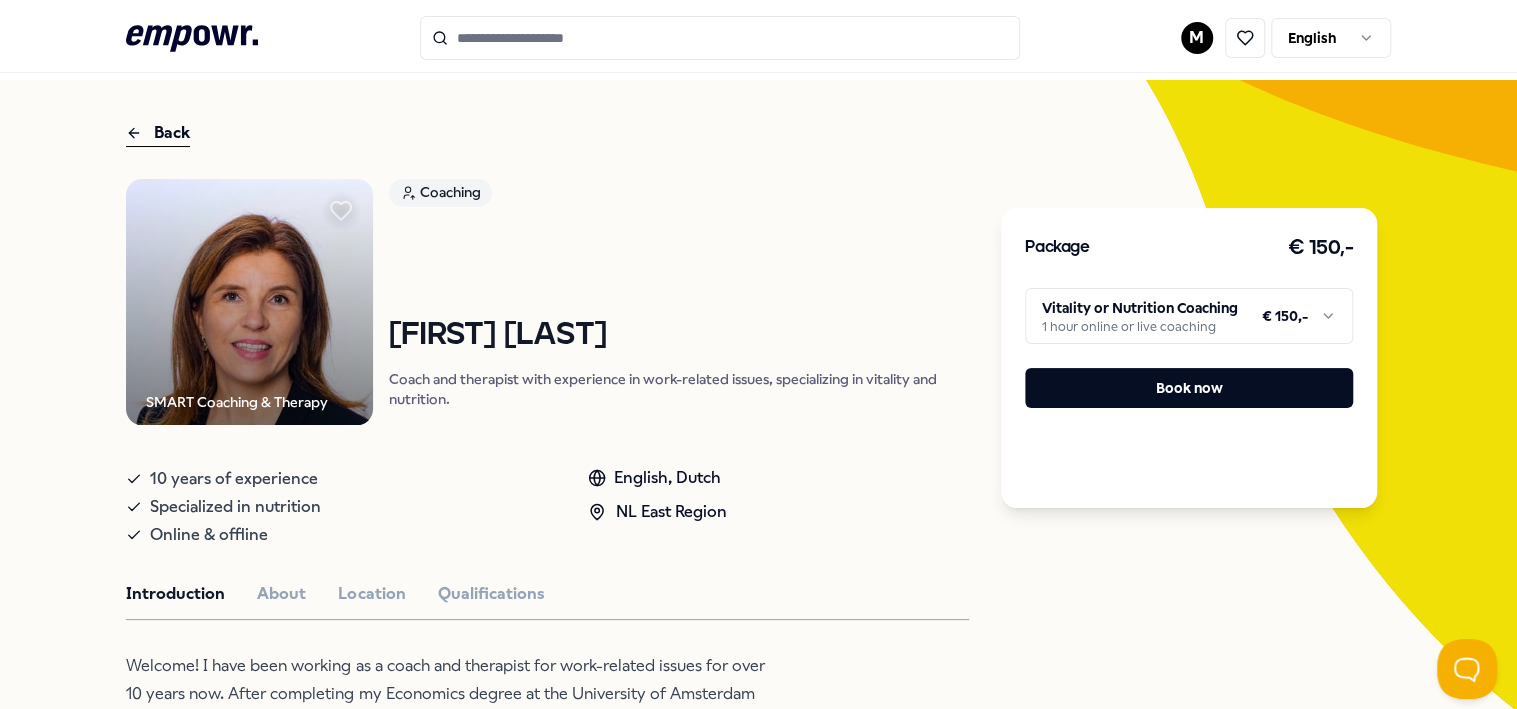 scroll, scrollTop: 28, scrollLeft: 0, axis: vertical 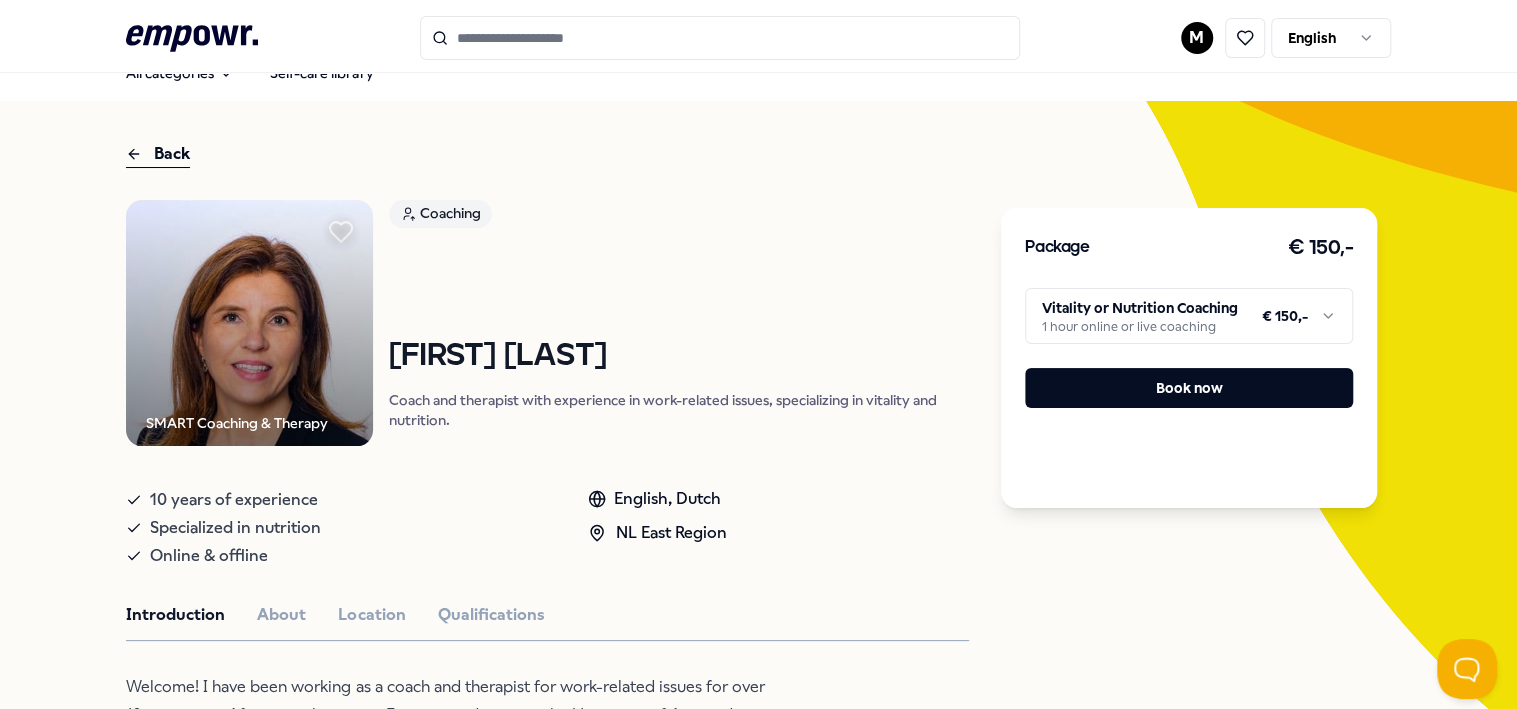 click 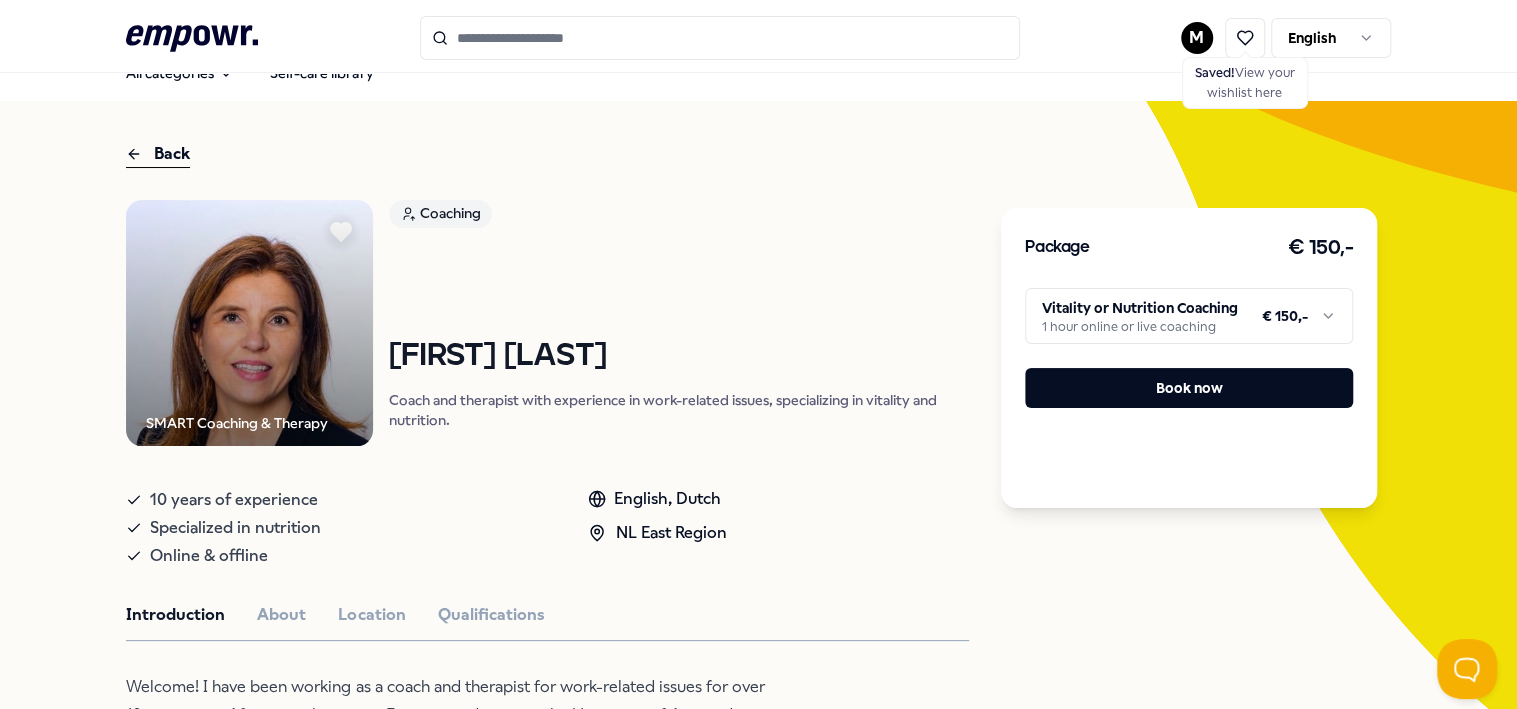 click on "Back" at bounding box center [158, 154] 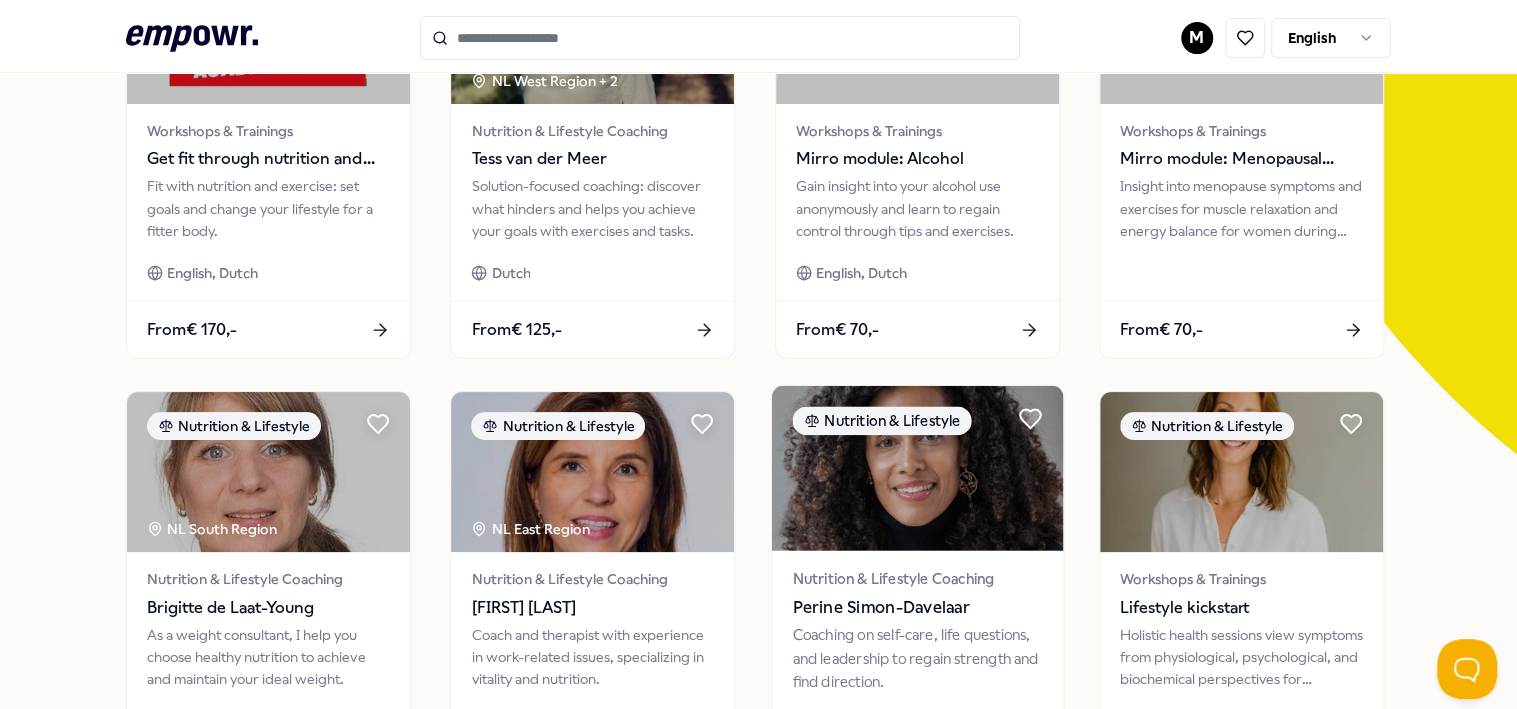 scroll, scrollTop: 628, scrollLeft: 0, axis: vertical 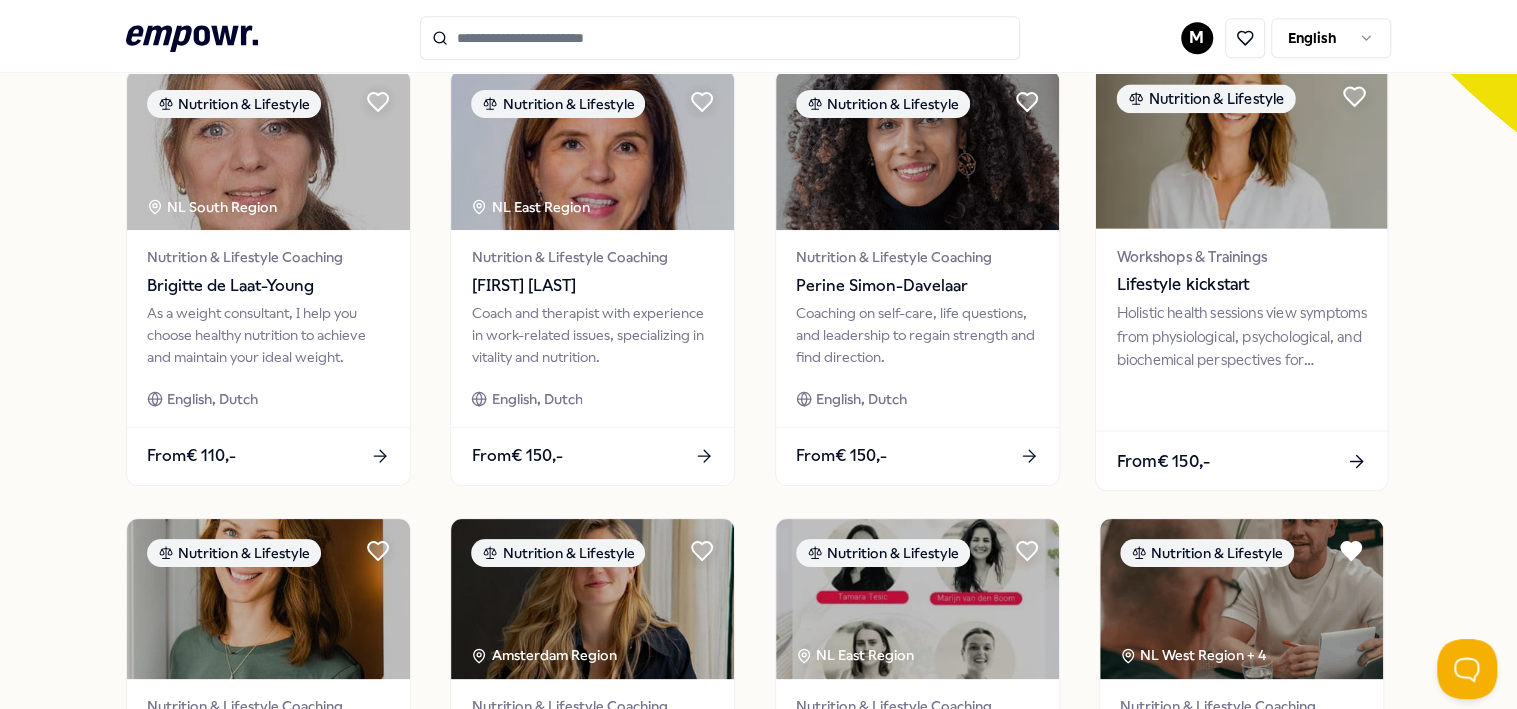 click on "Lifestyle kickstart" at bounding box center [1241, 285] 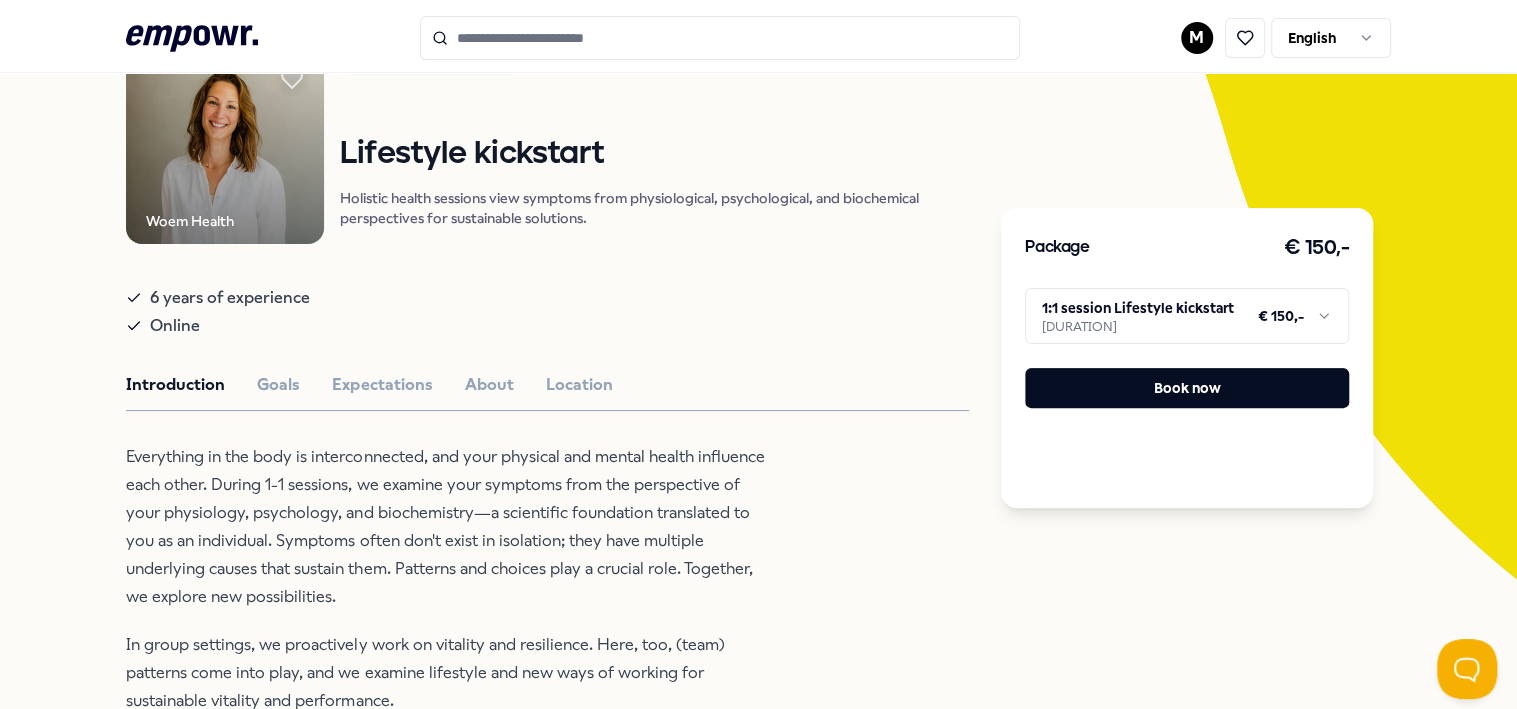 scroll, scrollTop: 328, scrollLeft: 0, axis: vertical 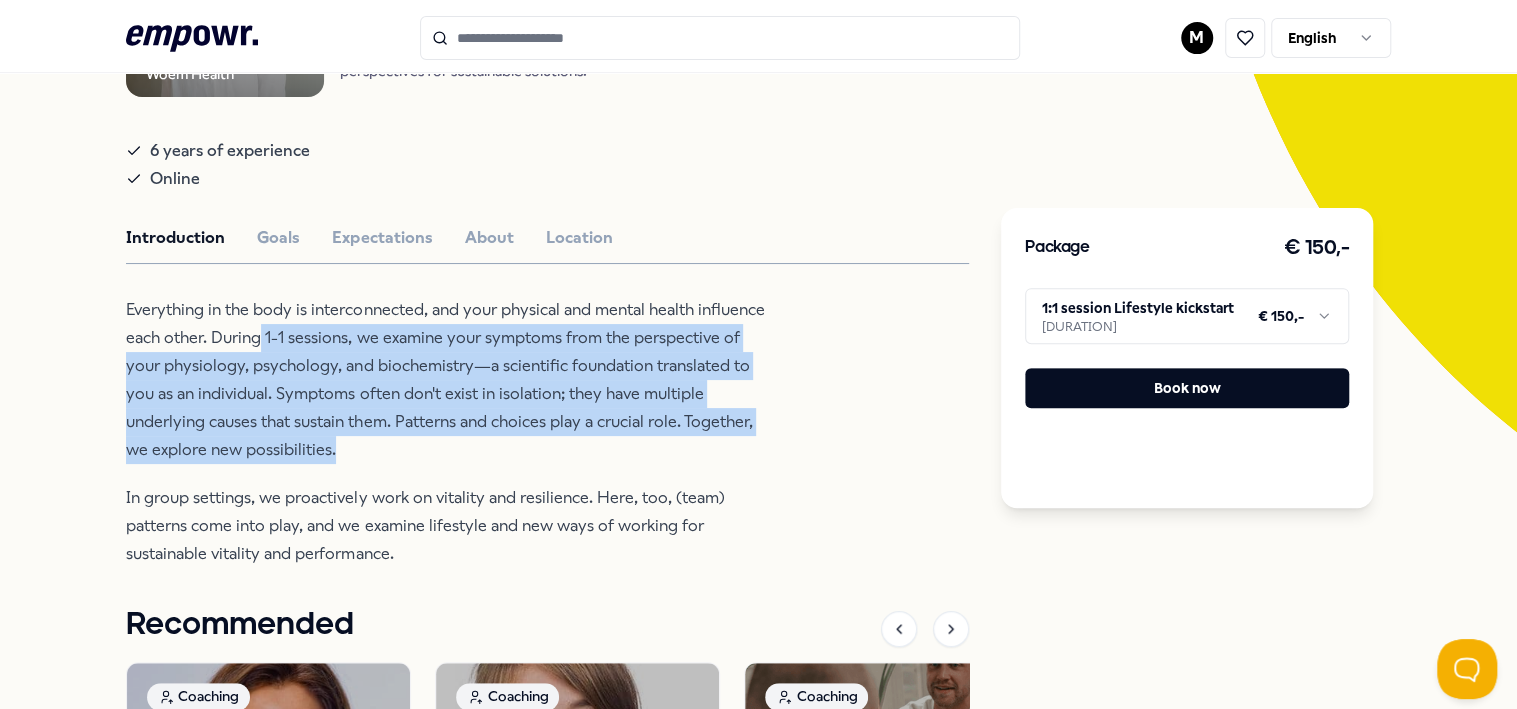 drag, startPoint x: 257, startPoint y: 330, endPoint x: 685, endPoint y: 443, distance: 442.6658 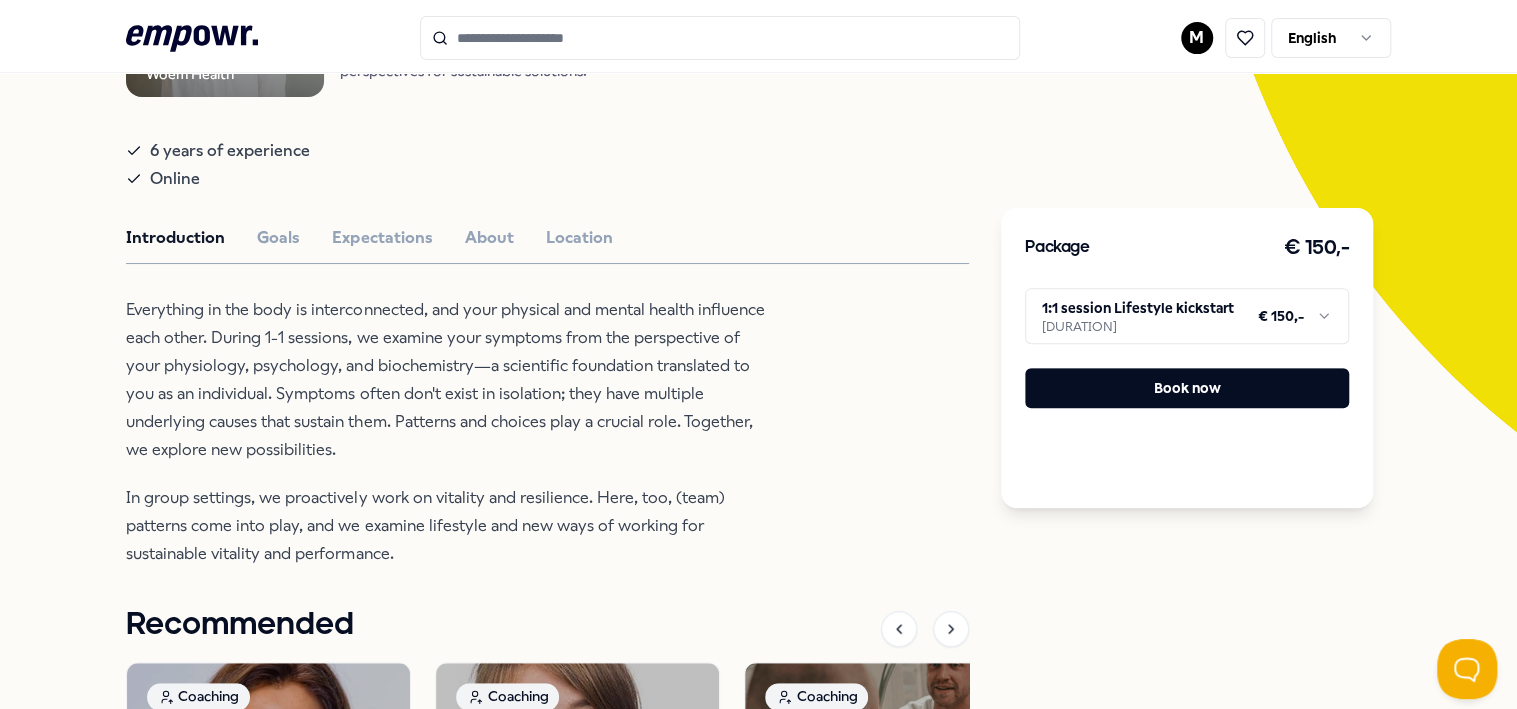 click on "In group settings, we proactively work on vitality and resilience. Here, too, (team) patterns come into play, and we examine lifestyle and new ways of working for sustainable vitality and performance." at bounding box center [451, 526] 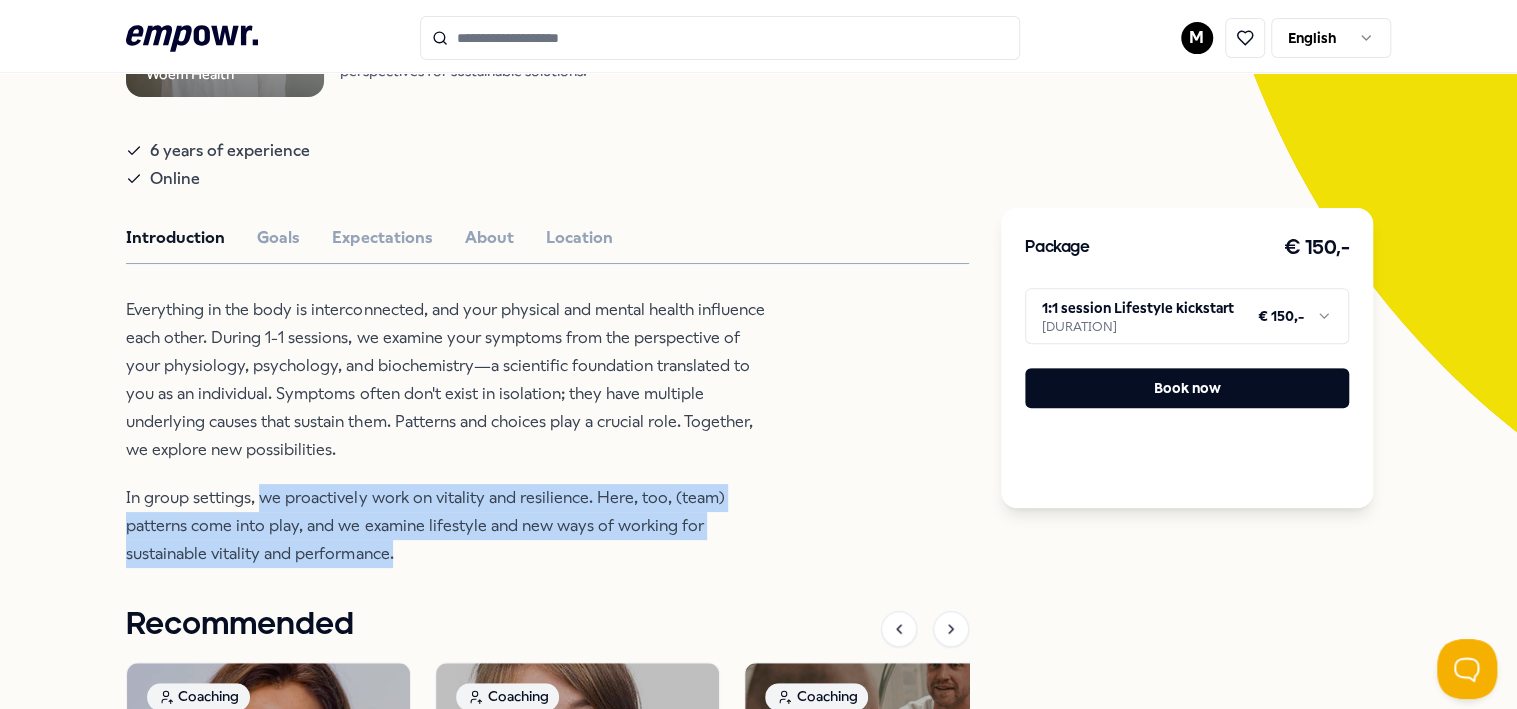 drag, startPoint x: 261, startPoint y: 492, endPoint x: 531, endPoint y: 546, distance: 275.34705 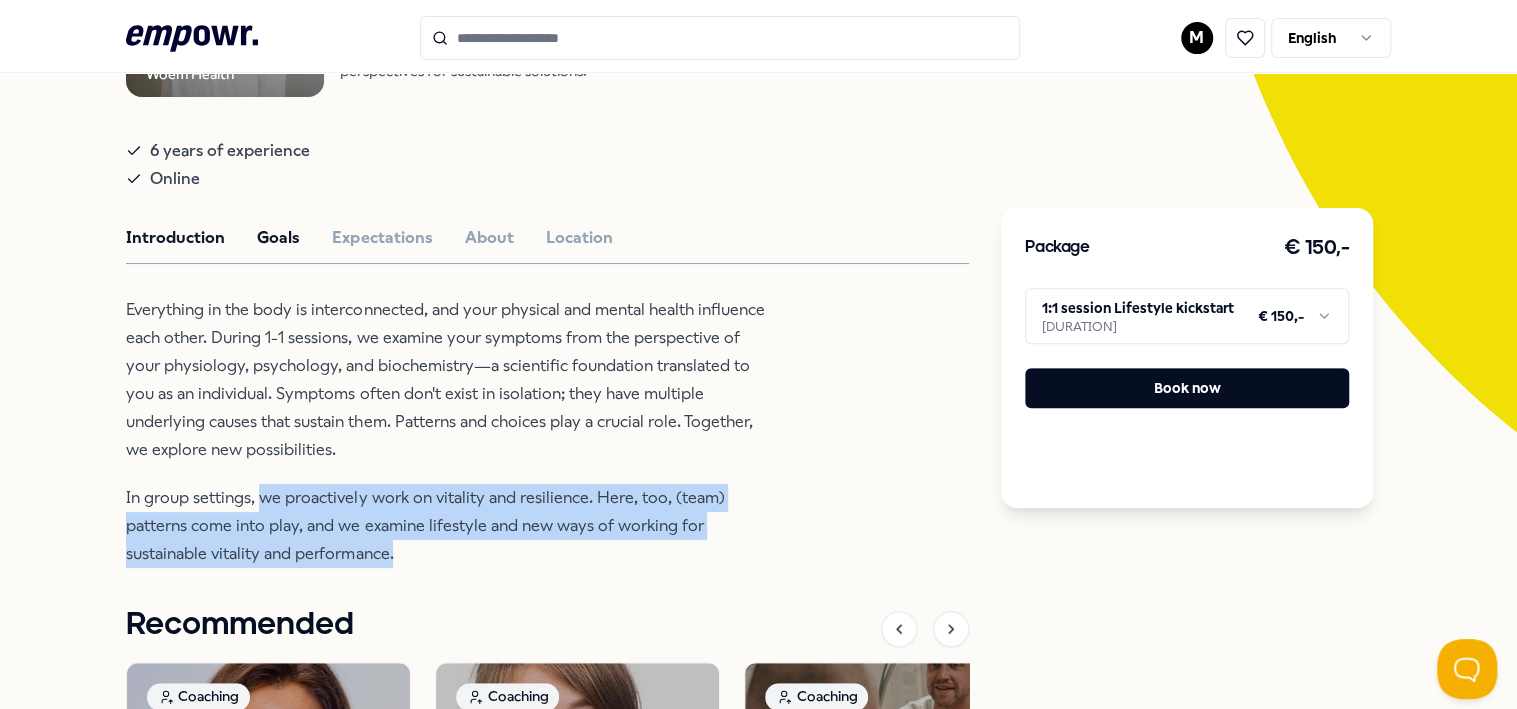 click on "Goals" at bounding box center (278, 238) 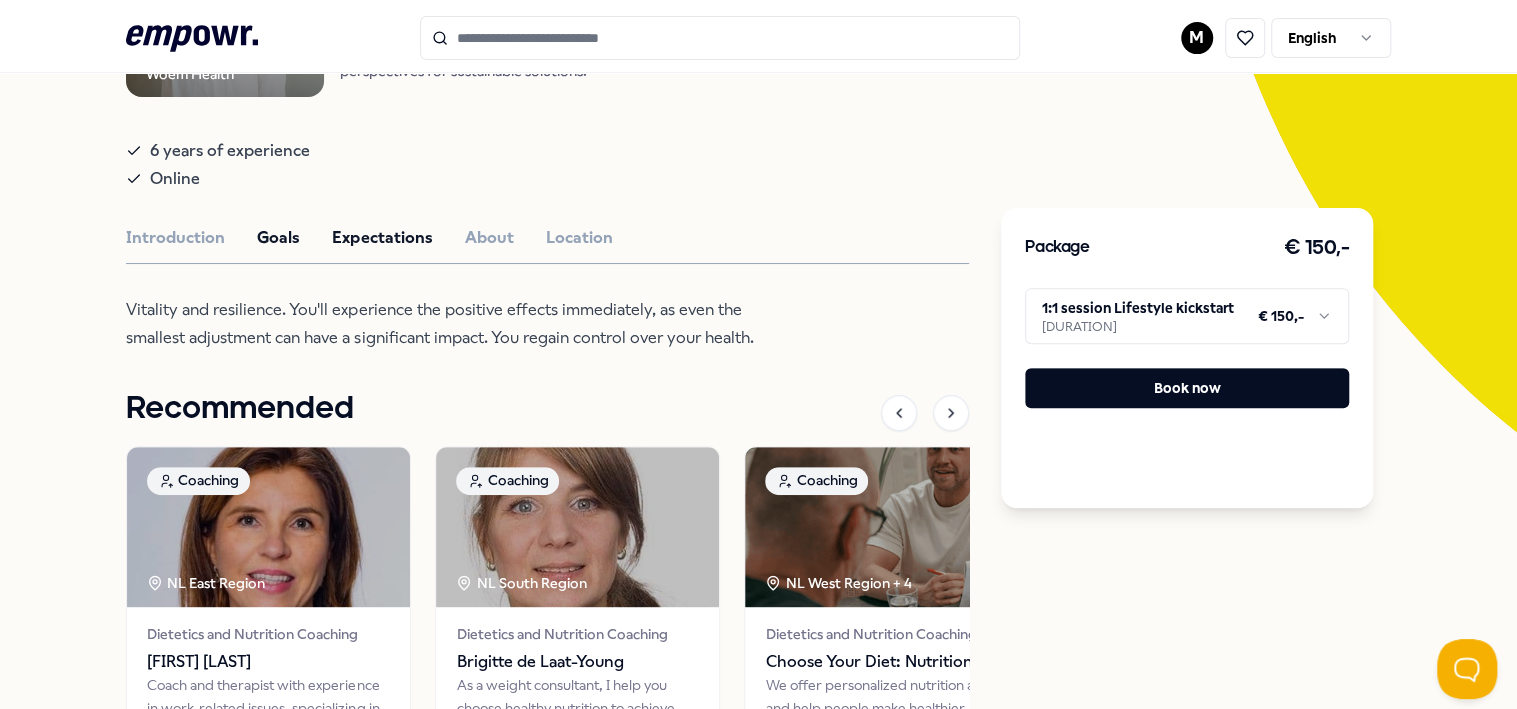 click on "Expectations" at bounding box center [382, 238] 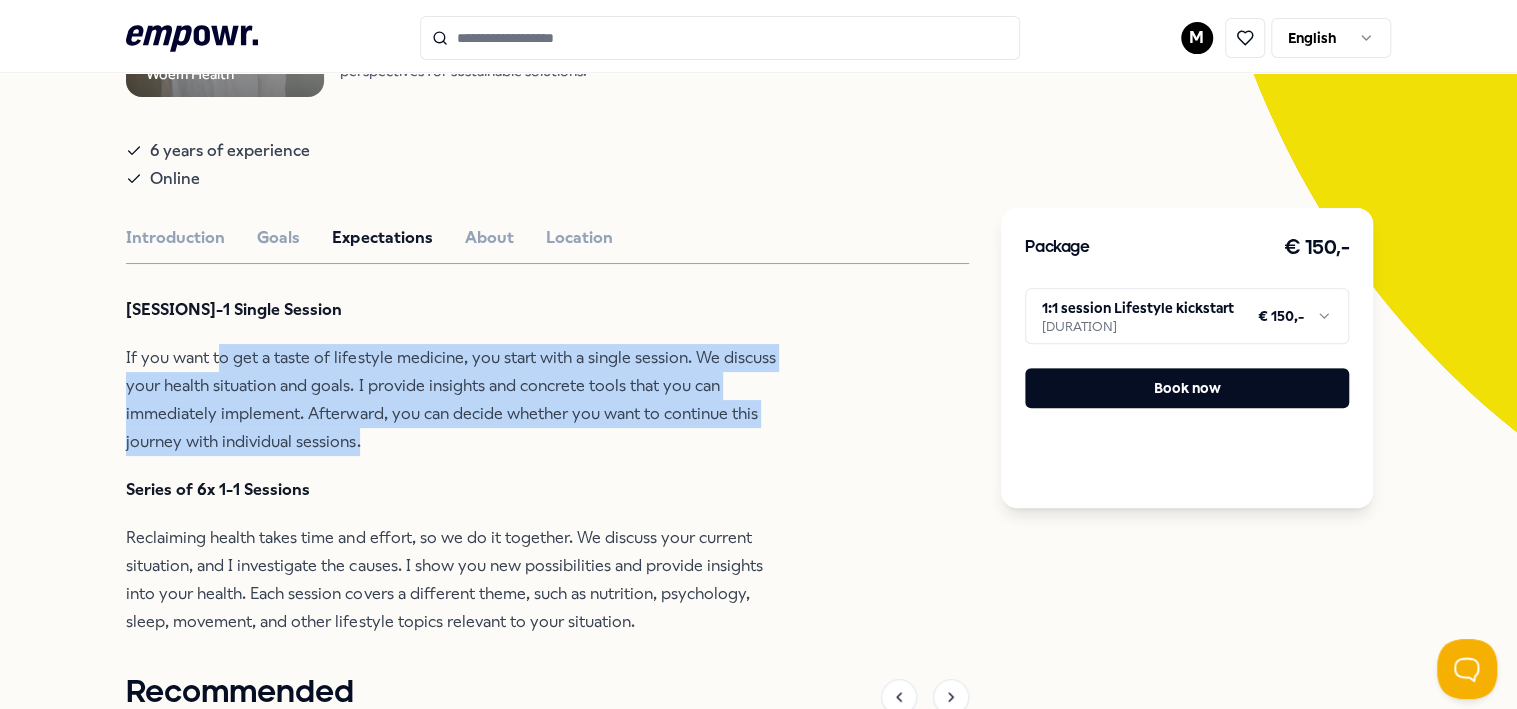 drag, startPoint x: 221, startPoint y: 353, endPoint x: 480, endPoint y: 431, distance: 270.4903 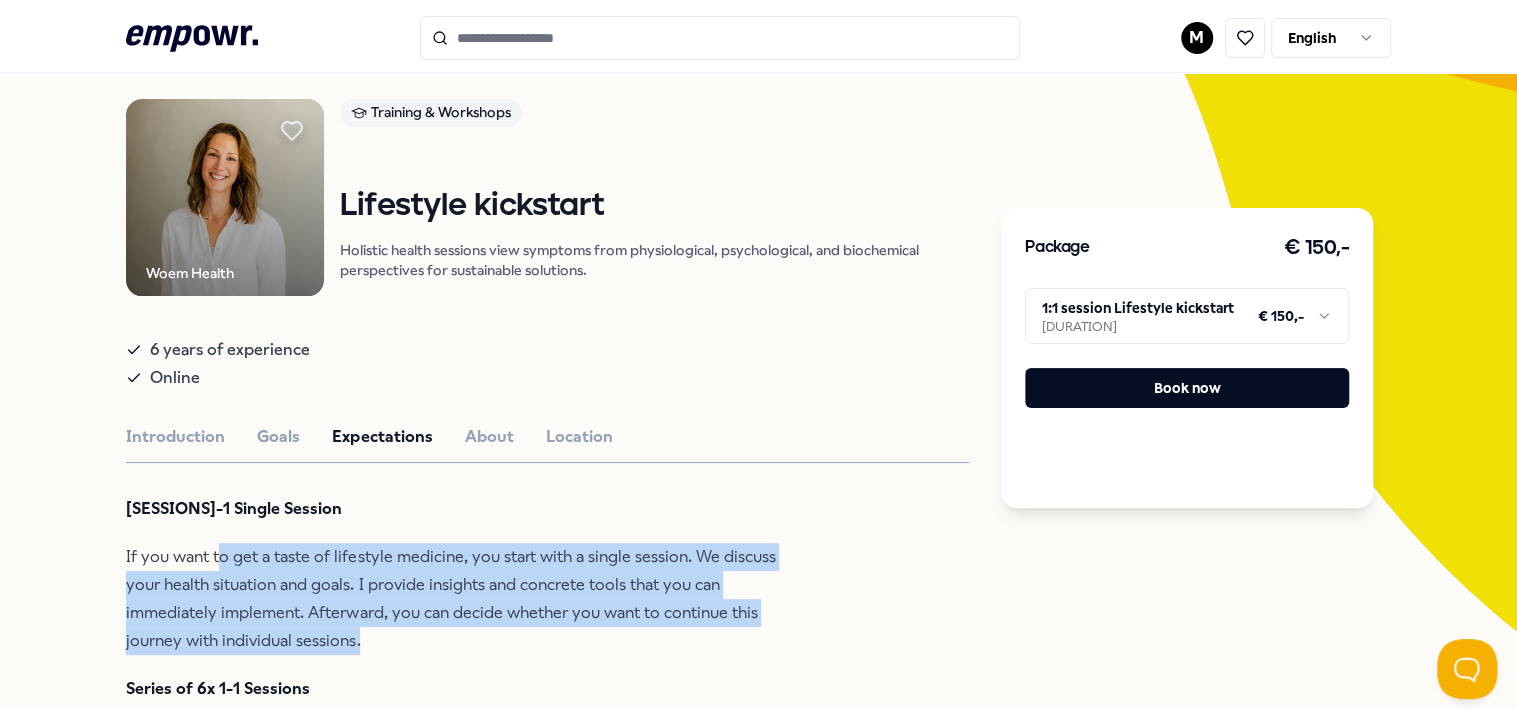 scroll, scrollTop: 128, scrollLeft: 0, axis: vertical 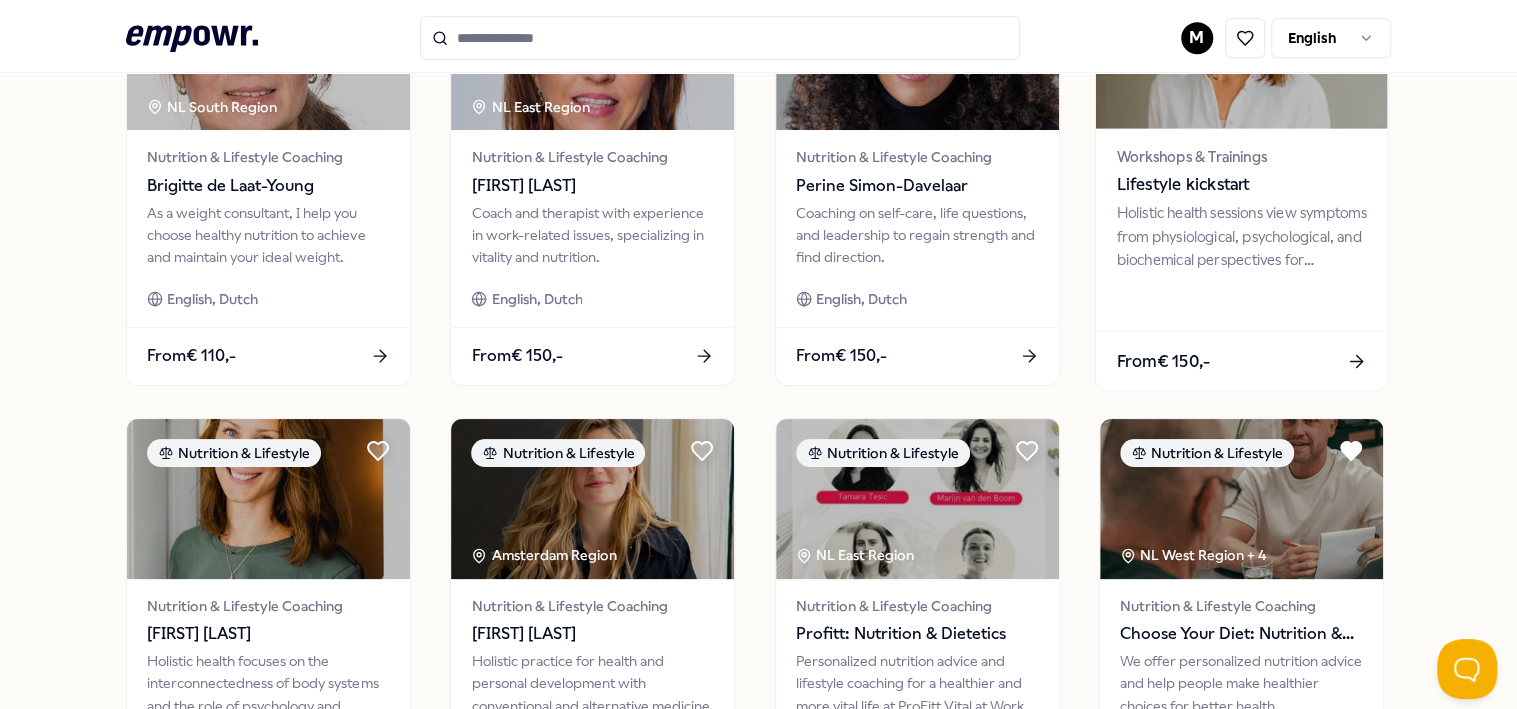 click on "Holistic health sessions view symptoms from physiological, psychological, and
biochemical perspectives for sustainable solutions." at bounding box center [1241, 236] 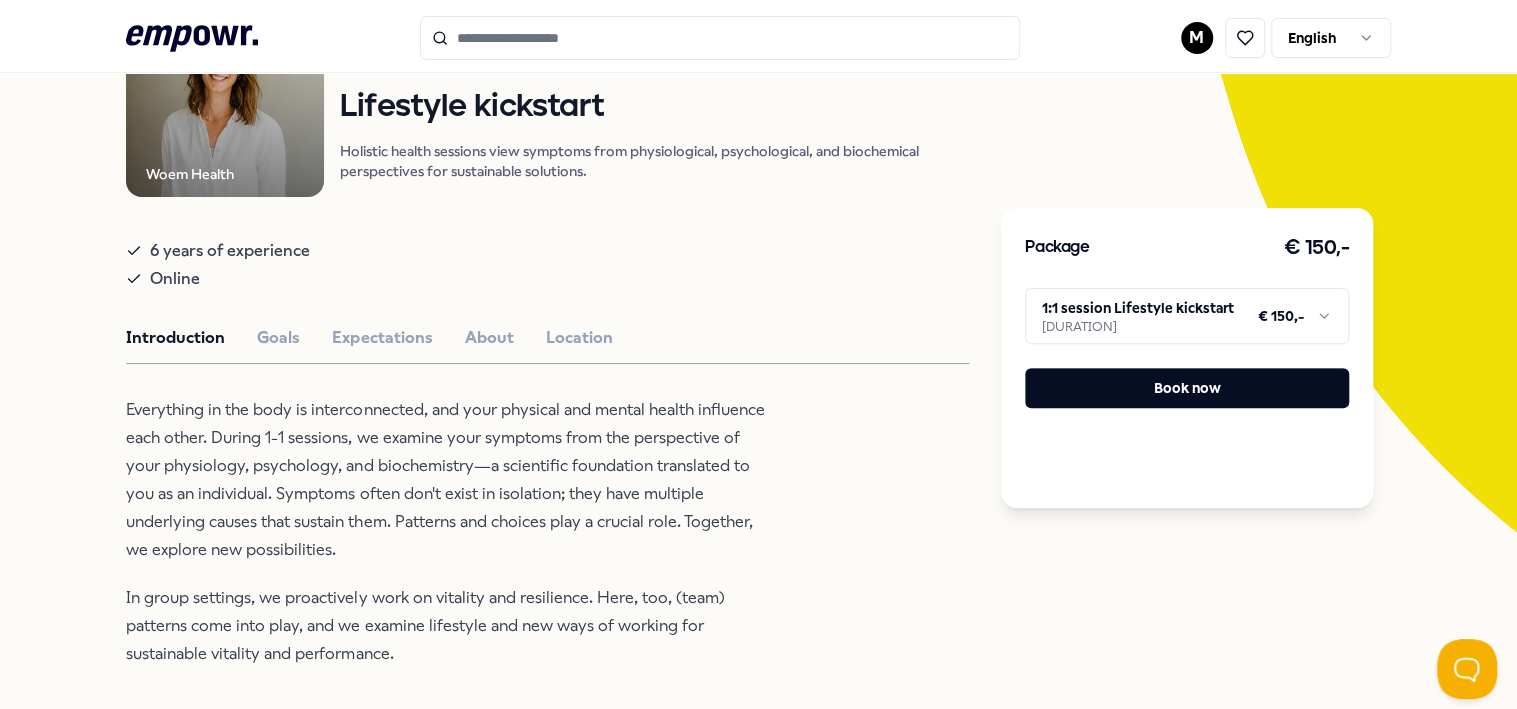 scroll, scrollTop: 328, scrollLeft: 0, axis: vertical 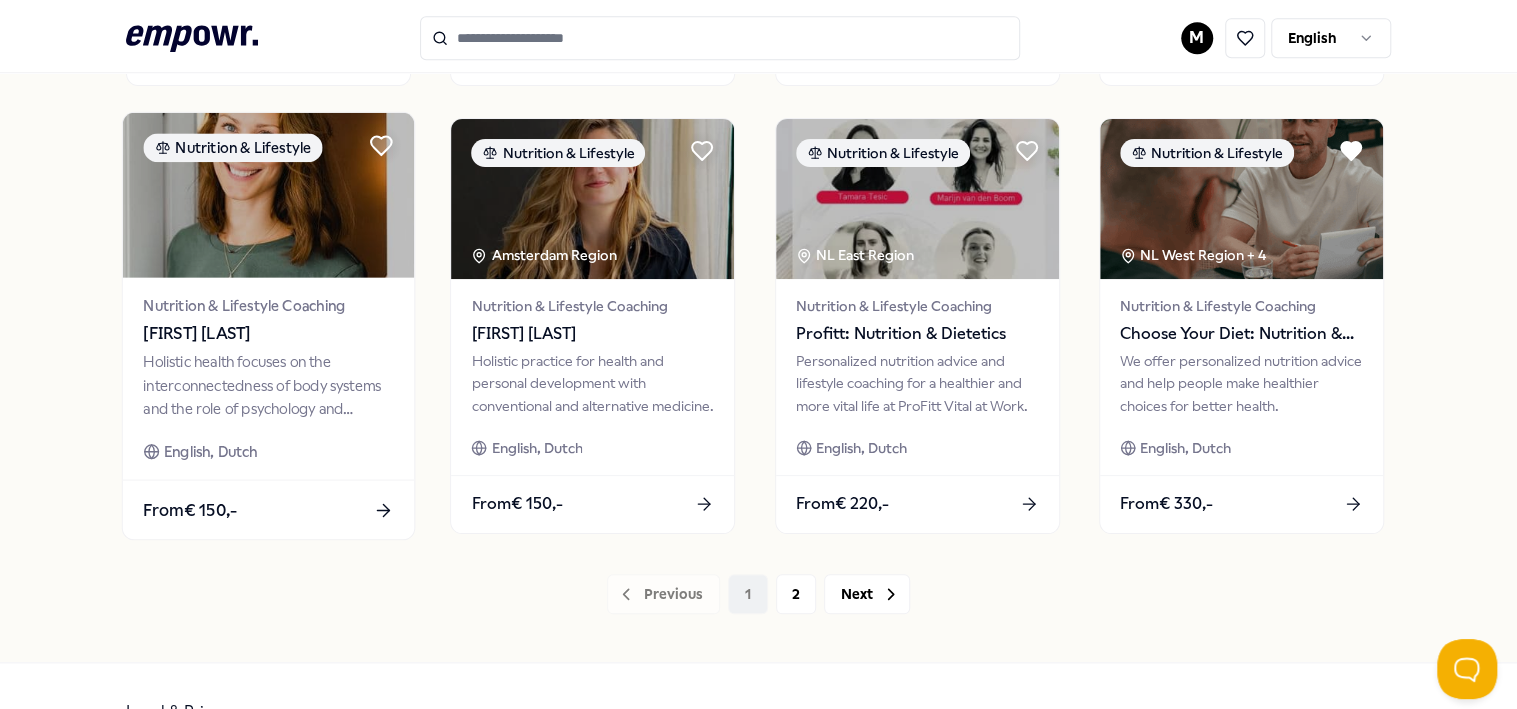 click on "Nutrition & Lifestyle Coaching Angela La Rosa Holistic health focuses on the interconnectedness of body systems and the role
of psychology and ecology. English, Dutch" at bounding box center [268, 378] 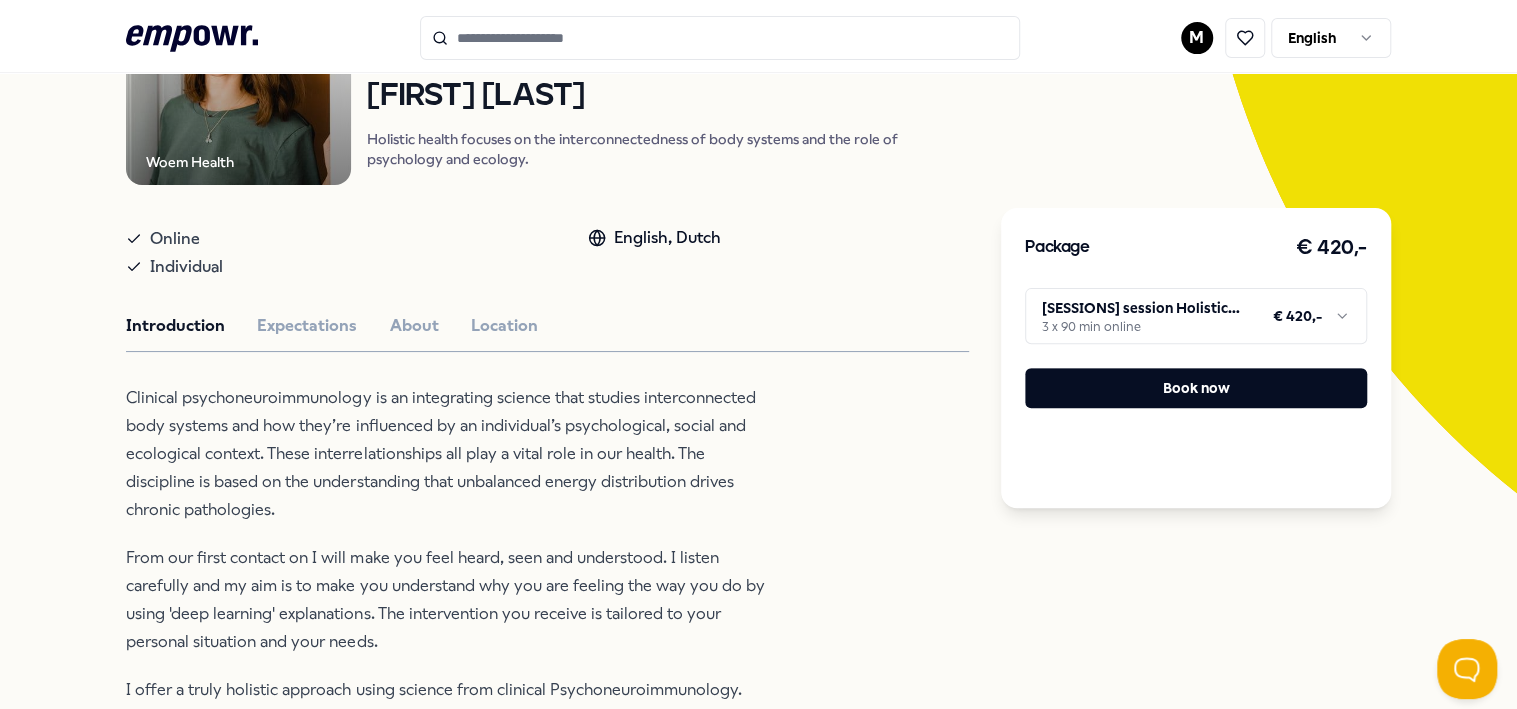 scroll, scrollTop: 28, scrollLeft: 0, axis: vertical 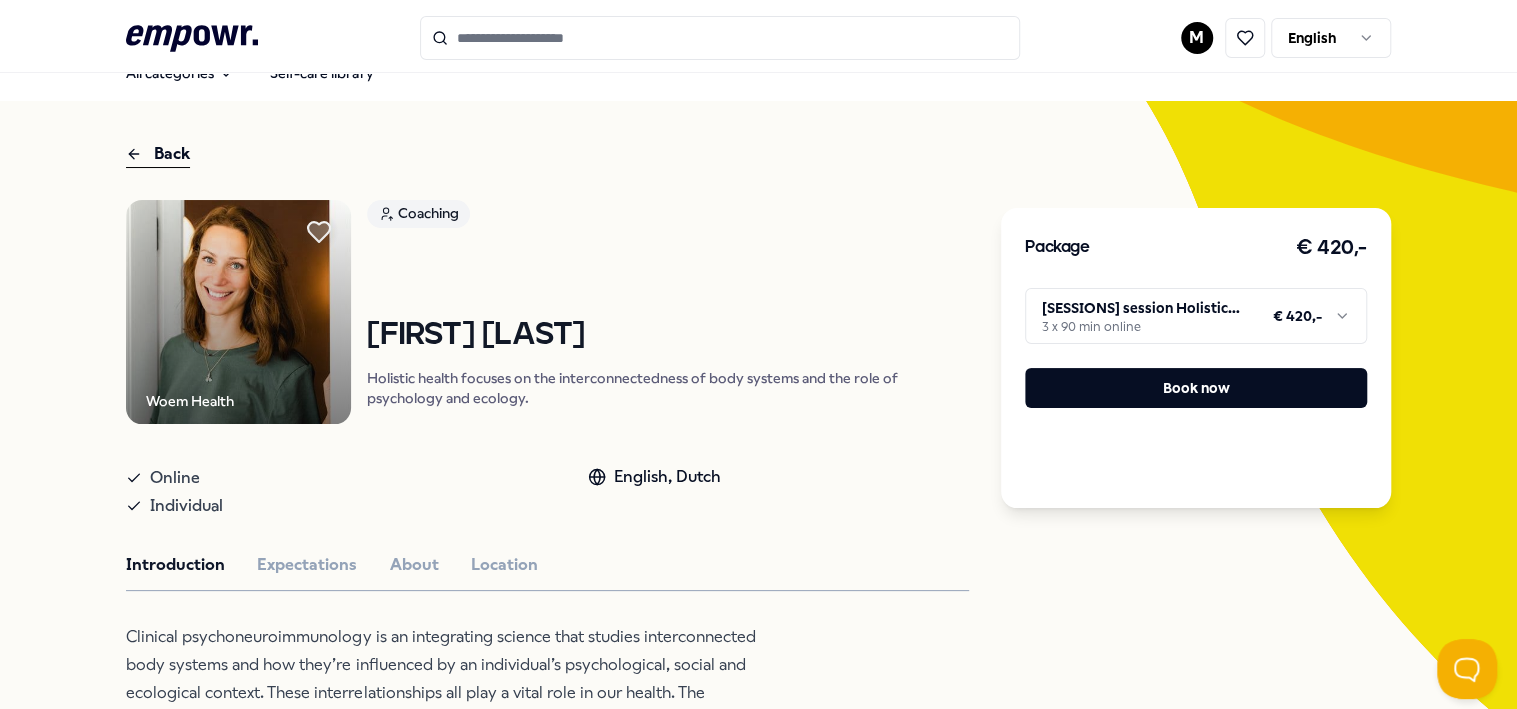 click 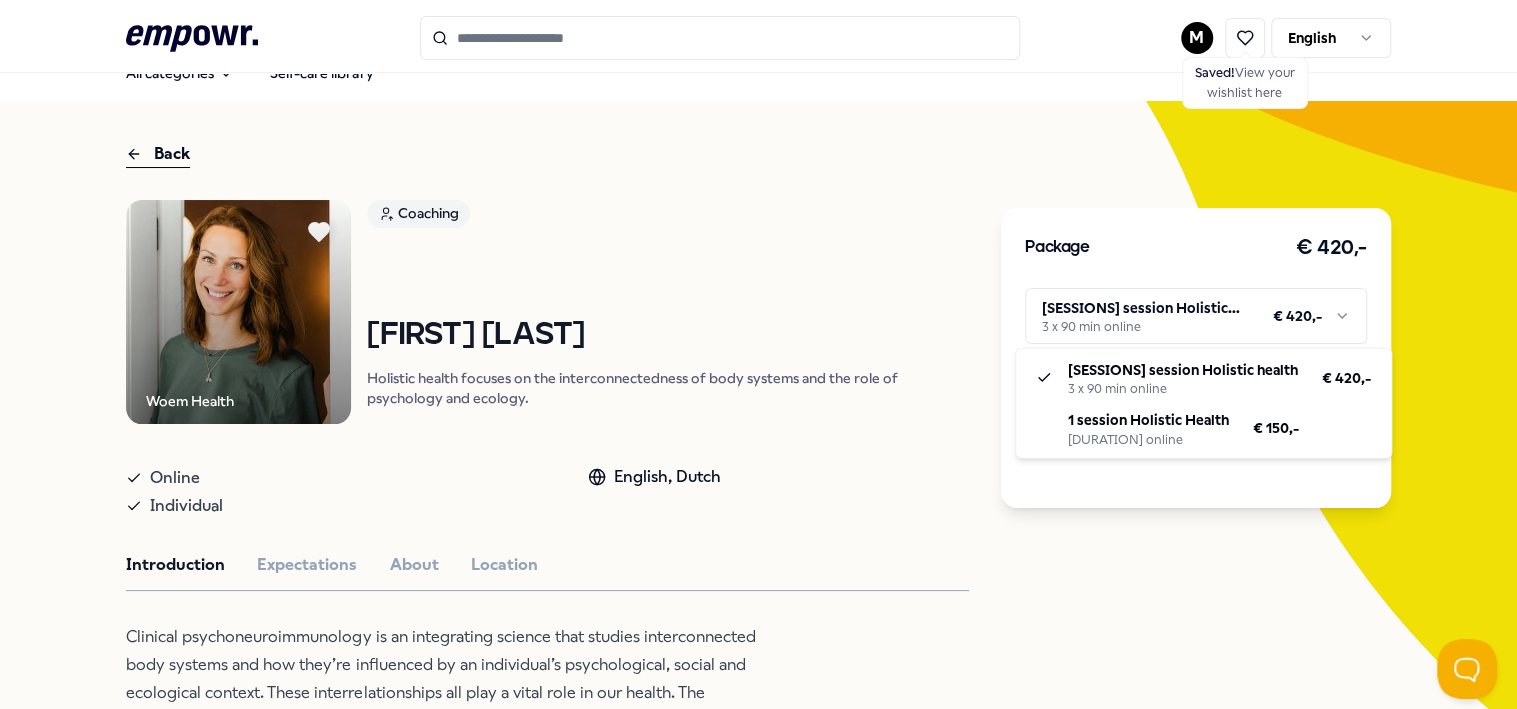 click on ".empowr-logo_svg__cls-1{fill:#03032f} M Saved! View your wishlist here English All categories Self-care library Back Woem Health Coaching [PERSON] [PERSON] Holistic health focuses on the interconnectedness of body systems and the role of psychology and ecology. Online Individual English, Dutch Introduction Expectations About Location Clinical psychoneuroimmunology is an integrating science that studies interconnected body systems and how they’re influenced by an individual’s psychological, social and ecological context. These interrelationships all play a vital role in our health. The discipline is based on the understanding that unbalanced energy distribution drives chronic pathologies. From our first contact on I will make you feel heard, seen and understood. I listen carefully and my aim is to make you understand why you are feeling the way you do by using 'deep learning' explanations. The intervention you receive is tailored to your personal situation and your needs. Recommended Coaching Online From" at bounding box center (758, 354) 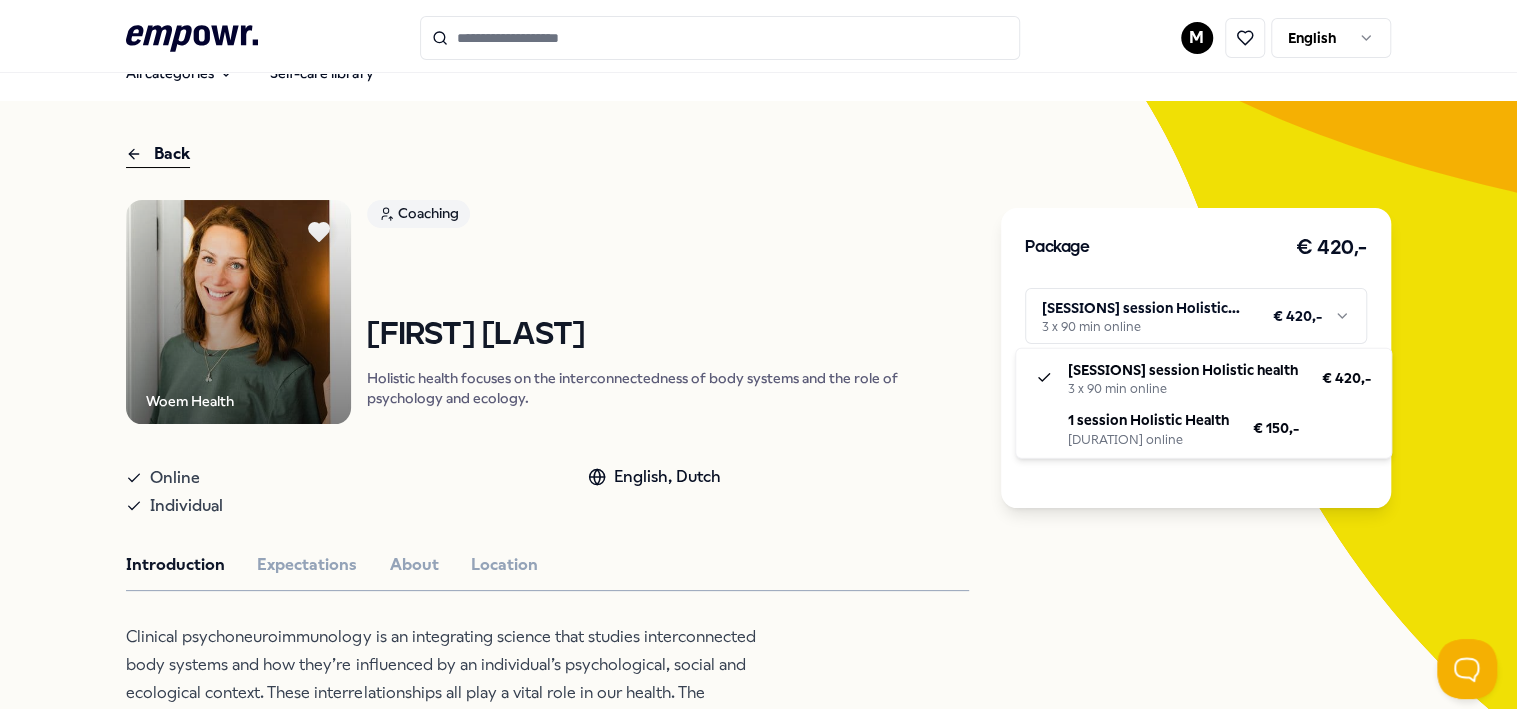 click on ".empowr-logo_svg__cls-1{fill:#03032f} M English All categories Self-care library Back Woem Health Coaching [PERSON] [PERSON] Holistic health focuses on the interconnectedness of body systems and the role of psychology and ecology. Online Individual English, Dutch Introduction Expectations About Location Clinical psychoneuroimmunology is an integrating science that studies interconnected body systems and how they’re influenced by an individual’s psychological, social and ecological context. These interrelationships all play a vital role in our health. The discipline is based on the understanding that unbalanced energy distribution drives chronic pathologies. From our first contact on I will make you feel heard, seen and understood. I listen carefully and my aim is to make you understand why you are feeling the way you do by using 'deep learning' explanations. The intervention you receive is tailored to your personal situation and your needs. Recommended Coaching Online Lifestyle & Vitality Coaching From" at bounding box center [758, 354] 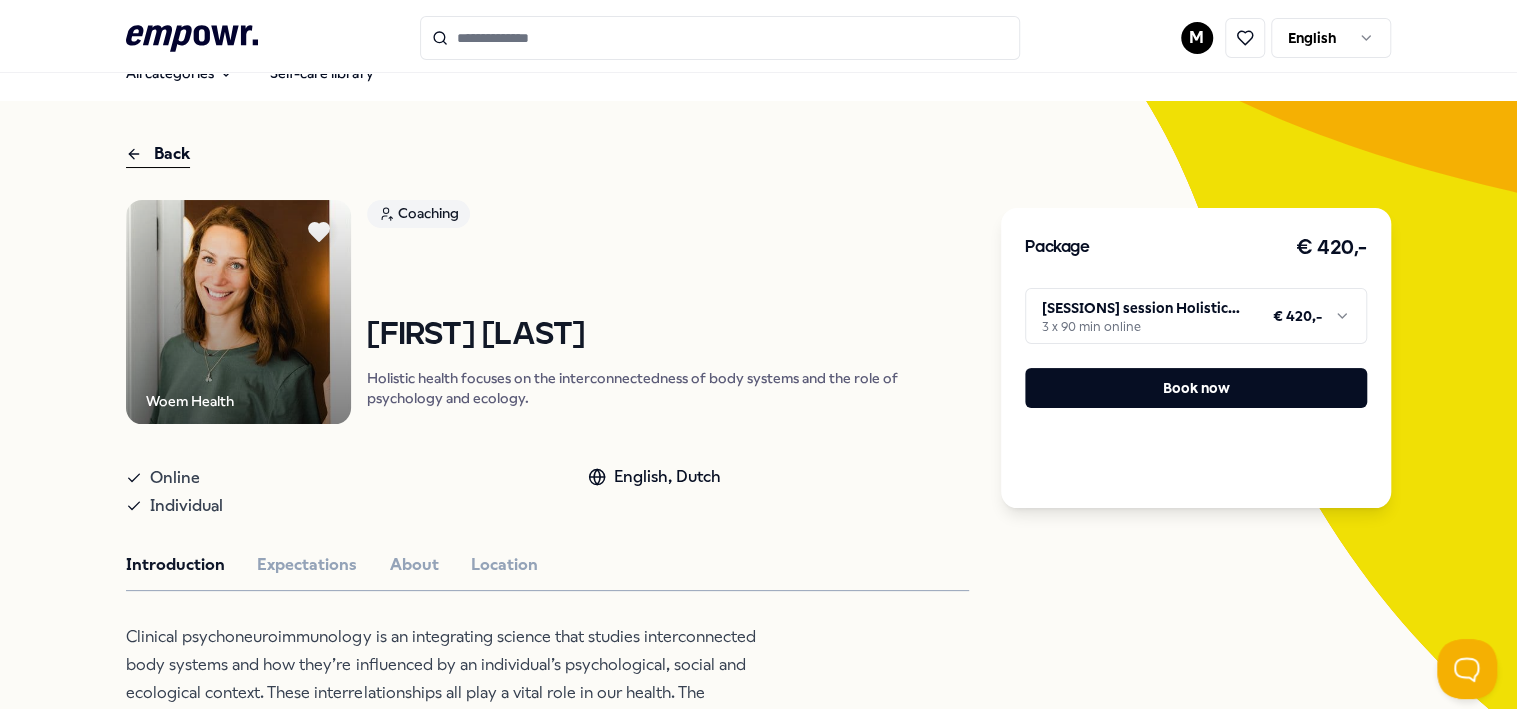 click 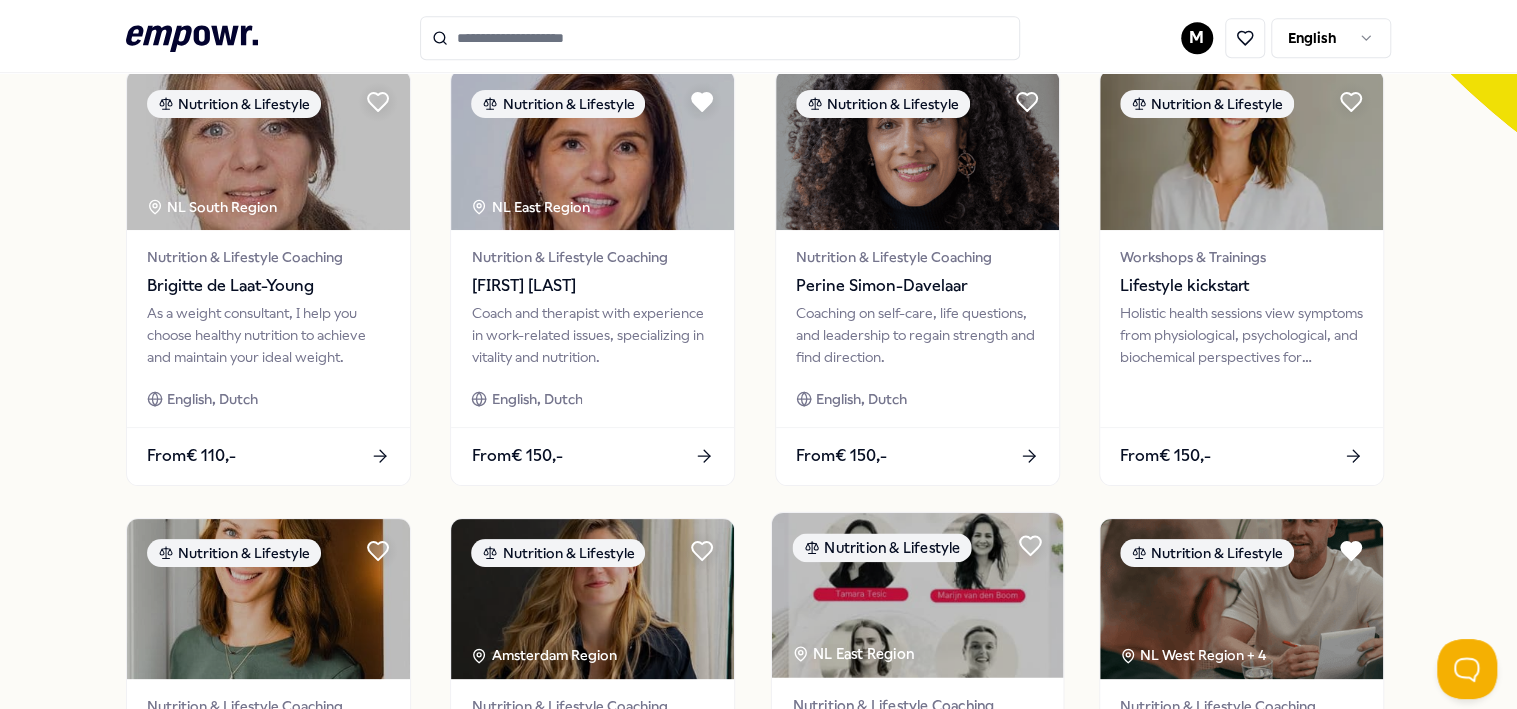 scroll, scrollTop: 828, scrollLeft: 0, axis: vertical 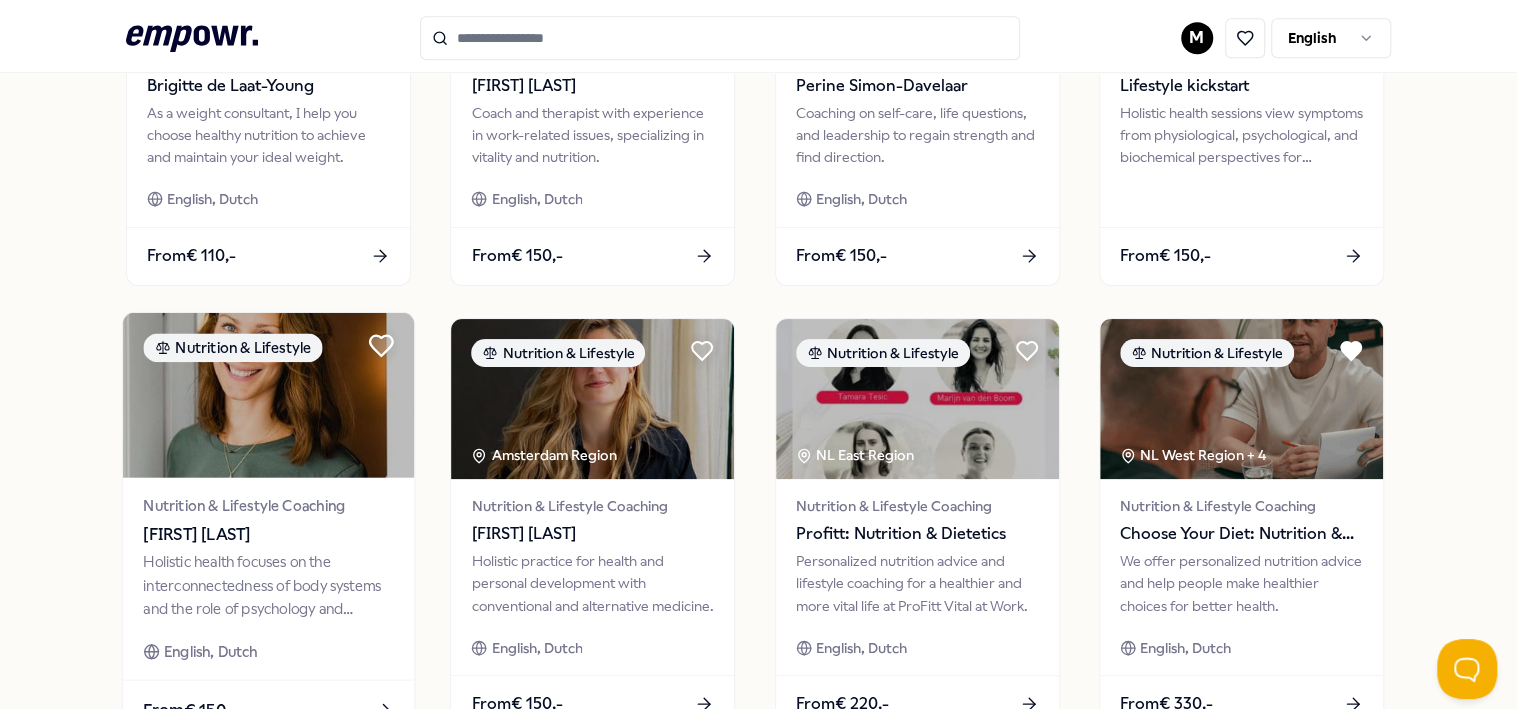click 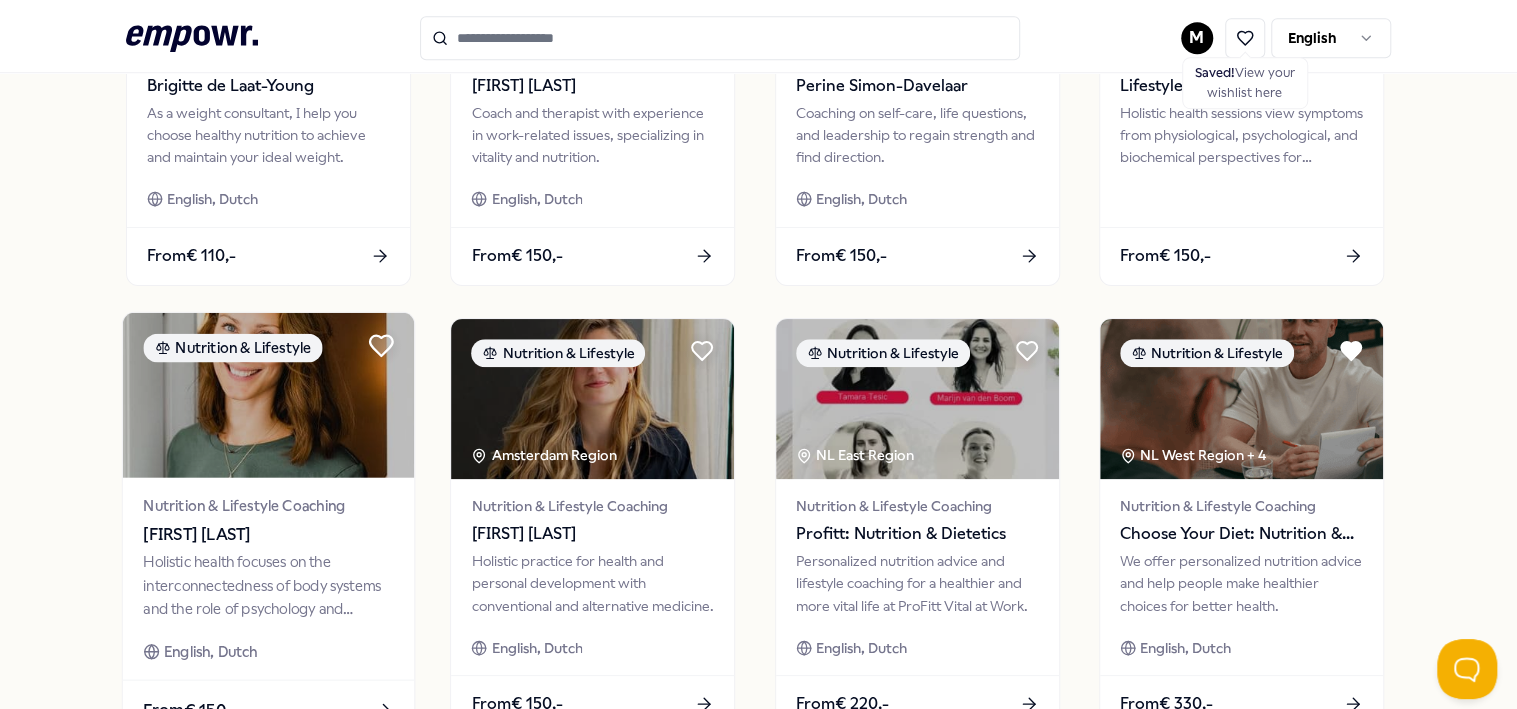 click 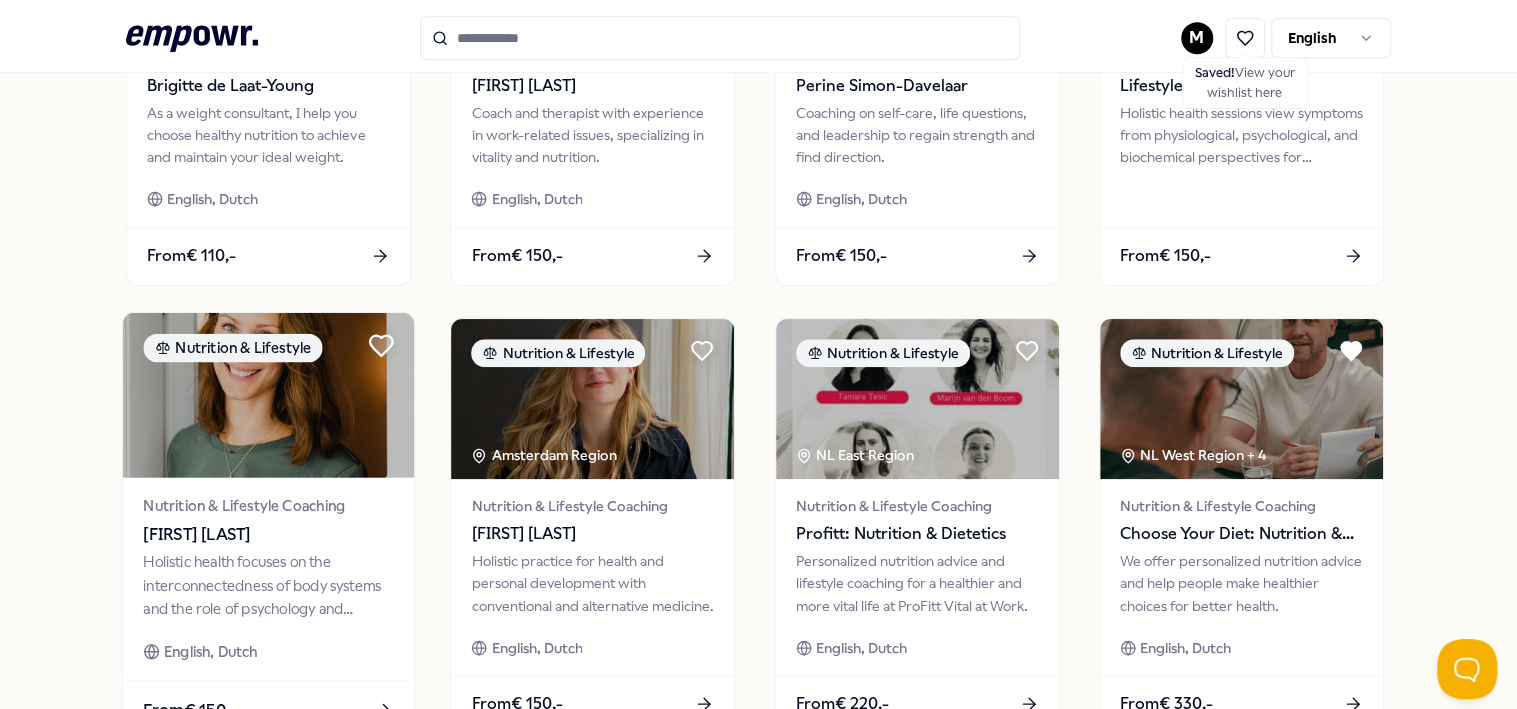 click 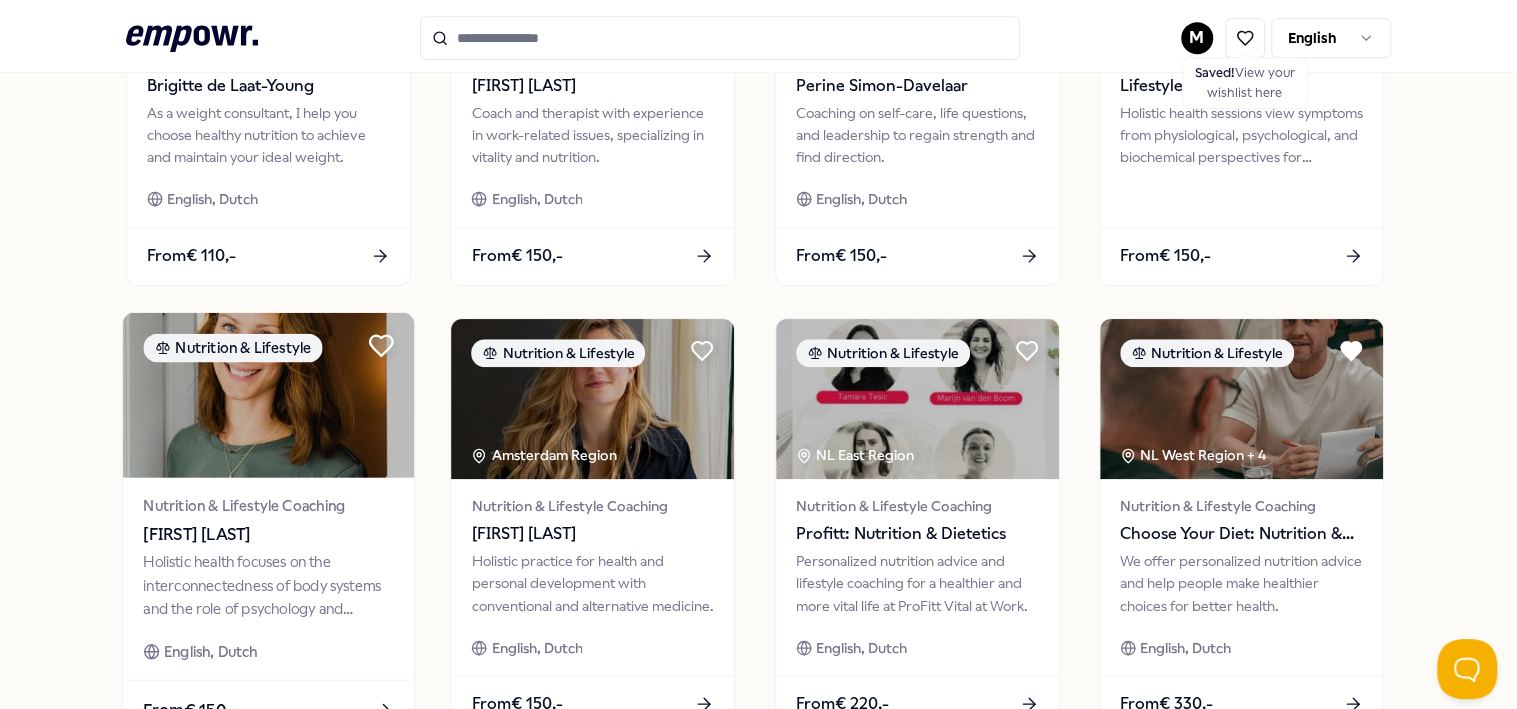 click 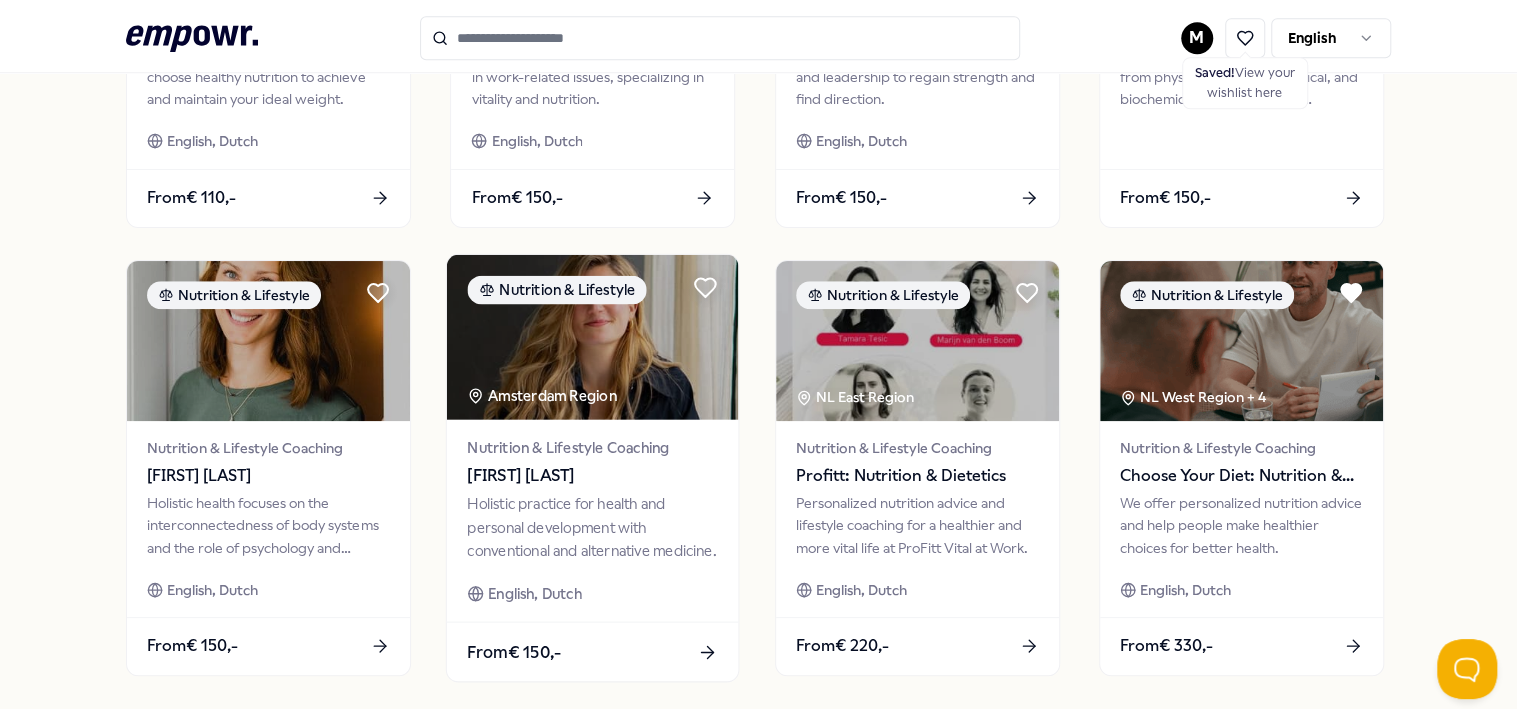 scroll, scrollTop: 928, scrollLeft: 0, axis: vertical 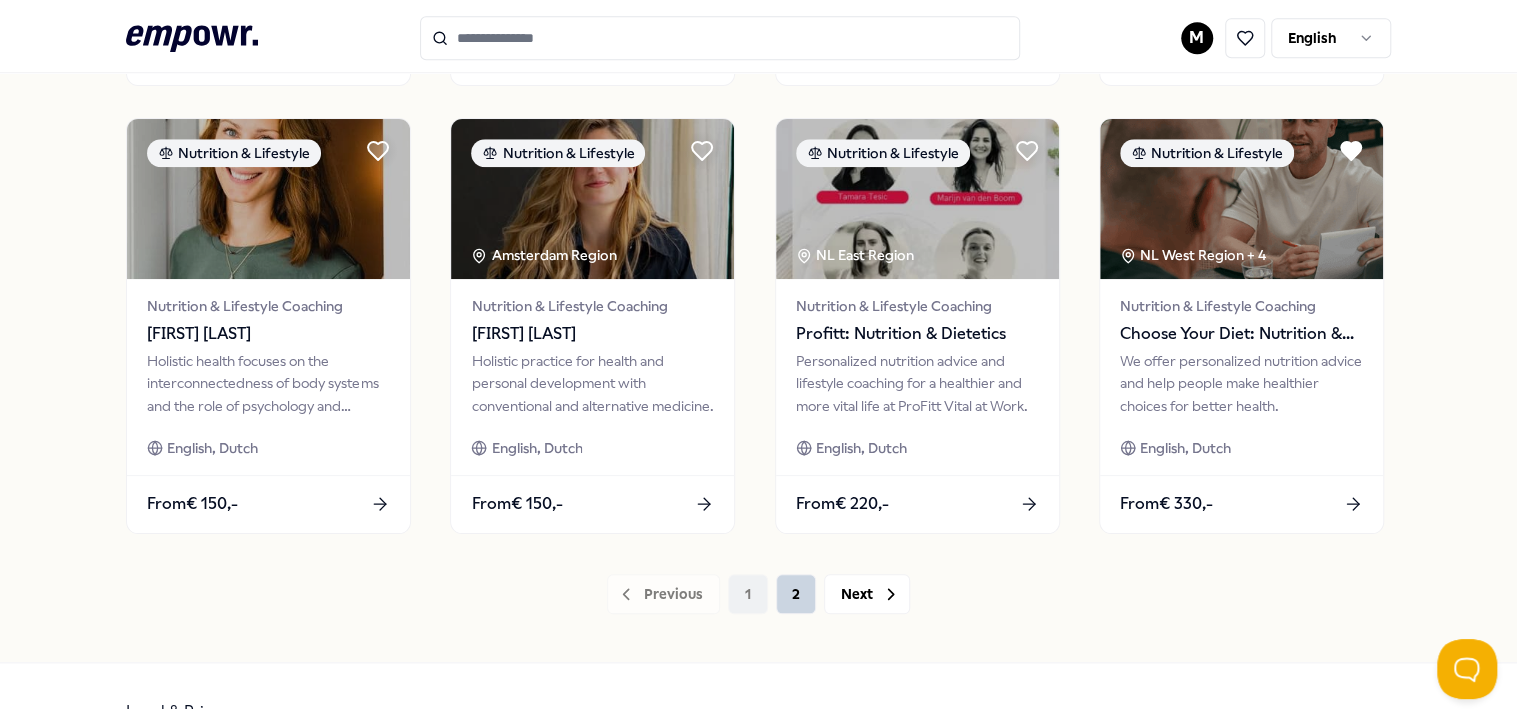 click on "2" at bounding box center [796, 594] 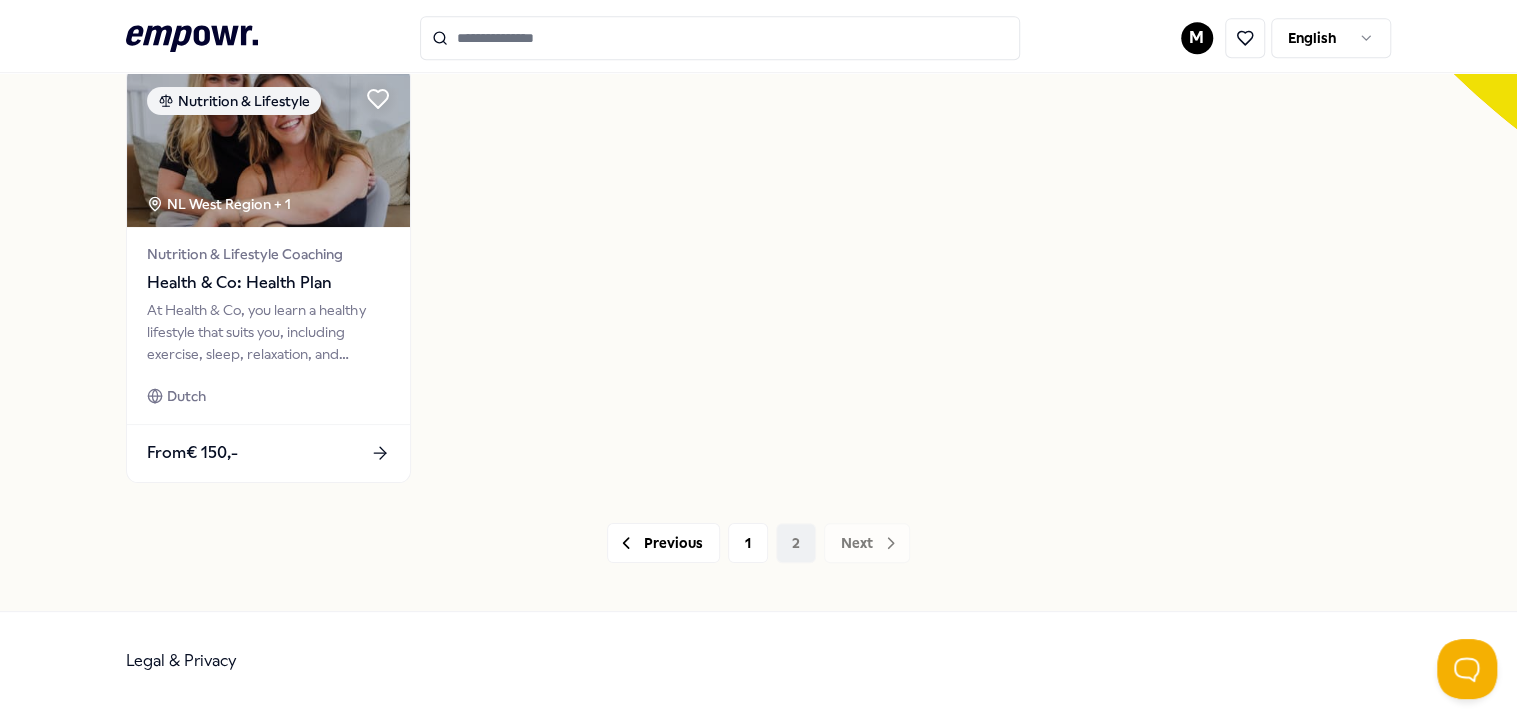 scroll, scrollTop: 630, scrollLeft: 0, axis: vertical 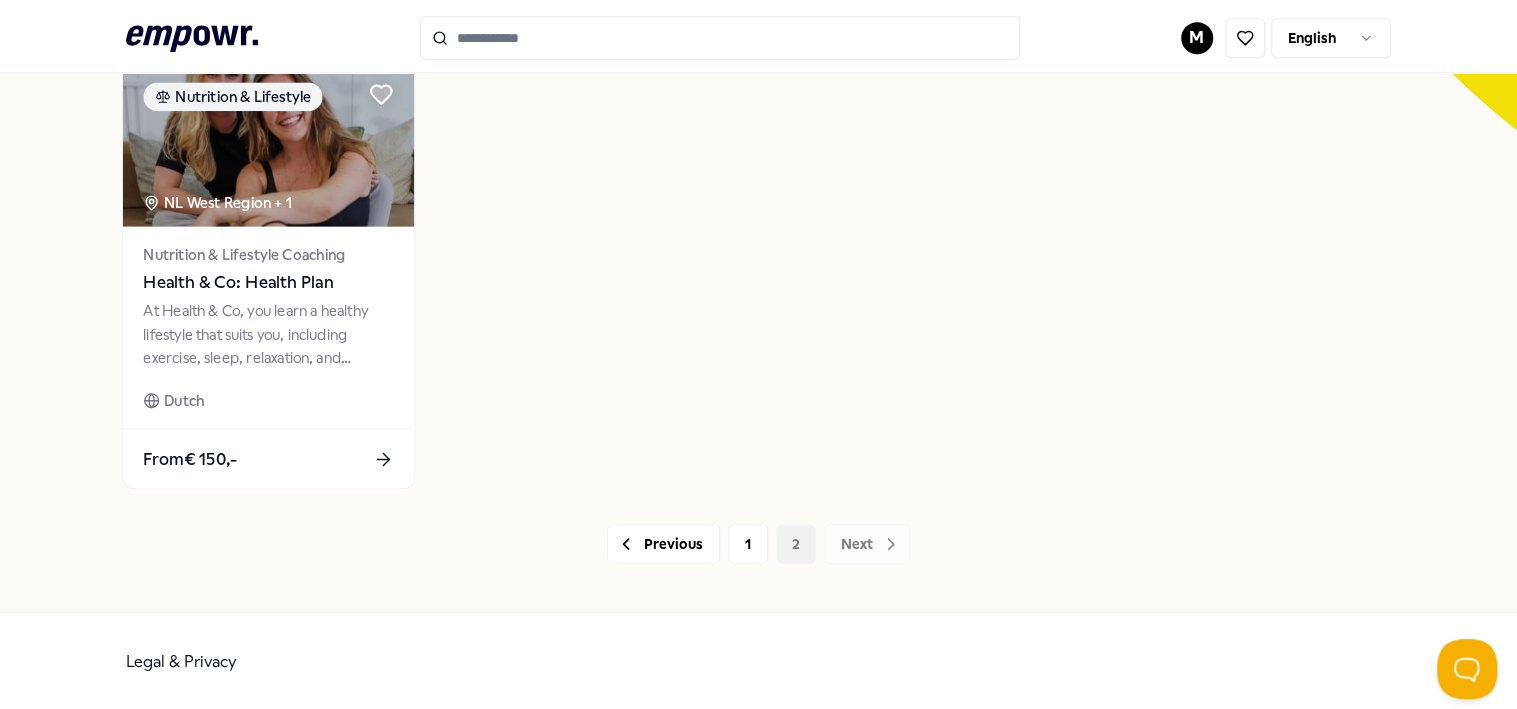 click on "At Health & Co, you learn a healthy lifestyle that suits you, including
exercise, sleep, relaxation, and nutrition." at bounding box center [269, 334] 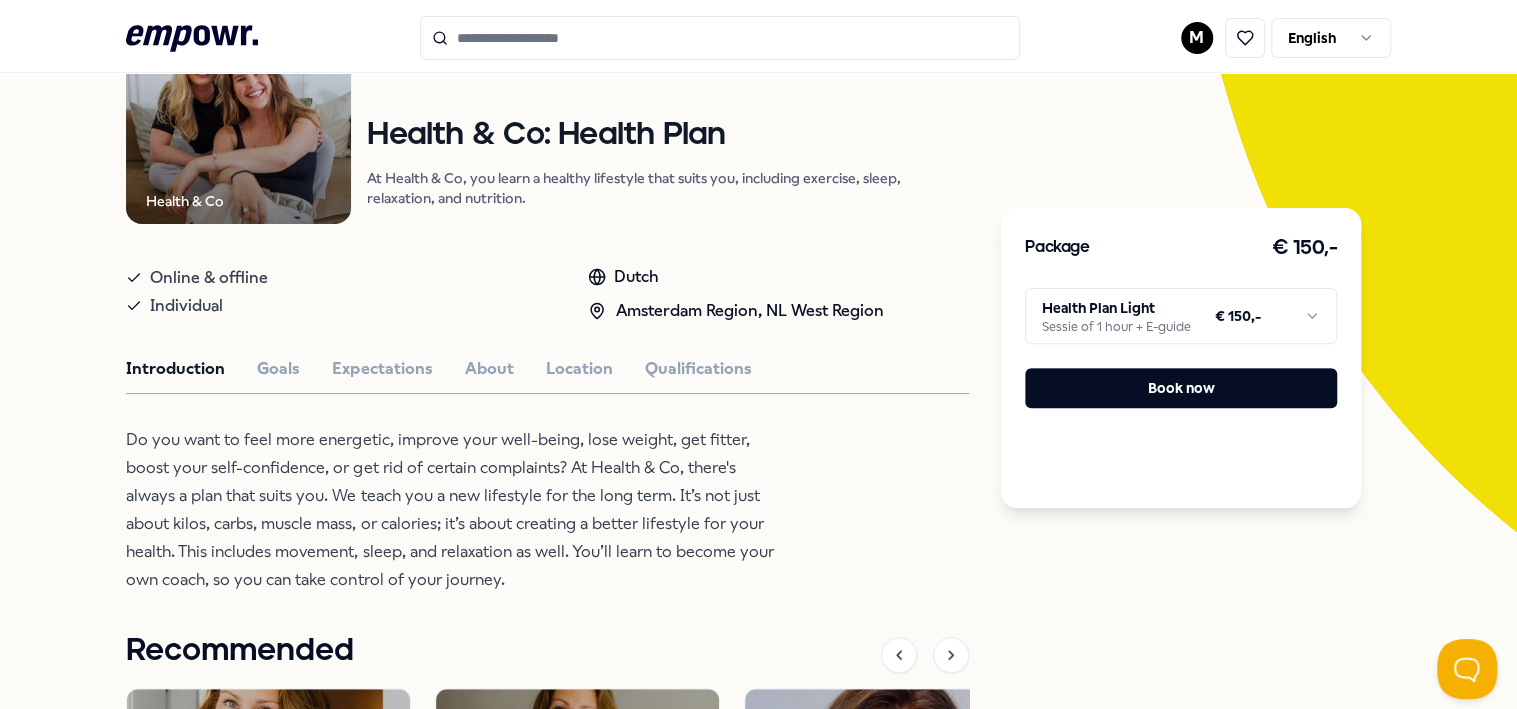 scroll, scrollTop: 328, scrollLeft: 0, axis: vertical 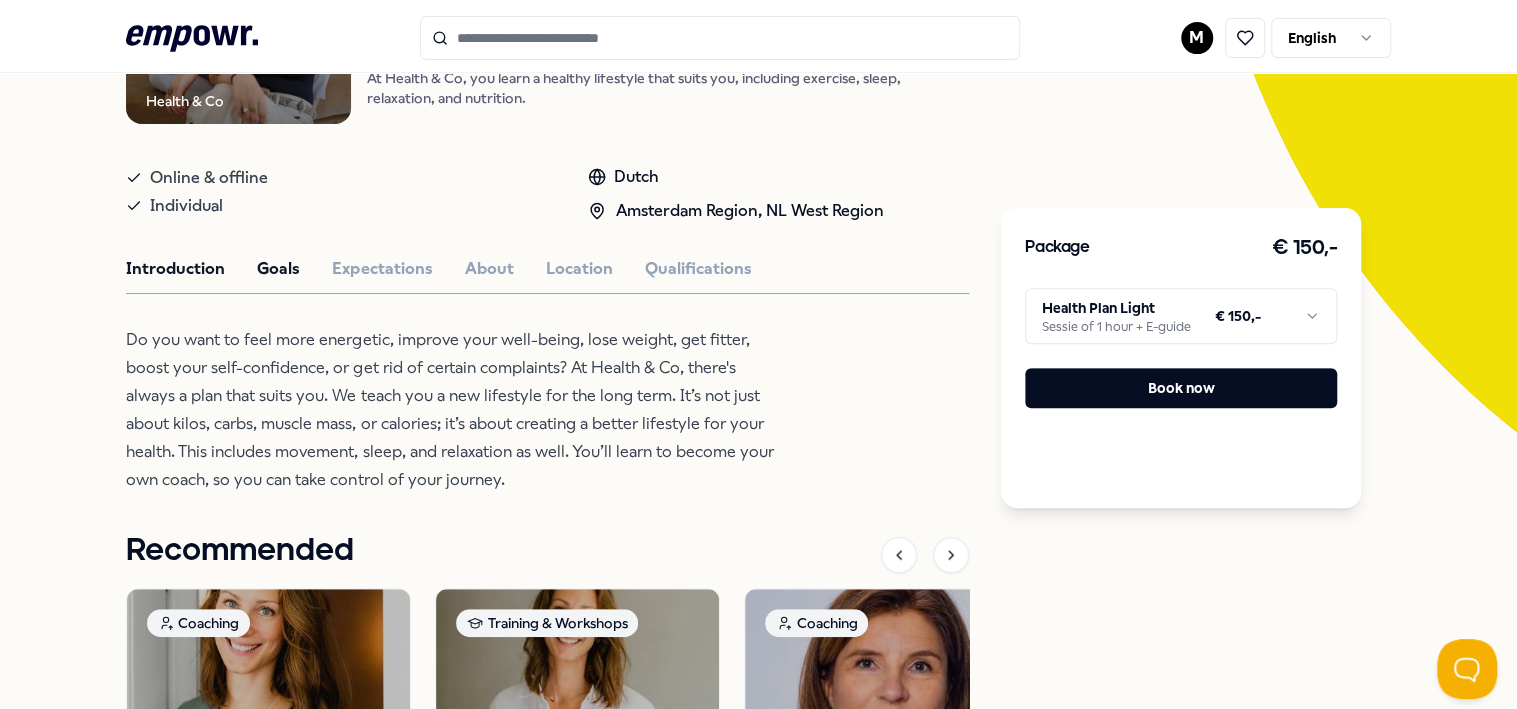 click on "Goals" at bounding box center [278, 269] 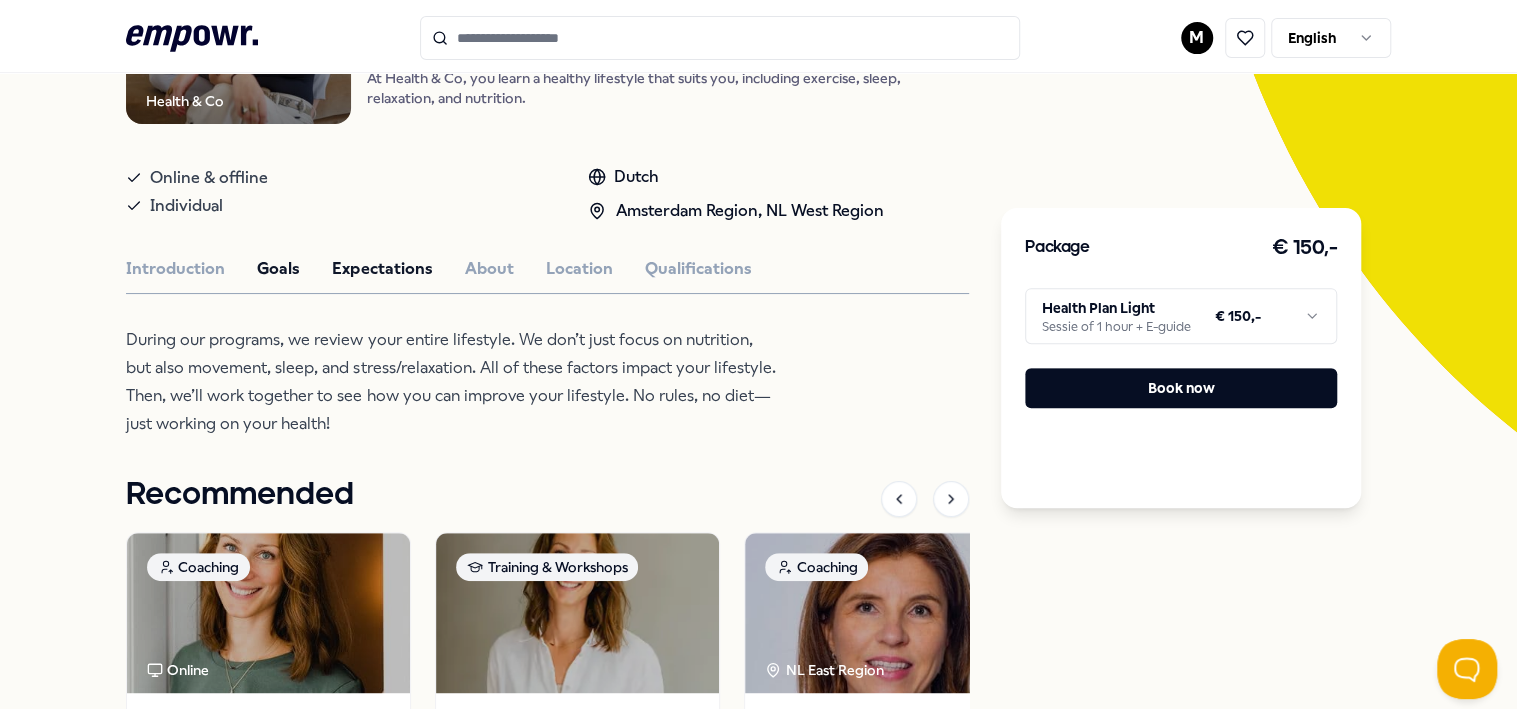 click on "Expectations" at bounding box center [382, 269] 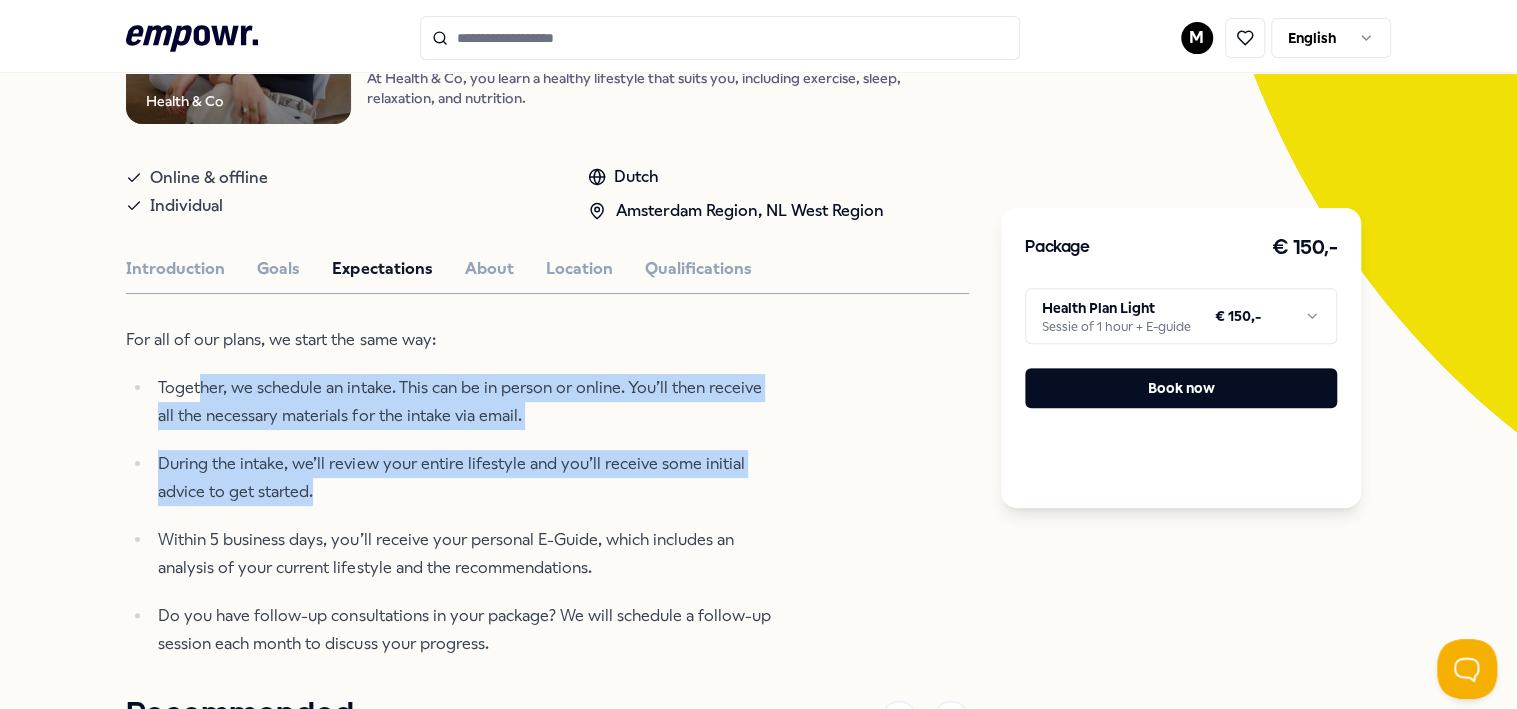 drag, startPoint x: 197, startPoint y: 384, endPoint x: 415, endPoint y: 496, distance: 245.08774 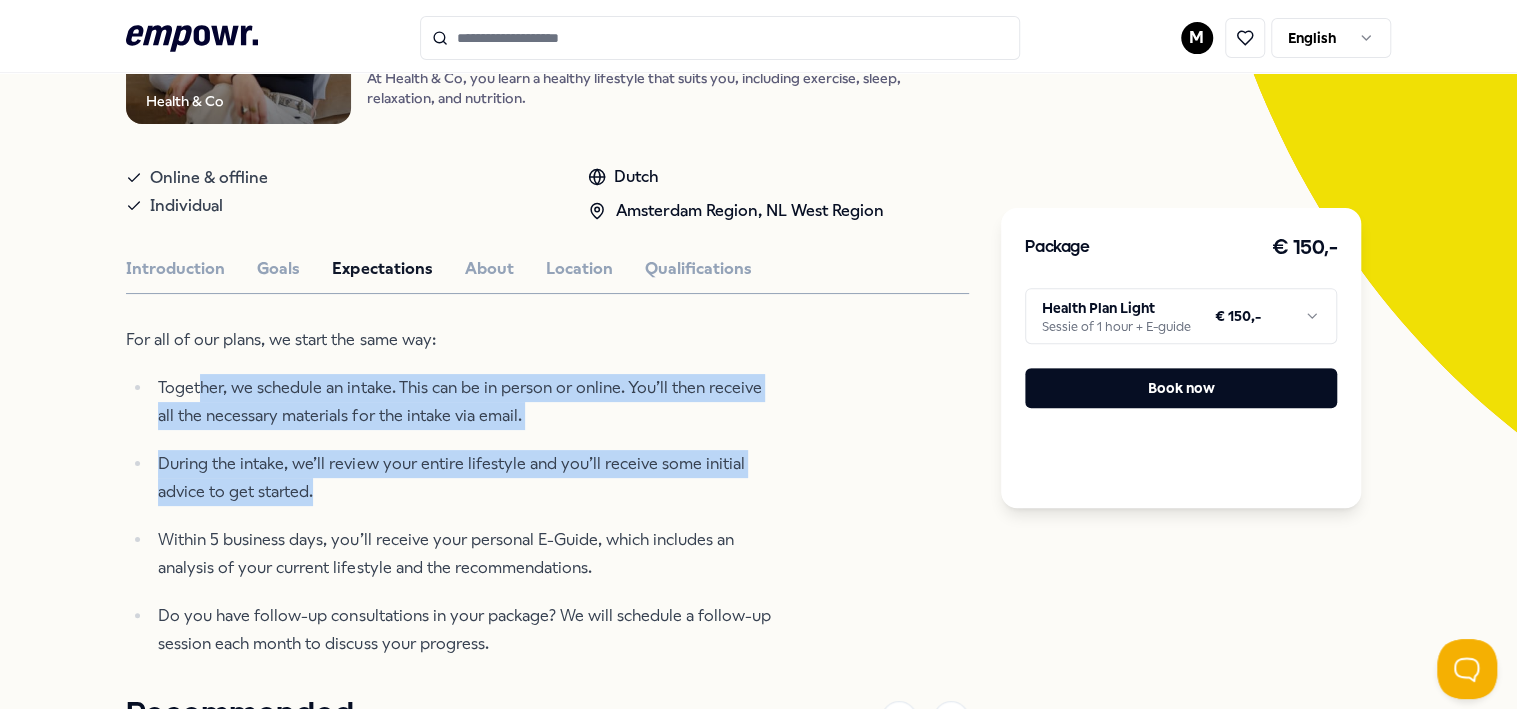 click on ".empowr-logo_svg__cls-1{fill:#03032f} M English All categories   Self-care library Back Health & Co Nutrition & Lifestyle Health & Co: Health Plan At Health & Co, you learn a healthy lifestyle that suits you, including exercise, sleep, relaxation, and nutrition.
Online & offline Individual Dutch [REGION], [REGION] [REGION] Region Introduction Goals Expectations About Location Qualifications For all of our plans, we start the same way: Together, we schedule an intake. This can be in person or online. You’ll then receive all the necessary materials for the intake via email. During the intake, we’ll review your entire lifestyle and you’ll receive some initial advice to get started. Within [DAYS] business days, you’ll receive your personal E-Guide, which includes an analysis of your current lifestyle and the recommendations. Do you have follow-up consultations in your package? We will schedule a follow-up session each month to discuss your progress. Recommended Coaching Online Lifestyle & Vitality Coaching" at bounding box center [758, 354] 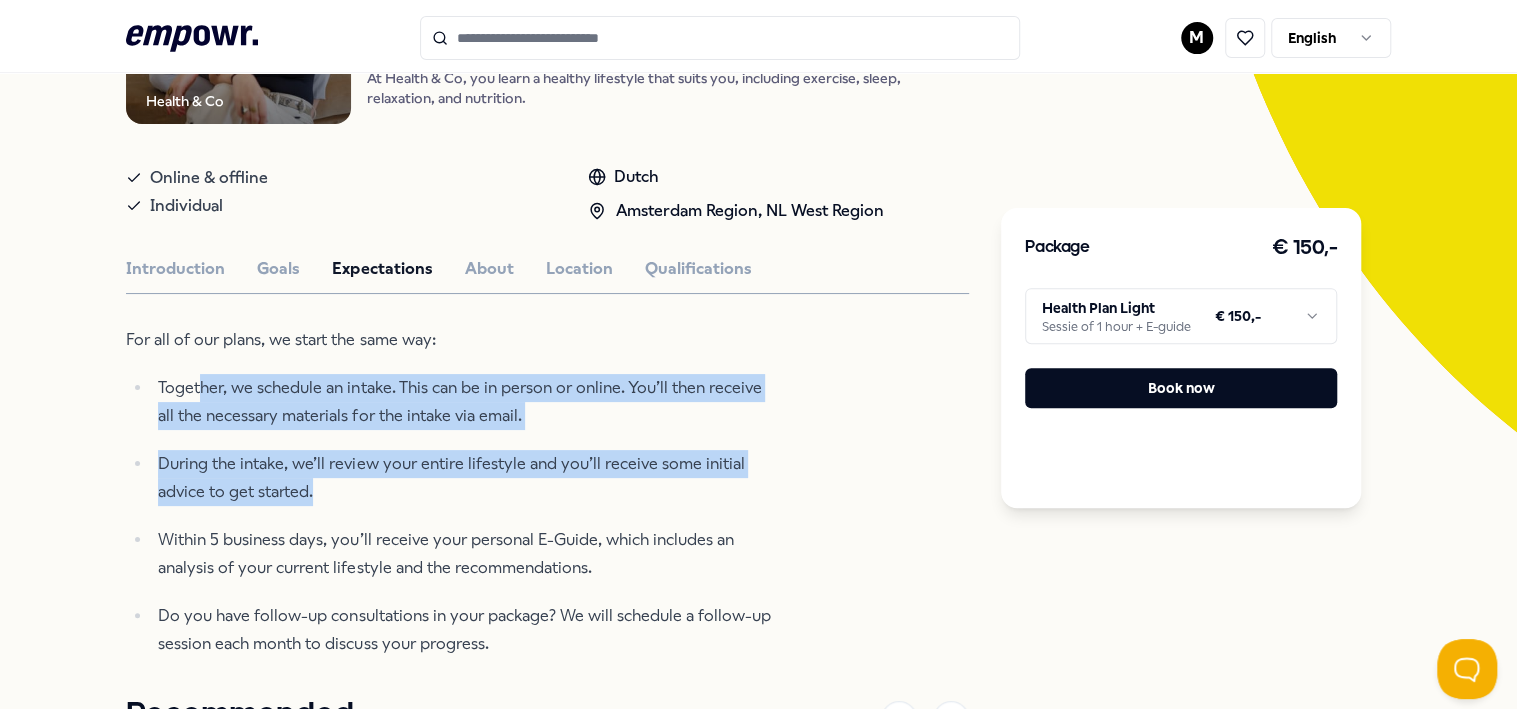 click on ".empowr-logo_svg__cls-1{fill:#03032f} M English All categories   Self-care library Back Health & Co Nutrition & Lifestyle Health & Co: Health Plan At Health & Co, you learn a healthy lifestyle that suits you, including exercise, sleep, relaxation, and nutrition.
Online & offline Individual Dutch [REGION], [REGION] [REGION] Region Introduction Goals Expectations About Location Qualifications For all of our plans, we start the same way: Together, we schedule an intake. This can be in person or online. You’ll then receive all the necessary materials for the intake via email. During the intake, we’ll review your entire lifestyle and you’ll receive some initial advice to get started. Within [DAYS] business days, you’ll receive your personal E-Guide, which includes an analysis of your current lifestyle and the recommendations. Do you have follow-up consultations in your package? We will schedule a follow-up session each month to discuss your progress. Recommended Coaching Online Lifestyle & Vitality Coaching" at bounding box center [758, 354] 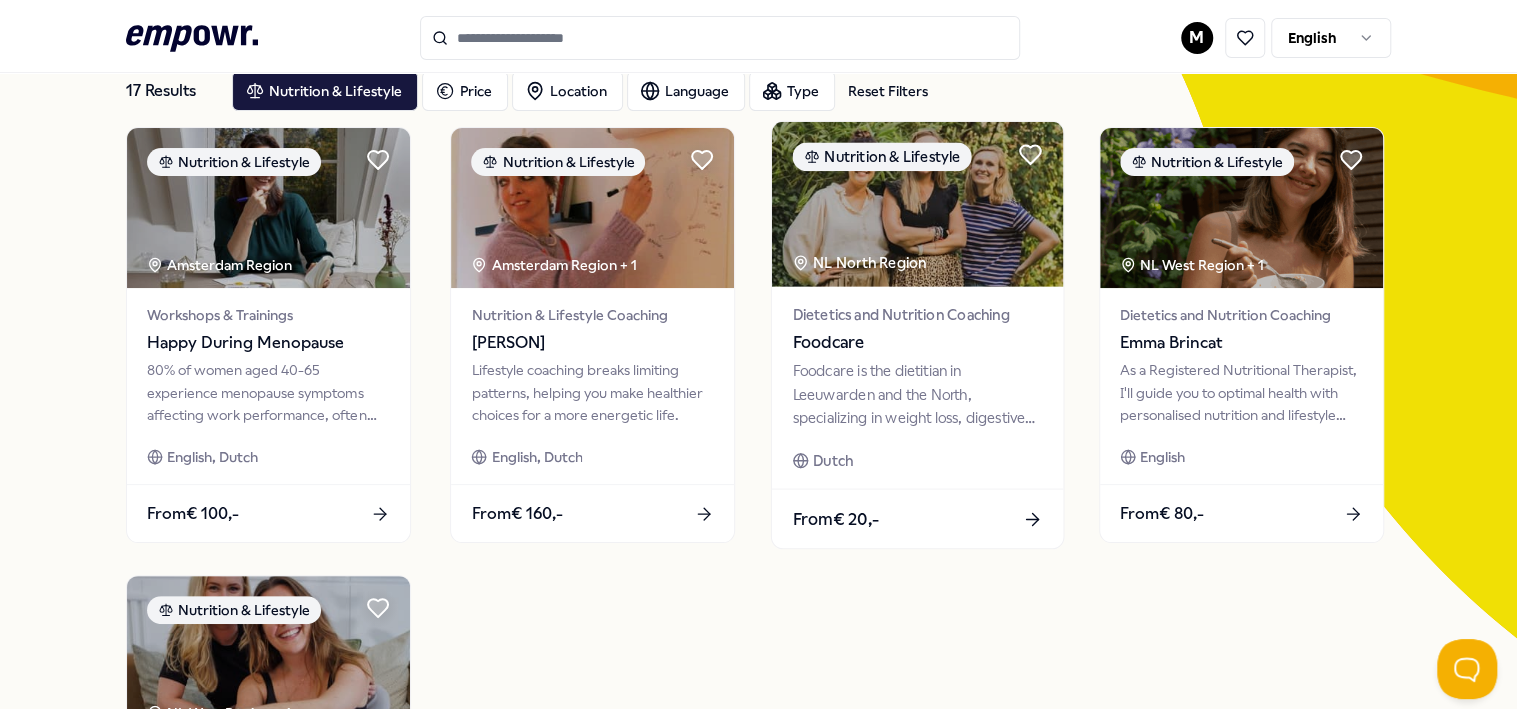 scroll, scrollTop: 0, scrollLeft: 0, axis: both 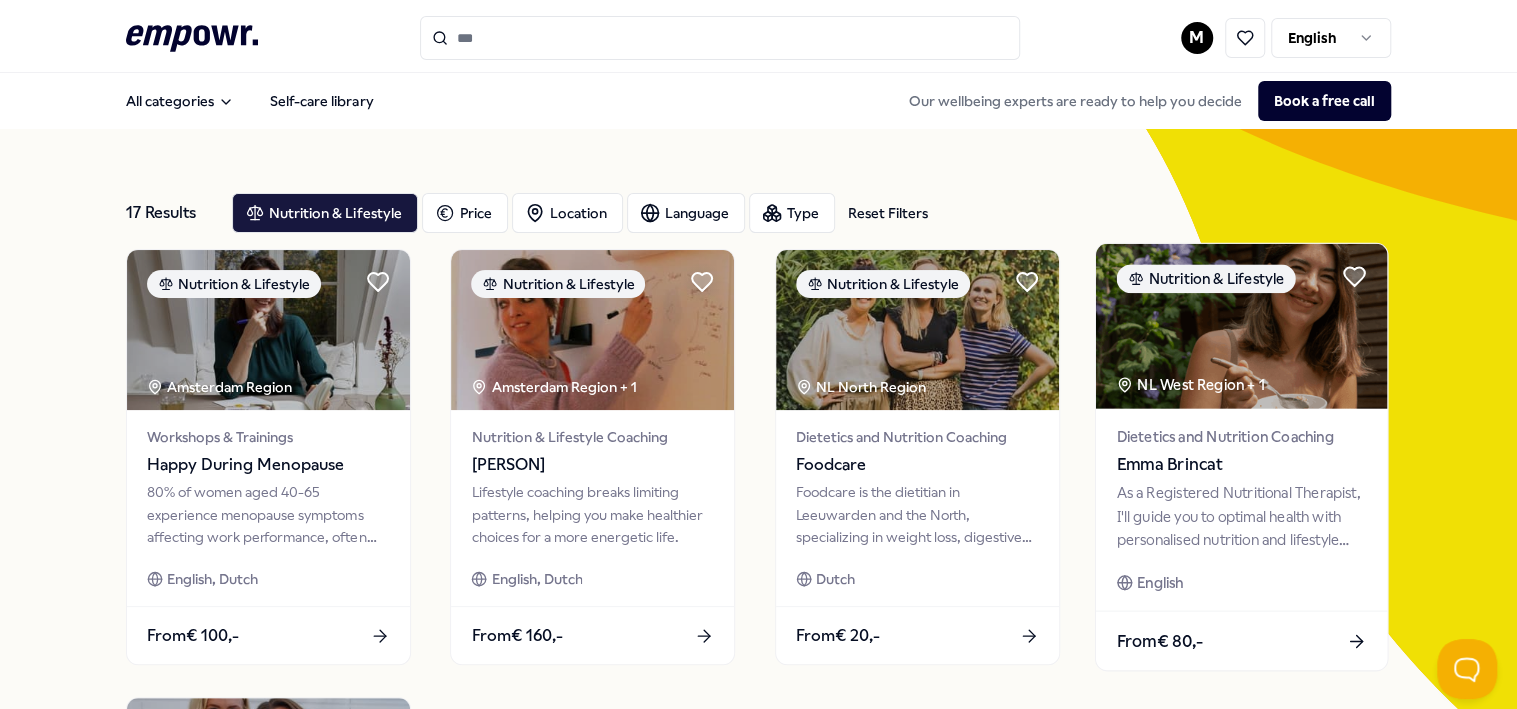click on "Dietetics and Nutrition Coaching" at bounding box center (1241, 436) 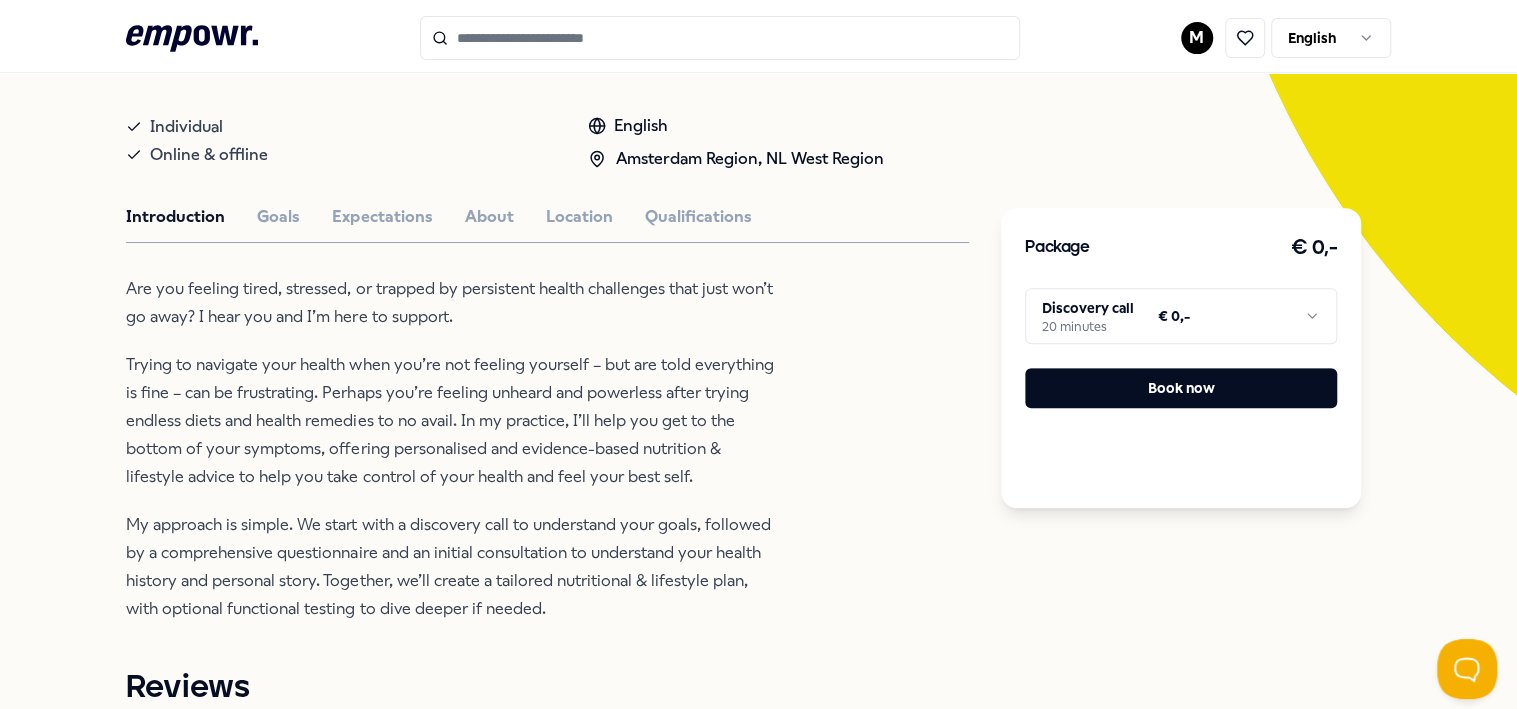 scroll, scrollTop: 400, scrollLeft: 0, axis: vertical 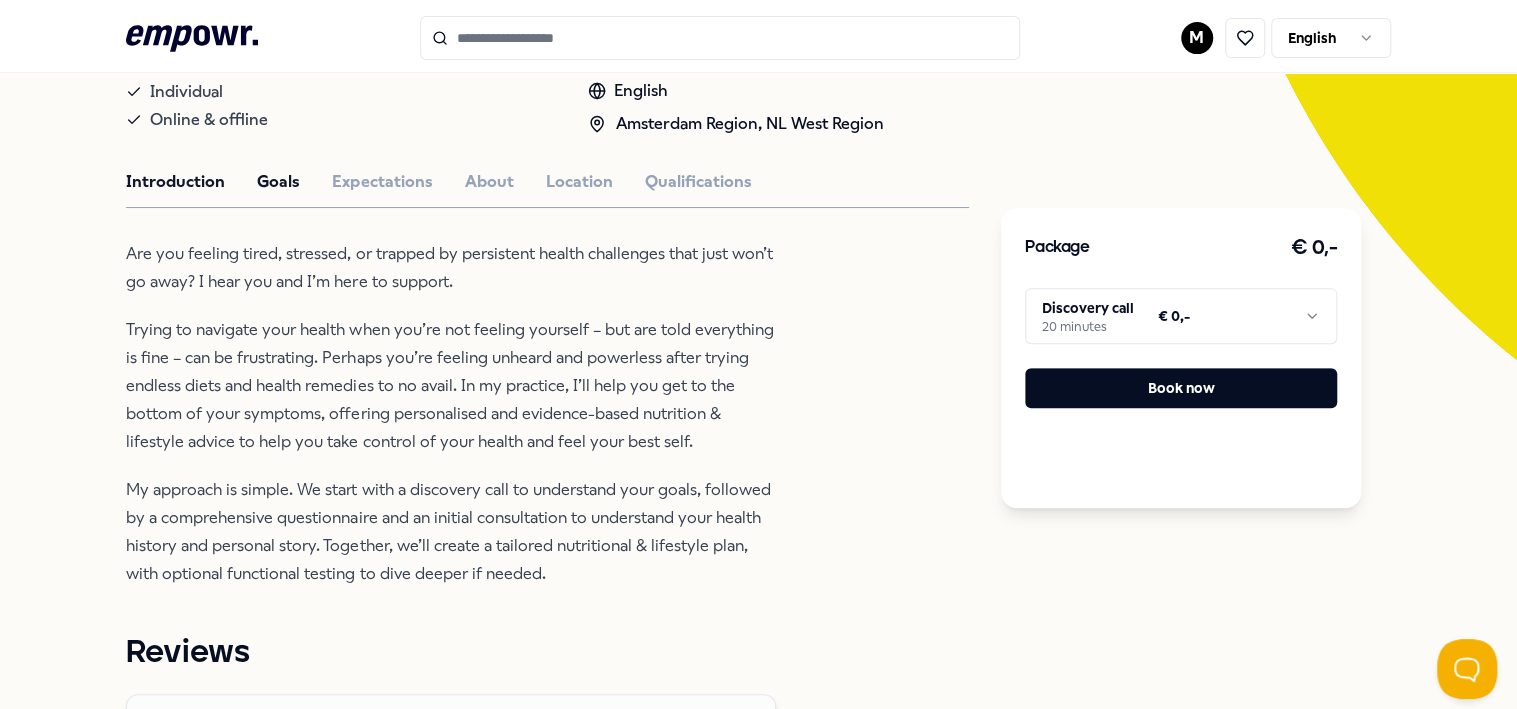 click on "Goals" at bounding box center (278, 182) 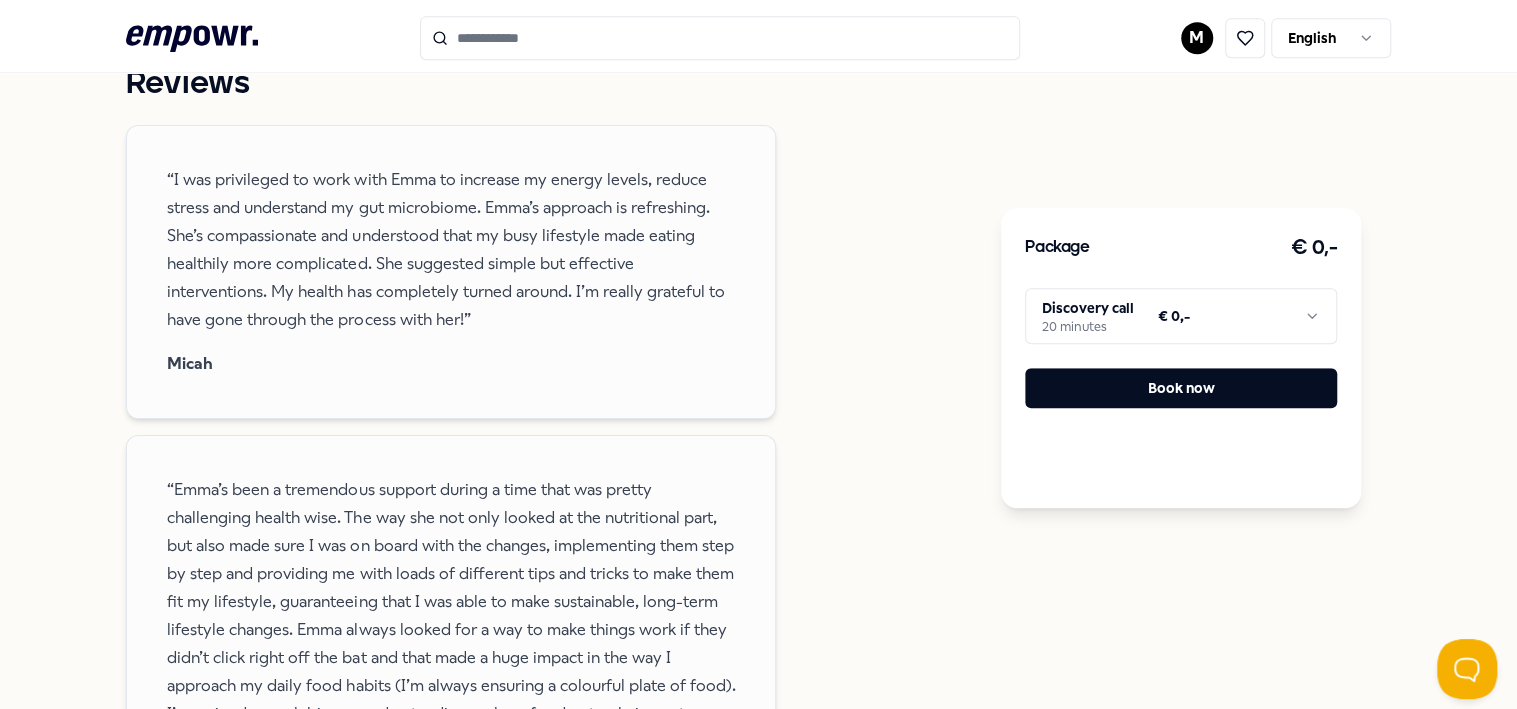 scroll, scrollTop: 800, scrollLeft: 0, axis: vertical 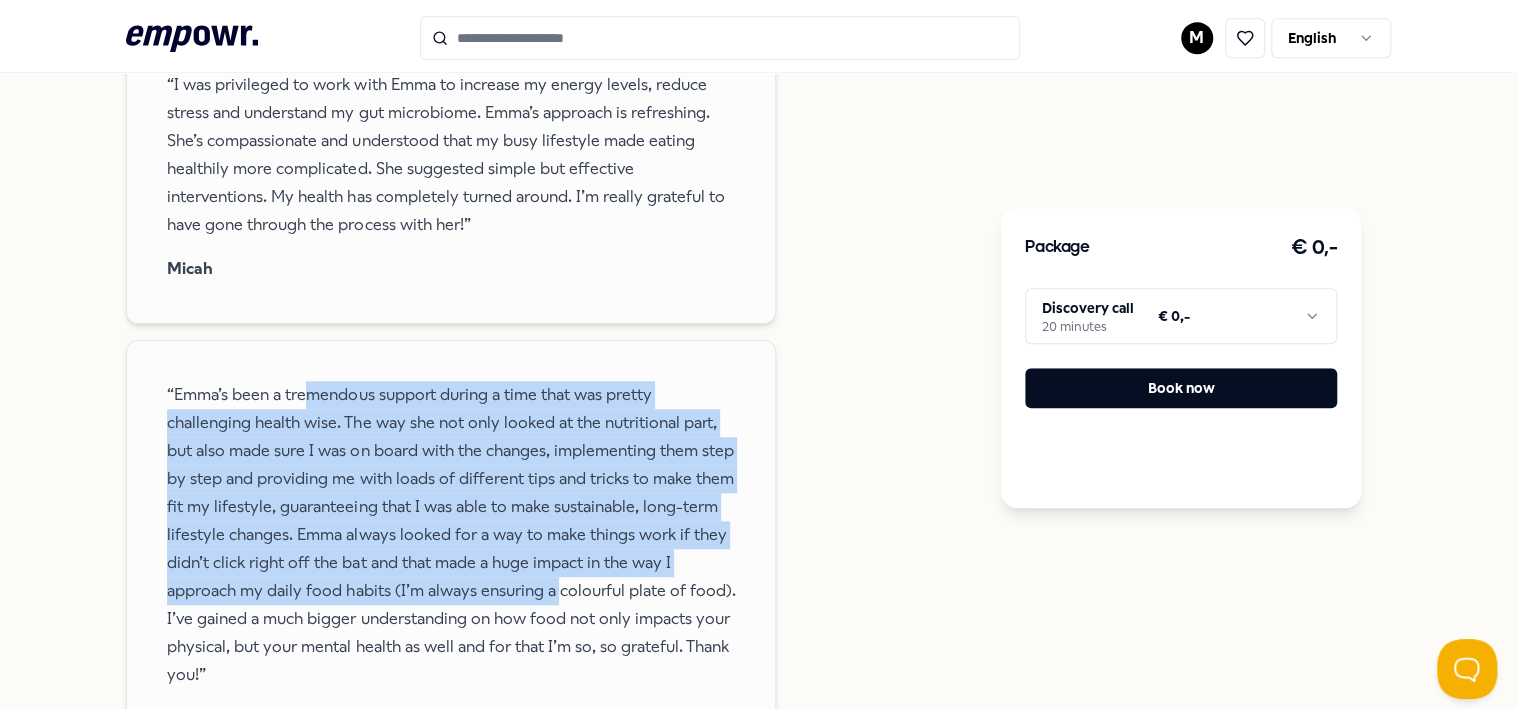 drag, startPoint x: 307, startPoint y: 390, endPoint x: 561, endPoint y: 594, distance: 325.77905 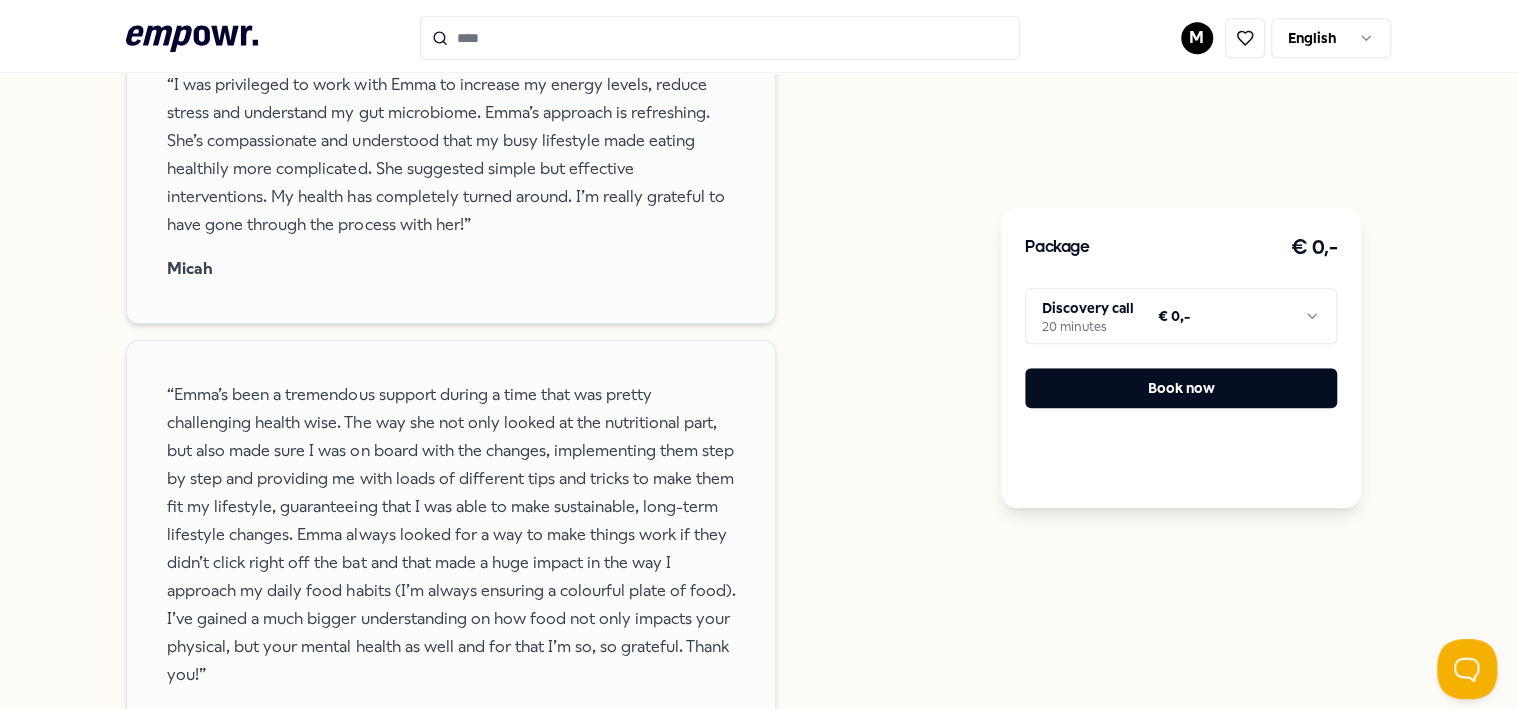 drag, startPoint x: 561, startPoint y: 594, endPoint x: 642, endPoint y: 672, distance: 112.44999 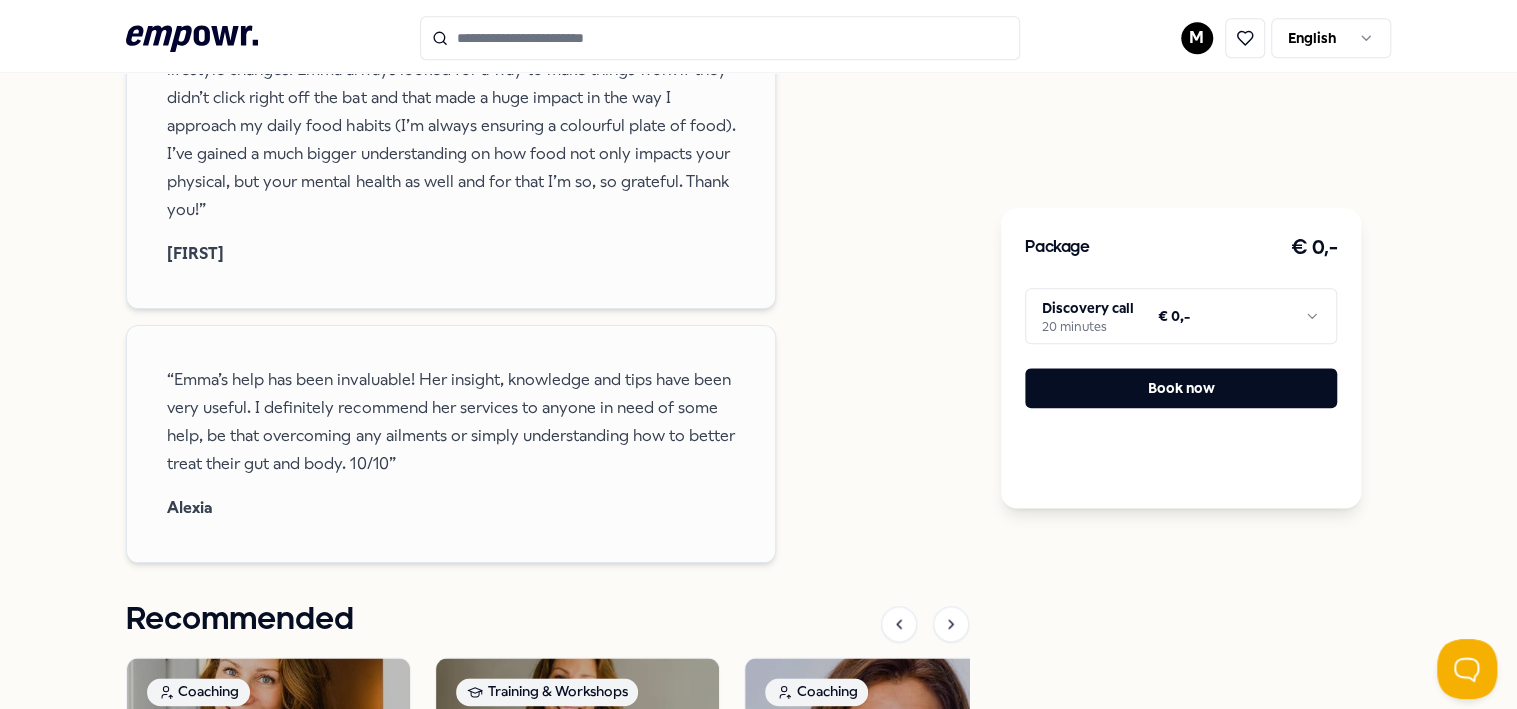 scroll, scrollTop: 1300, scrollLeft: 0, axis: vertical 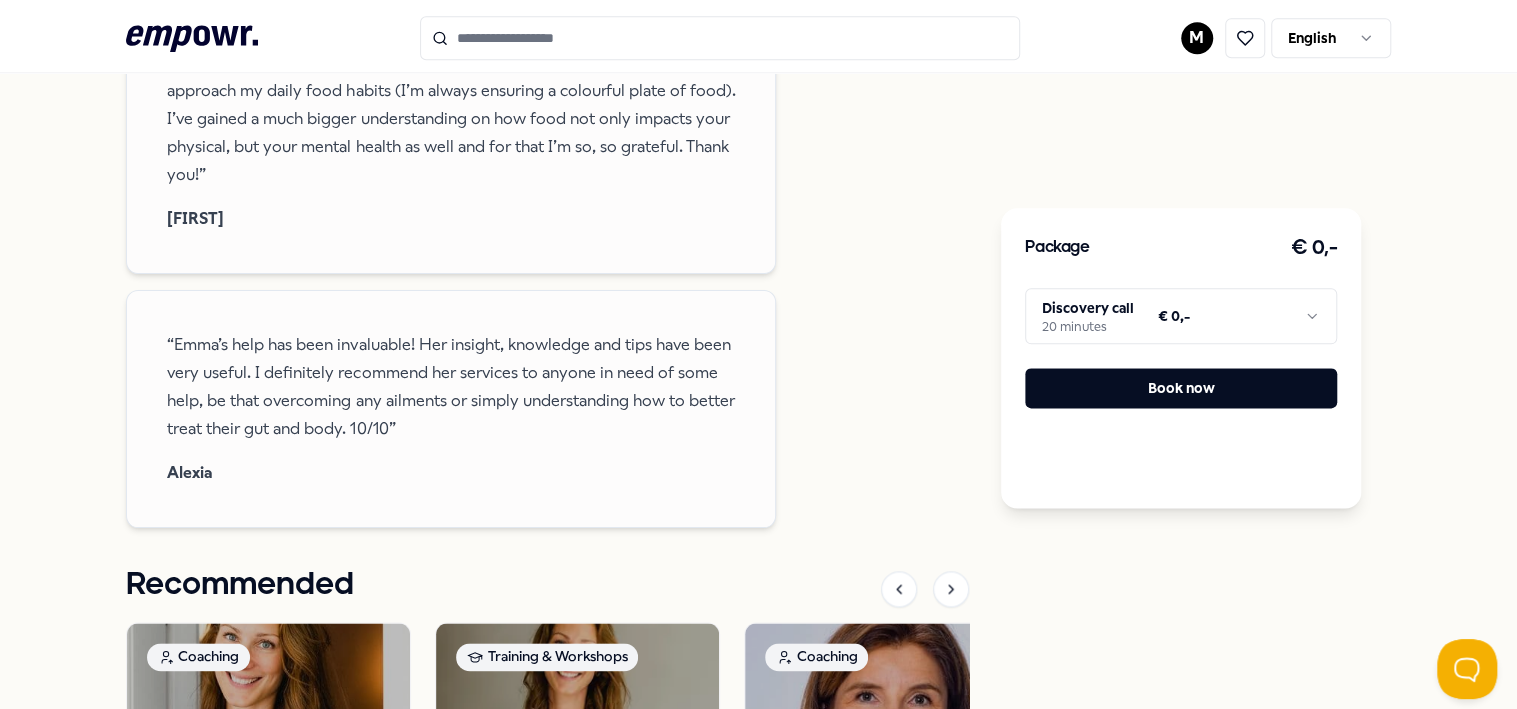 click on ".empowr-logo_svg__cls-1{fill:#03032f} M English All categories   Self-care library Back Brincat Nutrition Coaching Emma Brincat As a Registered Nutritional Therapist, I'll guide you to optimal health with personalised nutrition and lifestyle solutions. Individual Online  & offline English Amsterdam Region, NL West Region Introduction Goals Expectations About Location Qualifications Whether you’re suffering from digestion issues, hormonal imbalances, low energy, high stress or mood swings I can help you gain a deeper understanding of the root cause of your symptoms and optimise your health through evidence-based diet and lifestyle tips.  Reviews  Micah    Liesbeth     “Emma’s help has been invaluable! Her insight, knowledge and tips have been very useful. I definitely recommend her services to anyone in need of some help, be that overcoming any ailments or simply understanding how to better treat their gut and body. 10/10”  Alexia Recommended Coaching Online Lifestyle  & Vitality Coaching From  From" at bounding box center [758, 354] 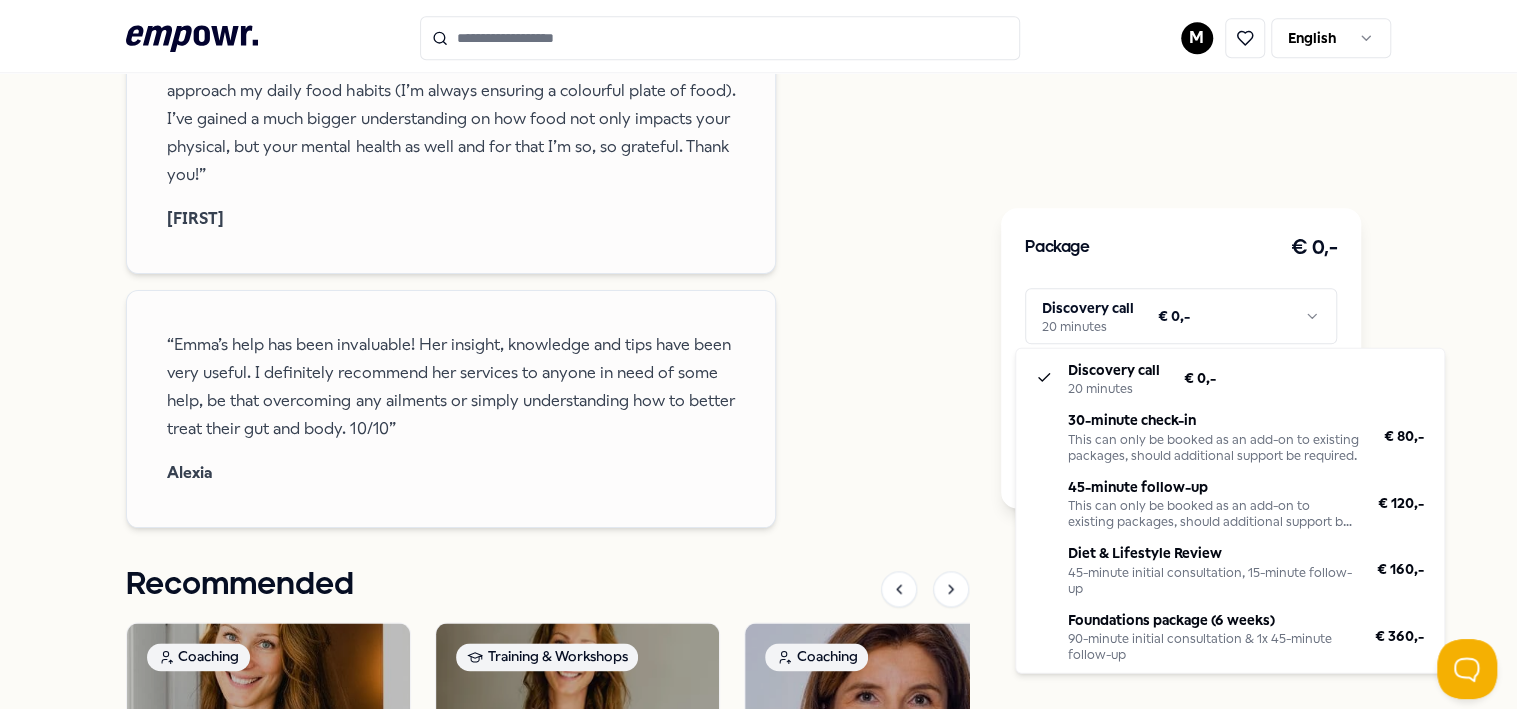 click on ".empowr-logo_svg__cls-1{fill:#03032f} M English All categories   Self-care library Back Brincat Nutrition Coaching Emma Brincat As a Registered Nutritional Therapist, I'll guide you to optimal health with personalised nutrition and lifestyle solutions. Individual Online  & offline English Amsterdam Region, NL West Region Introduction Goals Expectations About Location Qualifications Whether you’re suffering from digestion issues, hormonal imbalances, low energy, high stress or mood swings I can help you gain a deeper understanding of the root cause of your symptoms and optimise your health through evidence-based diet and lifestyle tips.  Reviews  Micah    Liesbeth     “Emma’s help has been invaluable! Her insight, knowledge and tips have been very useful. I definitely recommend her services to anyone in need of some help, be that overcoming any ailments or simply understanding how to better treat their gut and body. 10/10”  Alexia Recommended Coaching Online Lifestyle  & Vitality Coaching From  From" at bounding box center [758, 354] 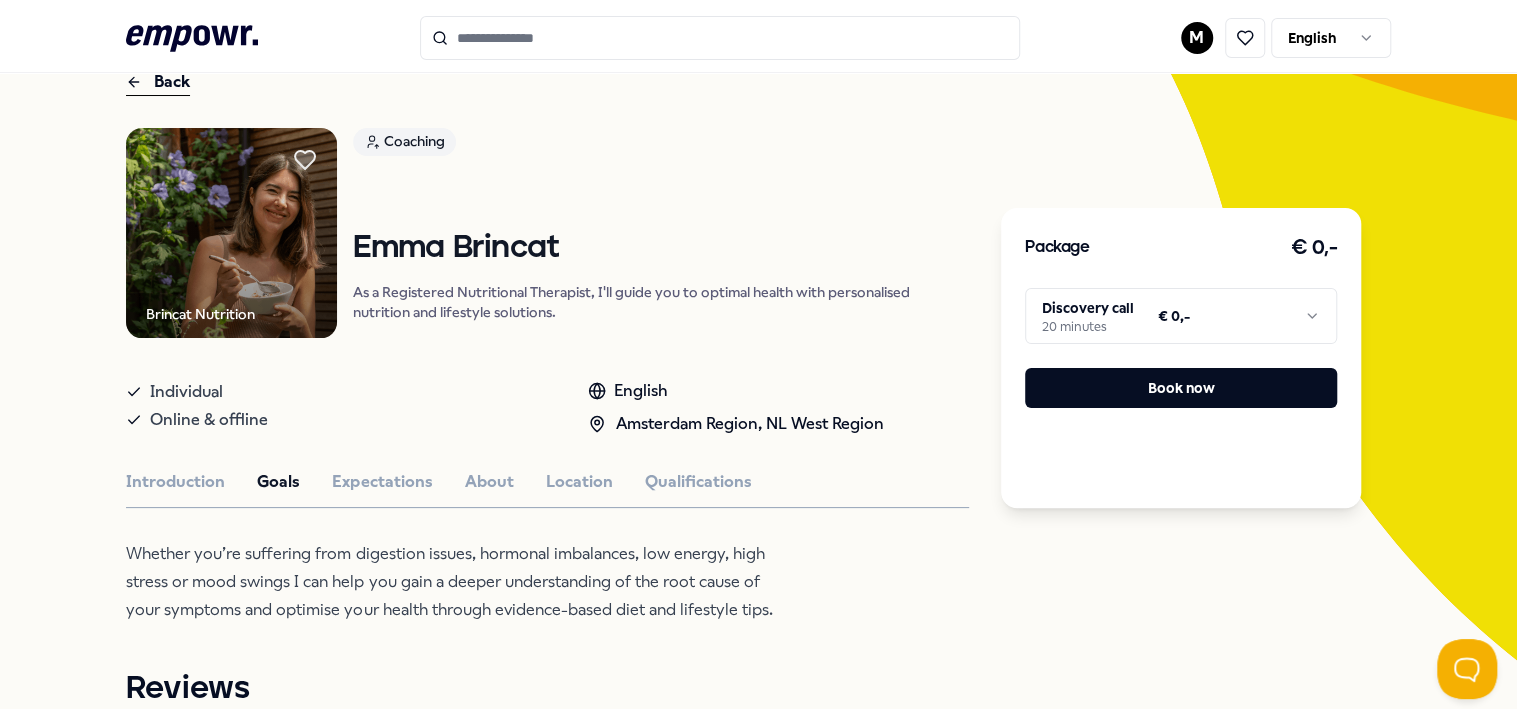 scroll, scrollTop: 0, scrollLeft: 0, axis: both 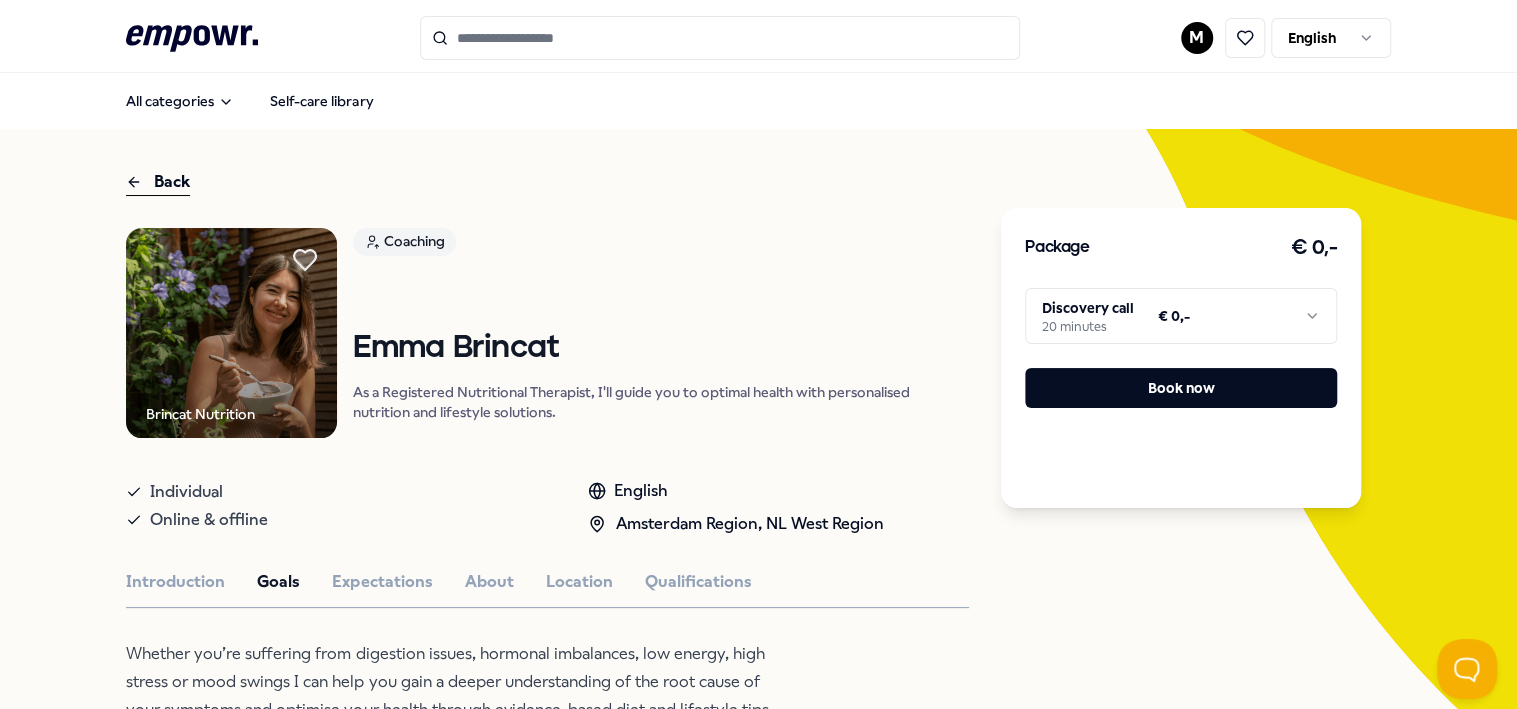click 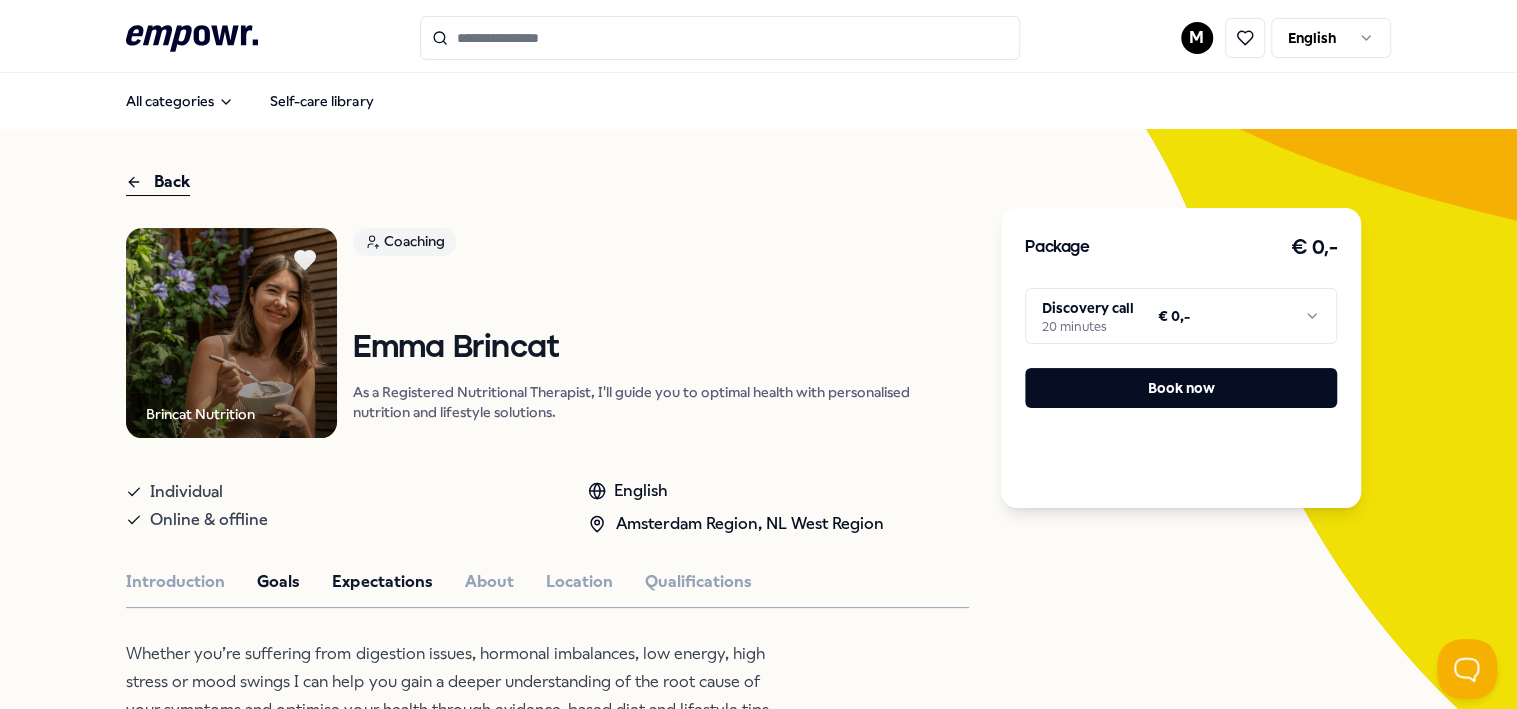 click on "Expectations" at bounding box center (382, 582) 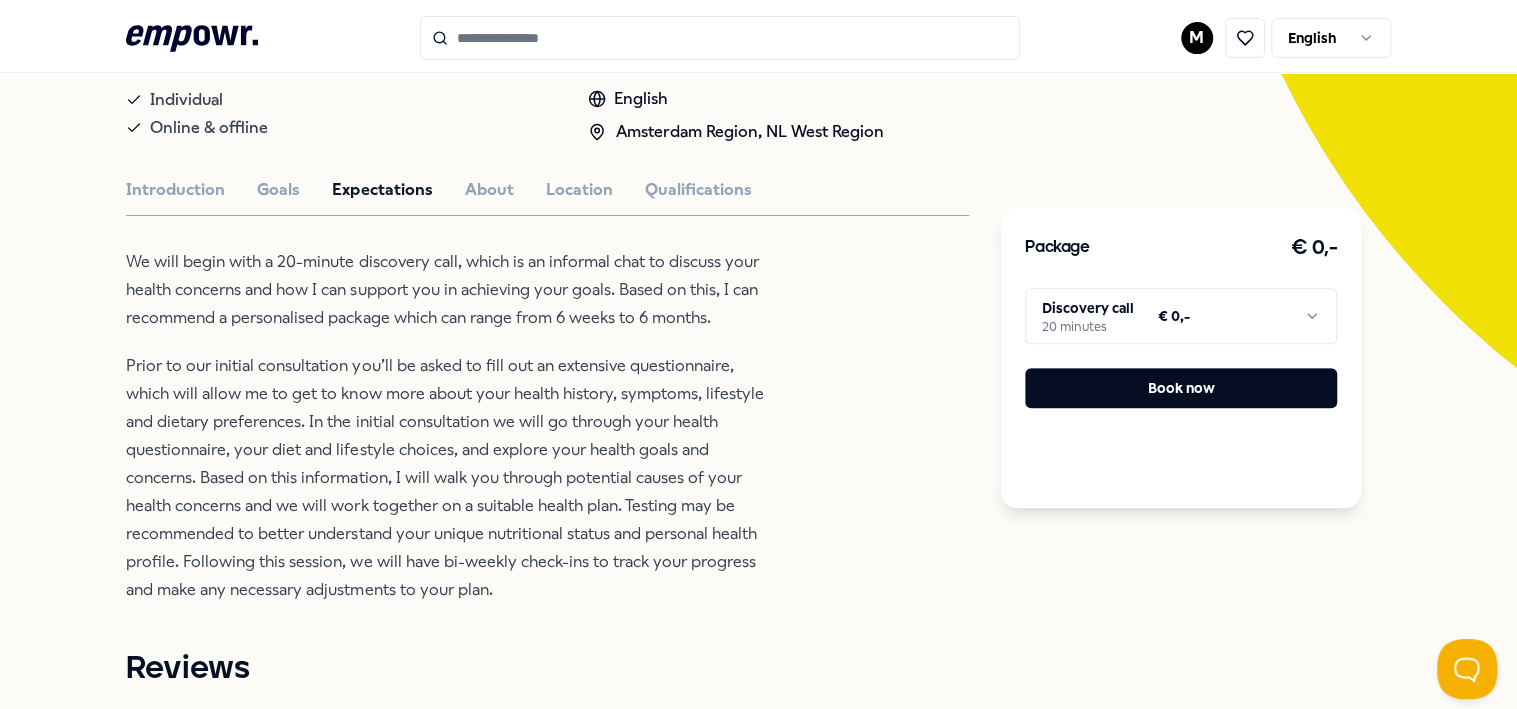 scroll, scrollTop: 400, scrollLeft: 0, axis: vertical 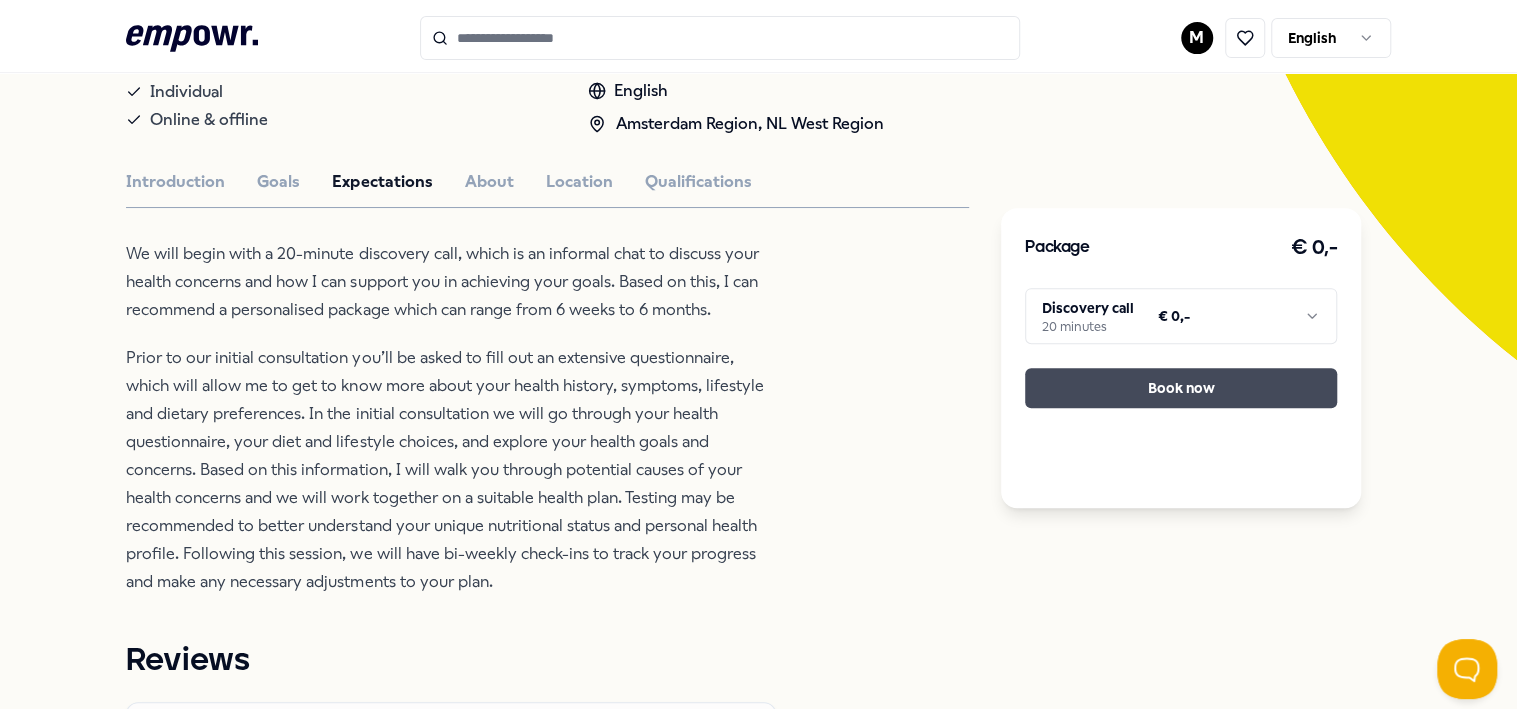 click on "Book now" at bounding box center (1181, 388) 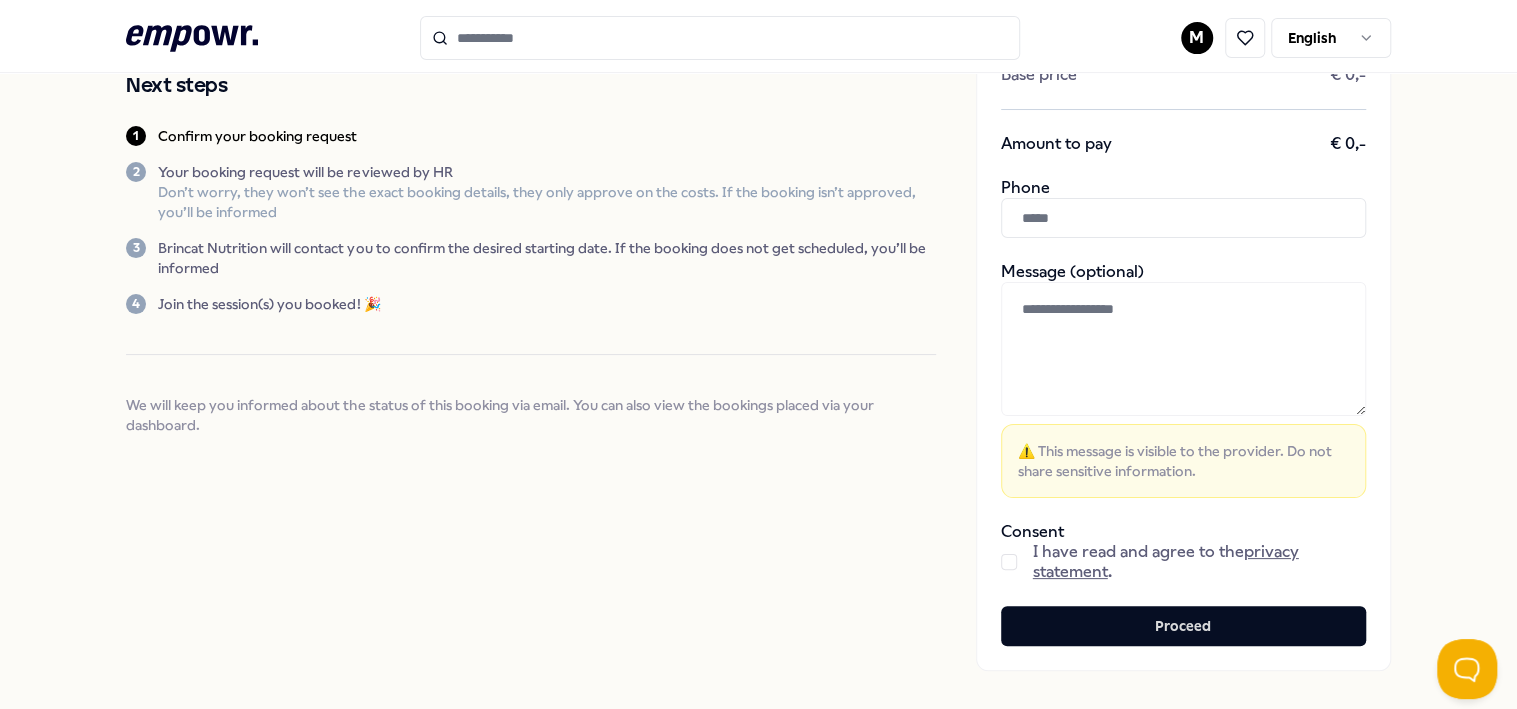 scroll, scrollTop: 41, scrollLeft: 0, axis: vertical 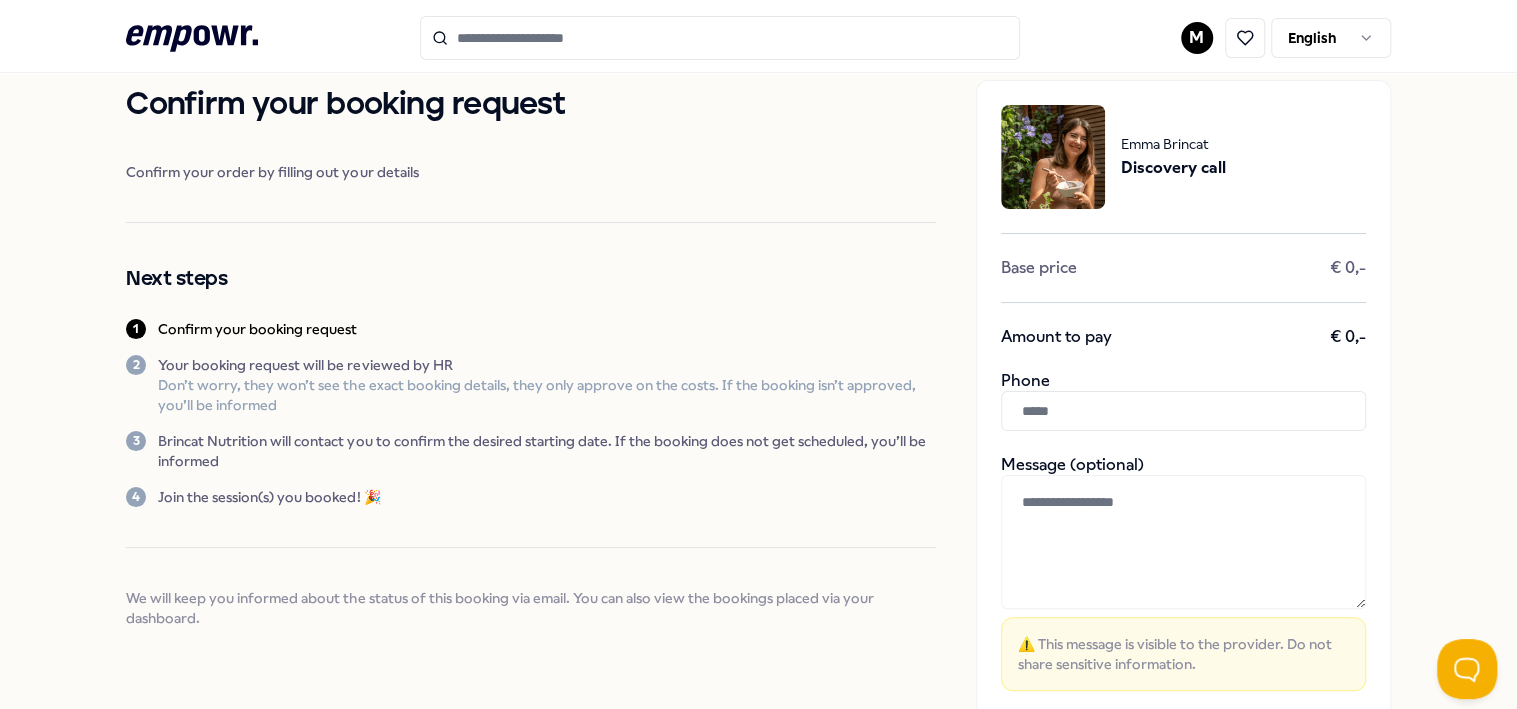 click at bounding box center (1183, 411) 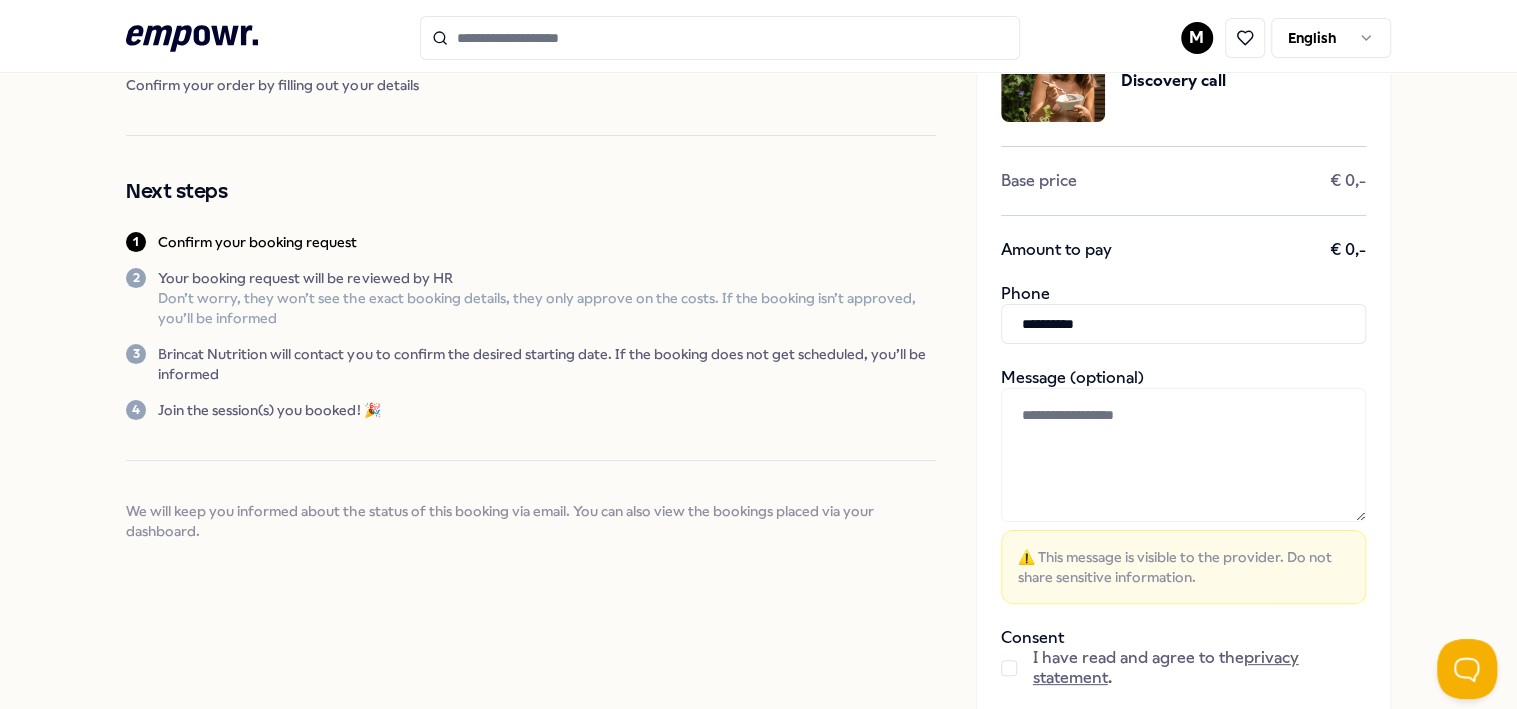 scroll, scrollTop: 341, scrollLeft: 0, axis: vertical 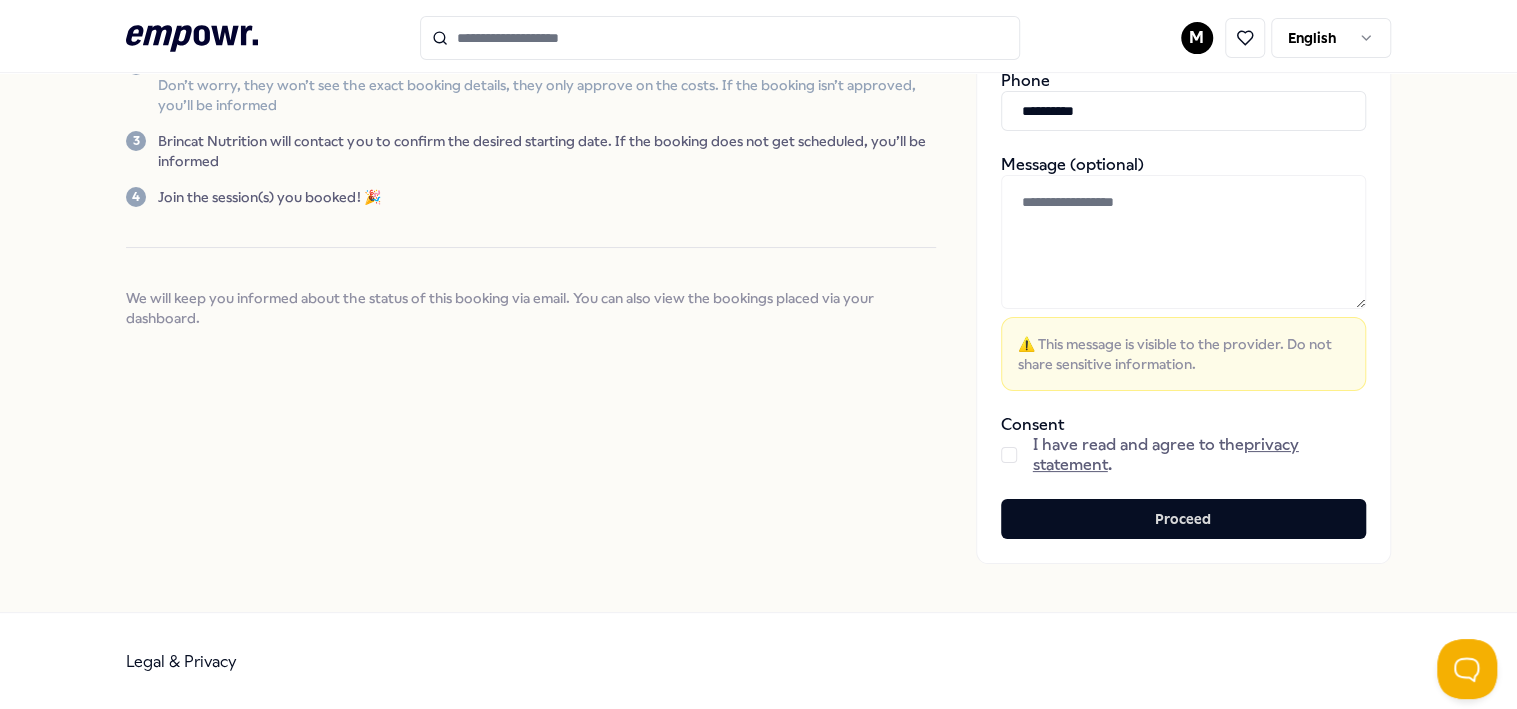 type on "**********" 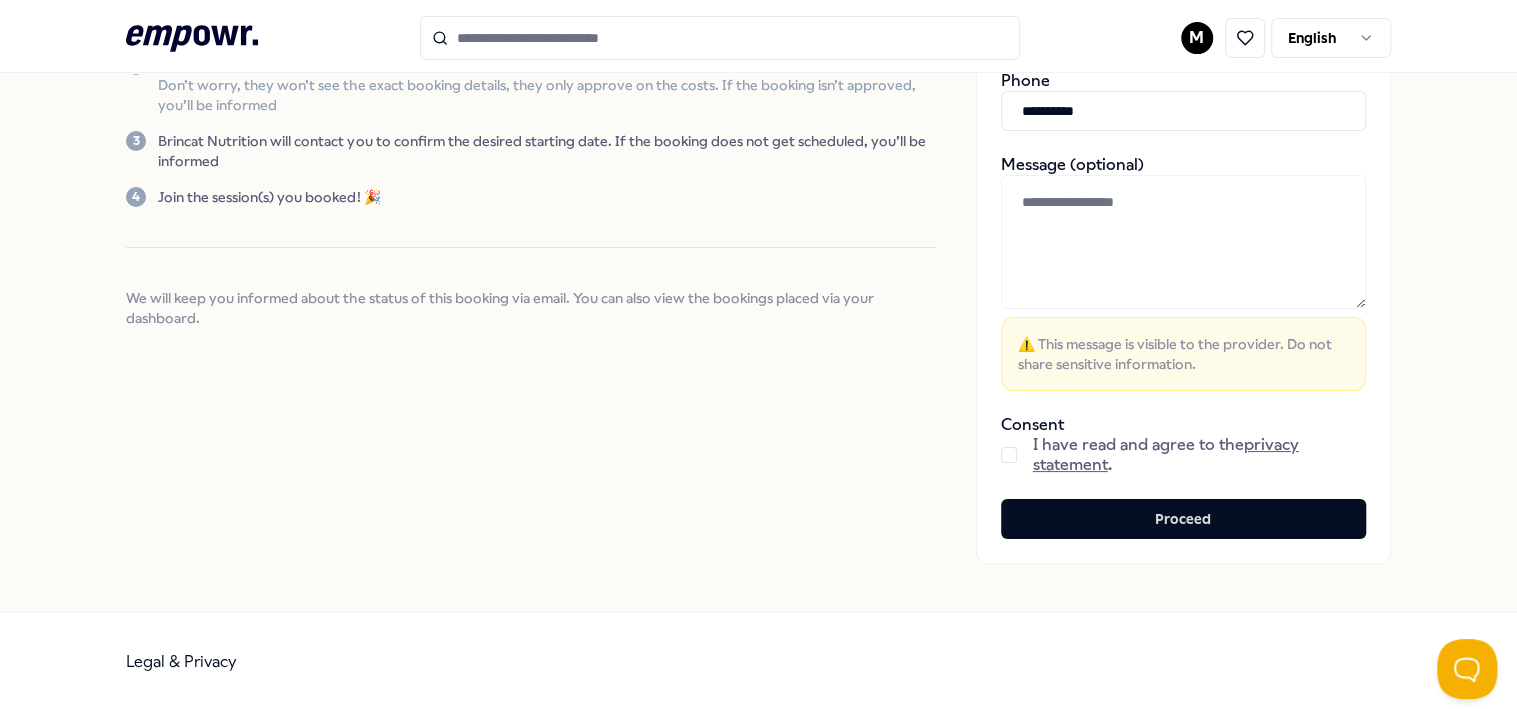 click at bounding box center (1009, 455) 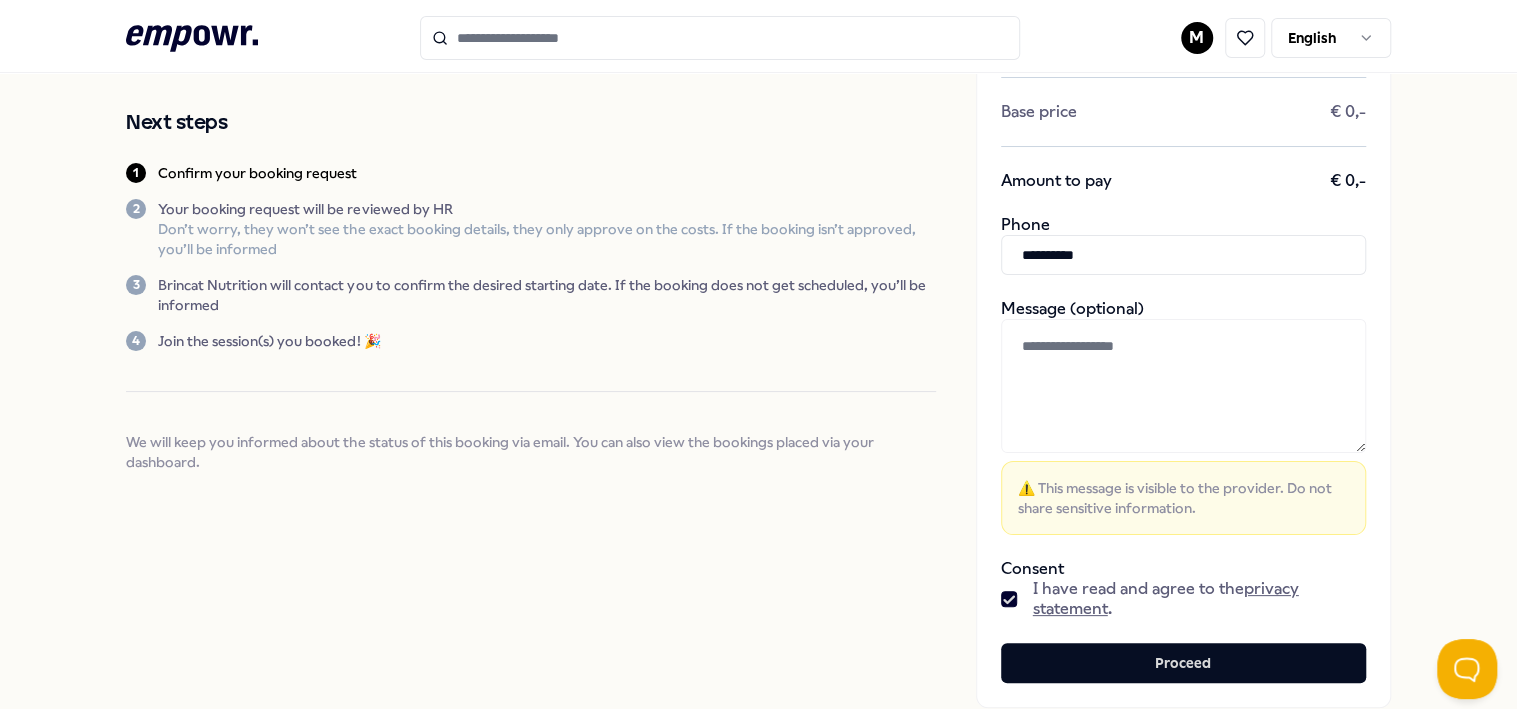 scroll, scrollTop: 241, scrollLeft: 0, axis: vertical 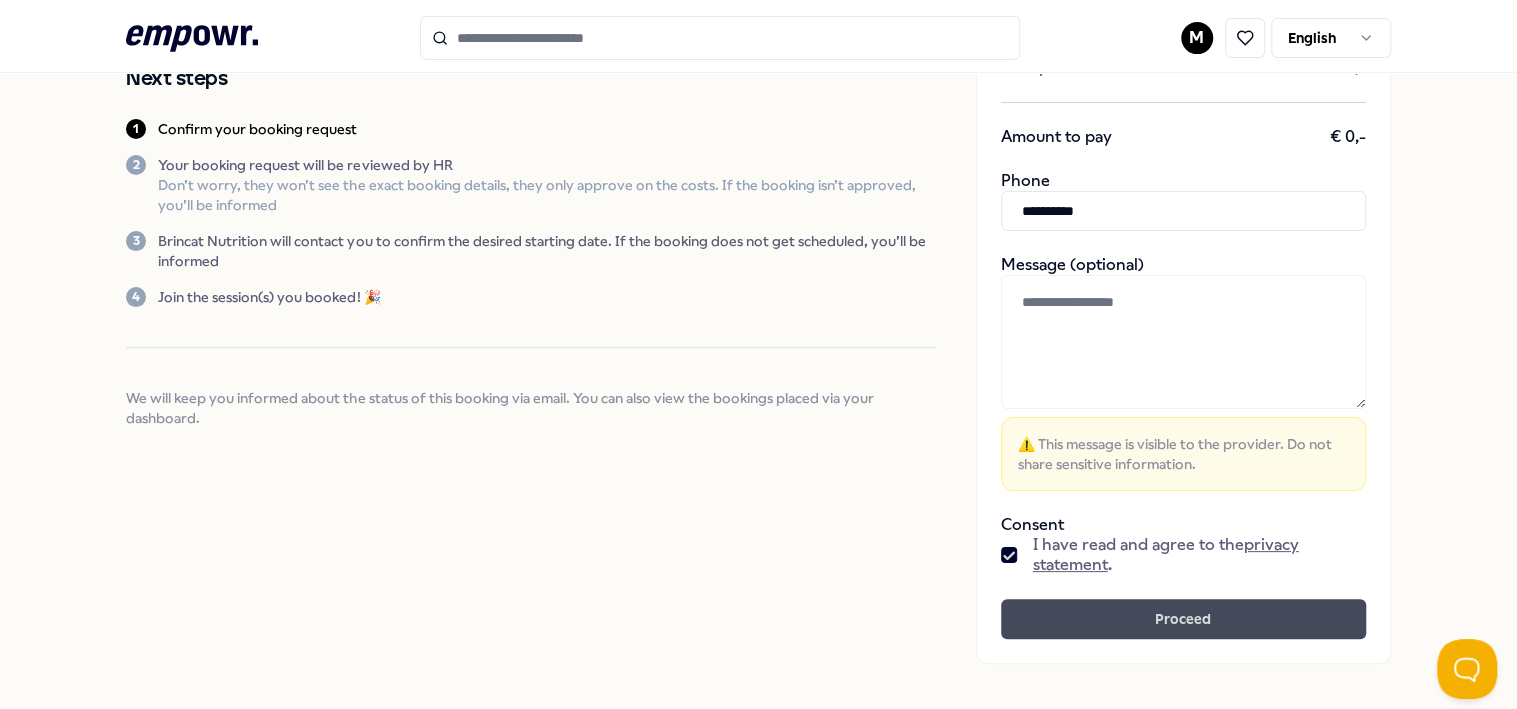 click on "Proceed" at bounding box center (1183, 619) 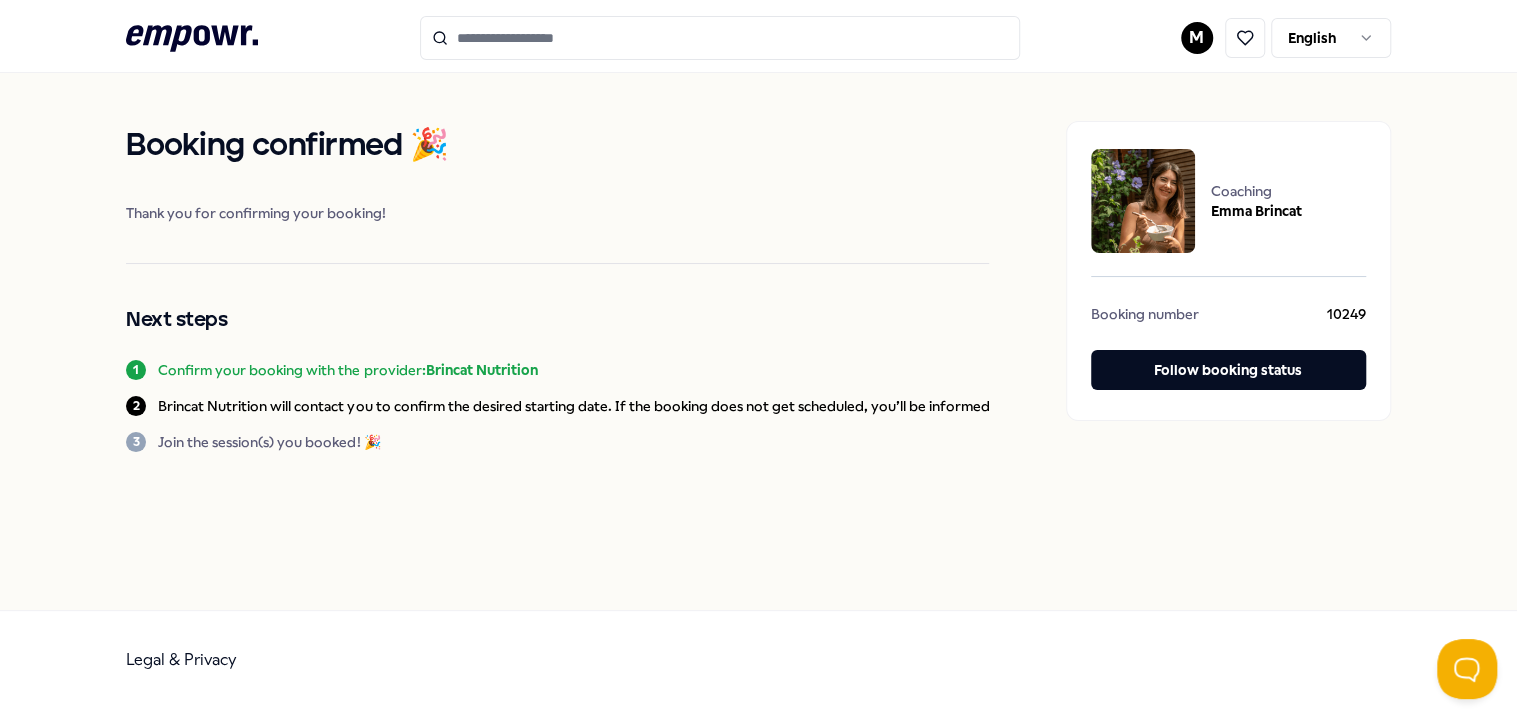 scroll, scrollTop: 0, scrollLeft: 0, axis: both 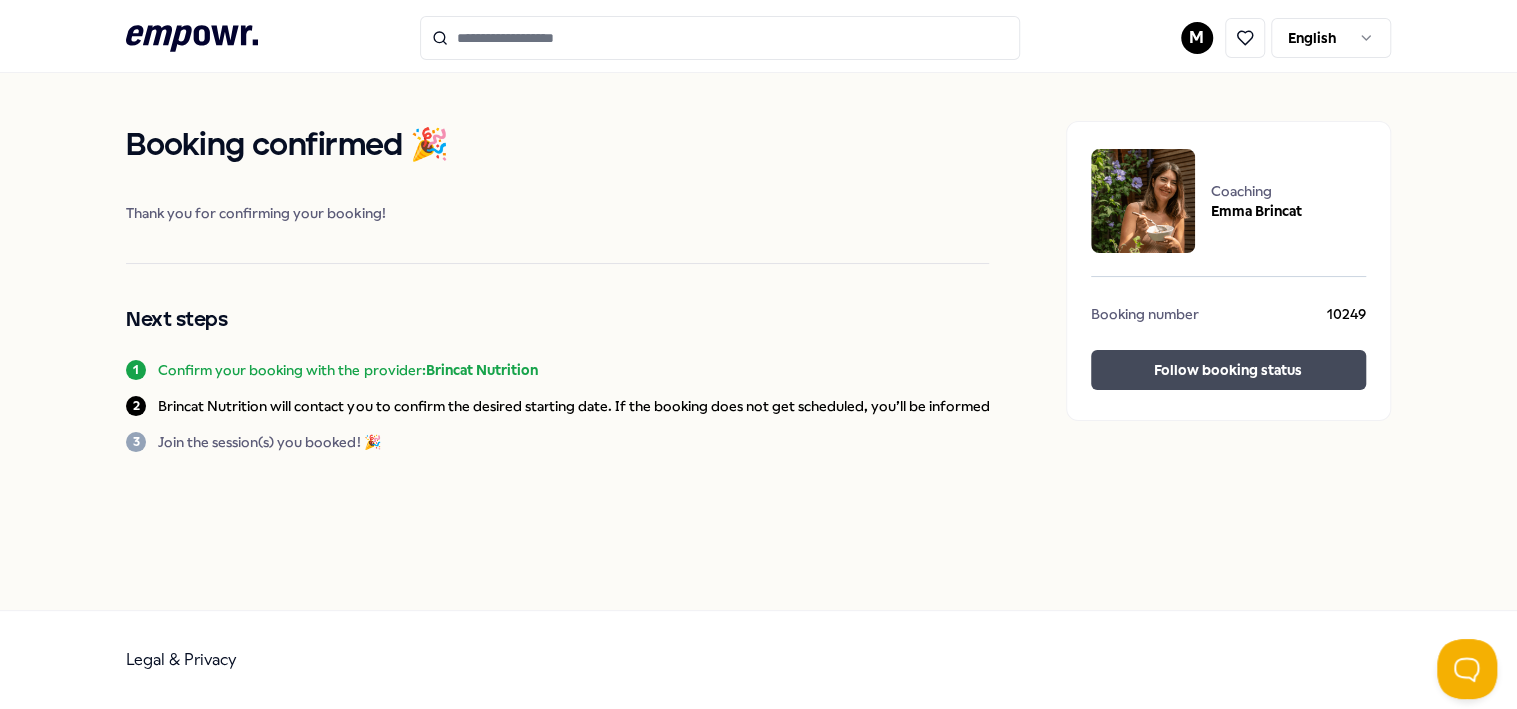 click on "Follow booking status" at bounding box center (1228, 370) 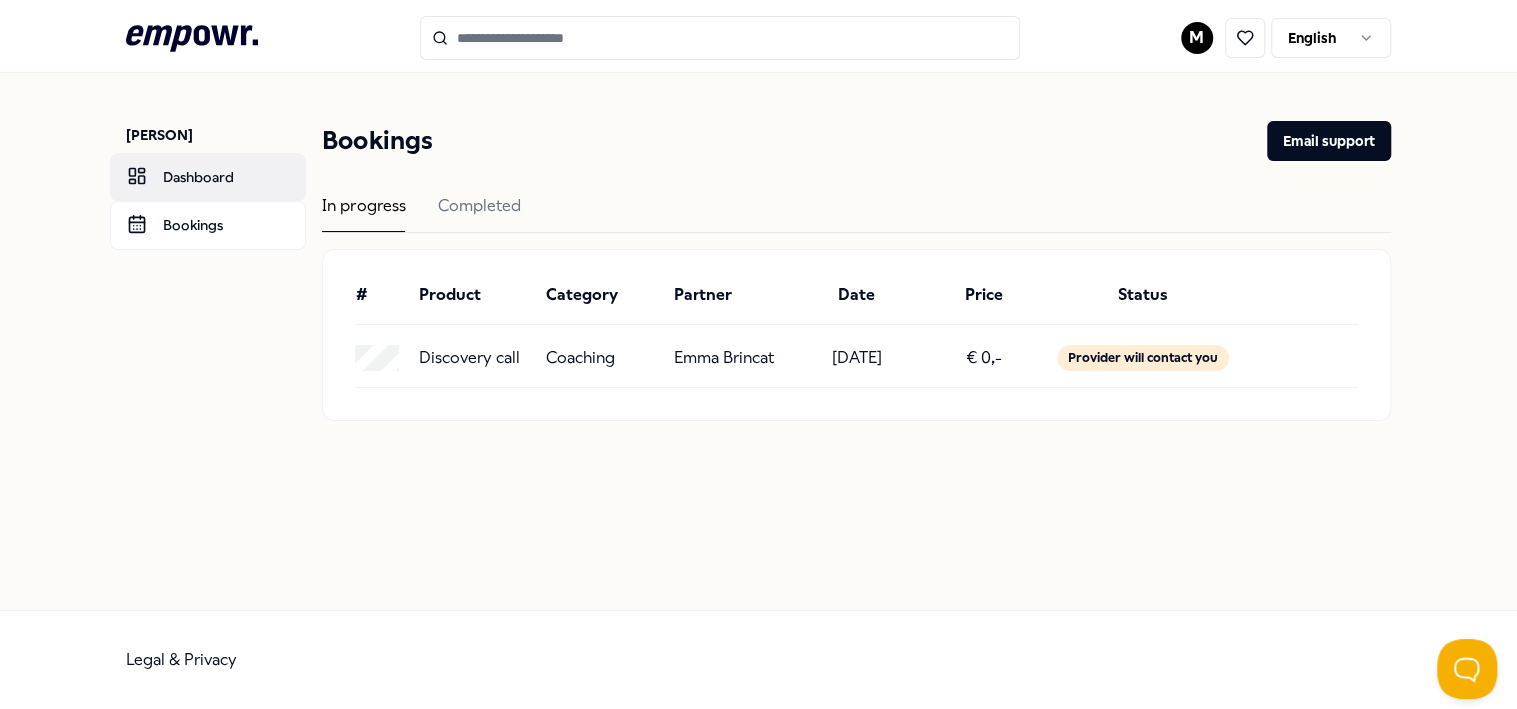 click on "Dashboard" at bounding box center (208, 177) 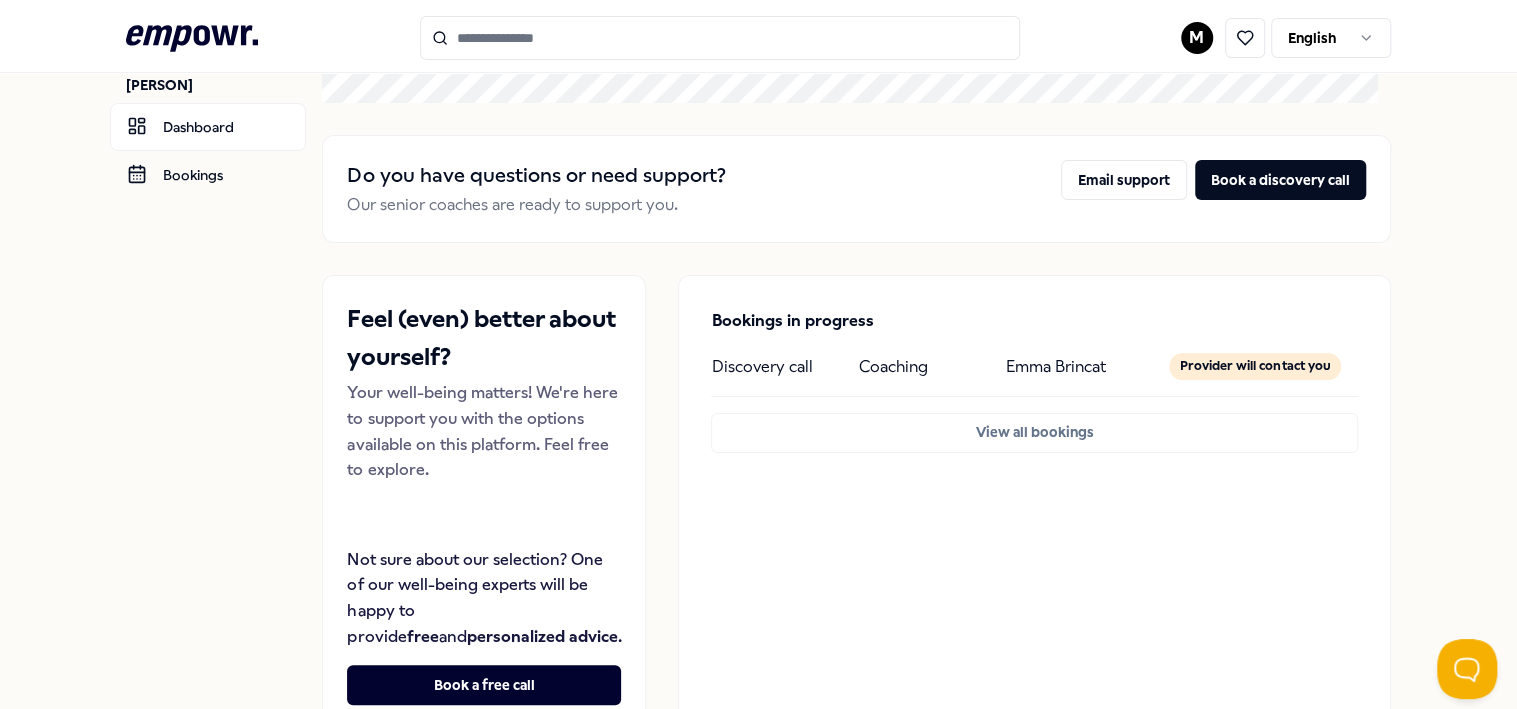 scroll, scrollTop: 16, scrollLeft: 0, axis: vertical 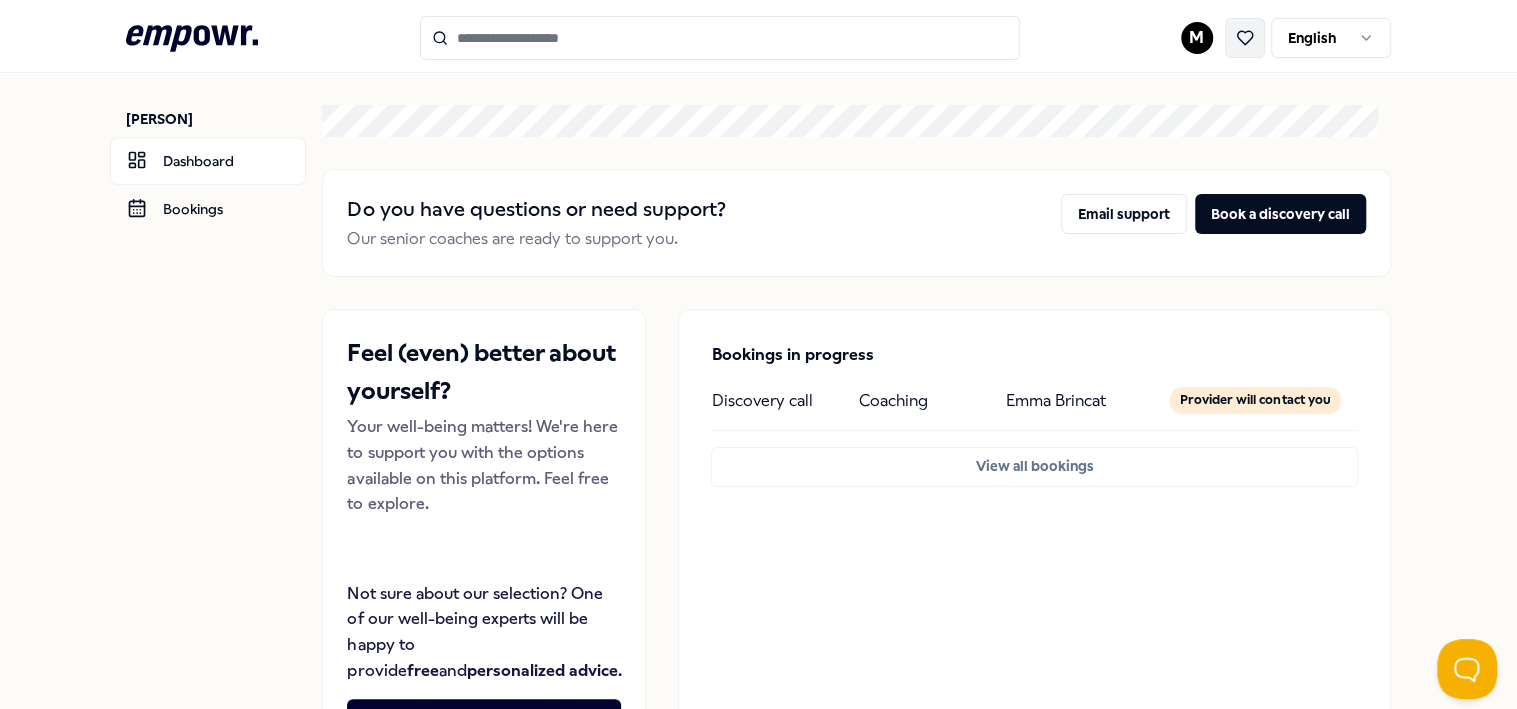 click 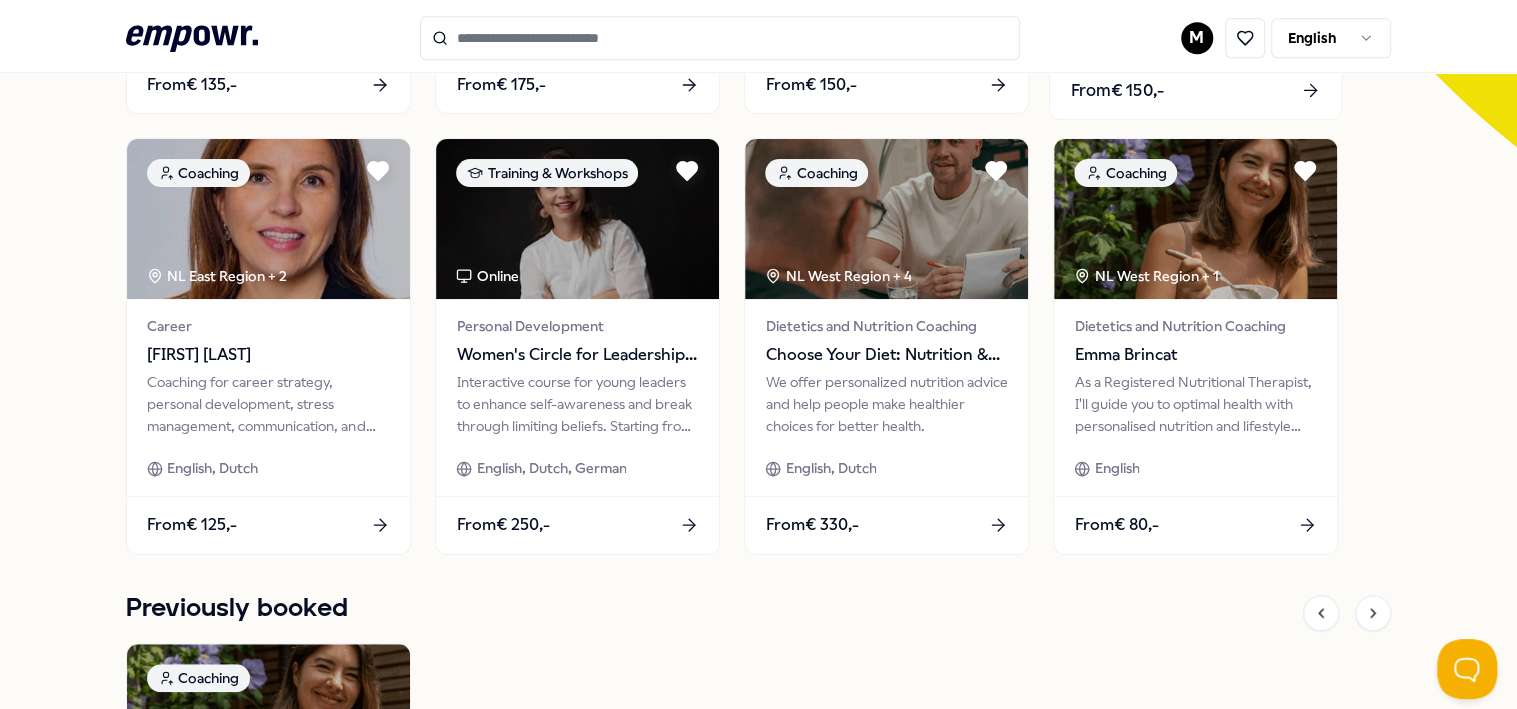 scroll, scrollTop: 616, scrollLeft: 0, axis: vertical 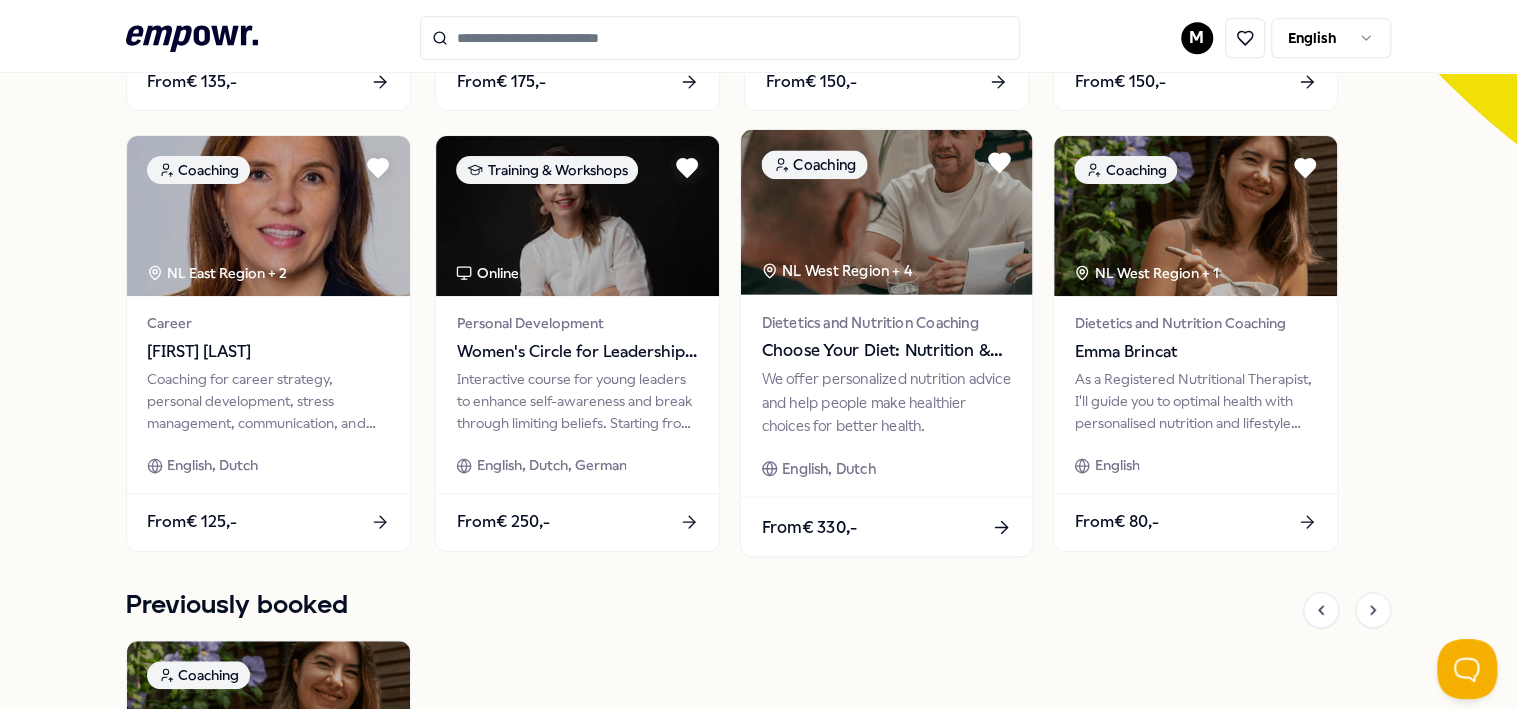 click on "We offer personalized nutrition advice and help people make healthier choices
for better health." at bounding box center [887, 402] 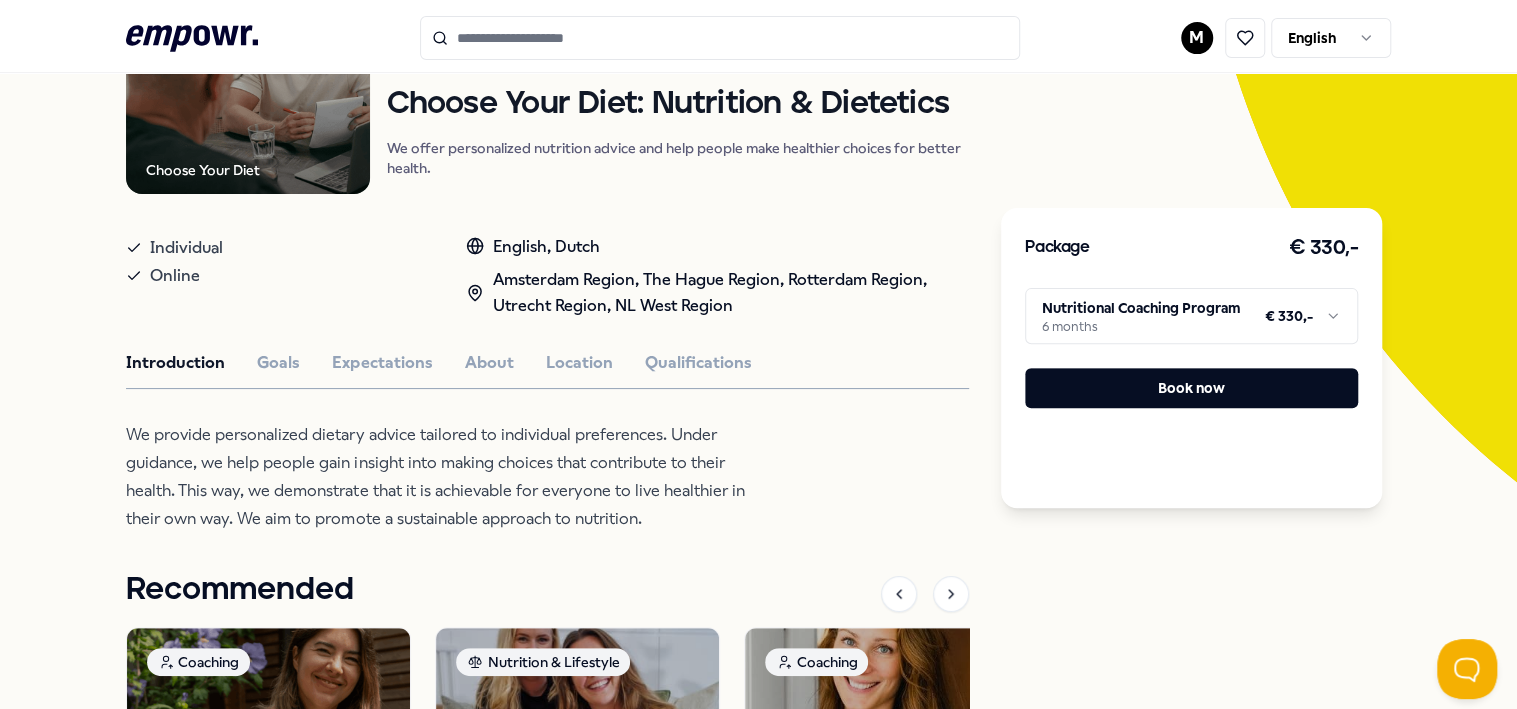 scroll, scrollTop: 328, scrollLeft: 0, axis: vertical 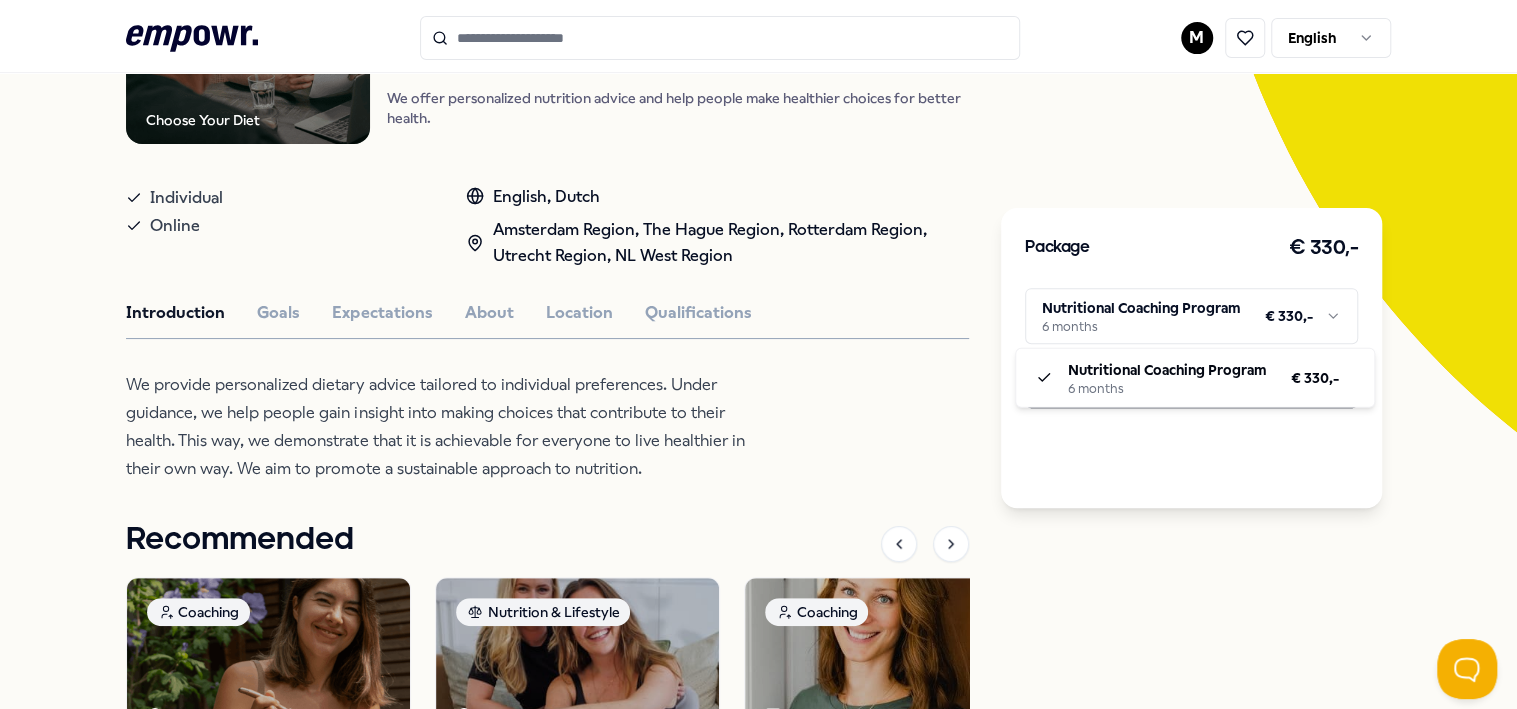 click on "M English All categories Self-care library Back Choose Your Diet Coaching Choose Your Diet: Nutrition & Dietetics We offer personalized nutrition advice and help people make healthier choices for better health. Individual Online English, Dutch [CITY] Region, The Hague Region, Rotterdam Region, Utrecht Region, NL West Region Introduction Goals Expectations About Location Qualifications We provide personalized dietary advice tailored to individual preferences. Under guidance, we help people gain insight into making choices that contribute to their health. This way, we demonstrate that it is achievable for everyone to live healthier in their own way. We aim to promote a sustainable approach to nutrition. Recommended Coaching NL West Region + 1 Dietetics and Nutrition Coaching [PERSON] As a Registered Nutritional Therapist, I'll guide you to optimal health with
personalised nutrition and lifestyle solutions. English From € 80,- Nutrition & Lifestyle" at bounding box center [758, 354] 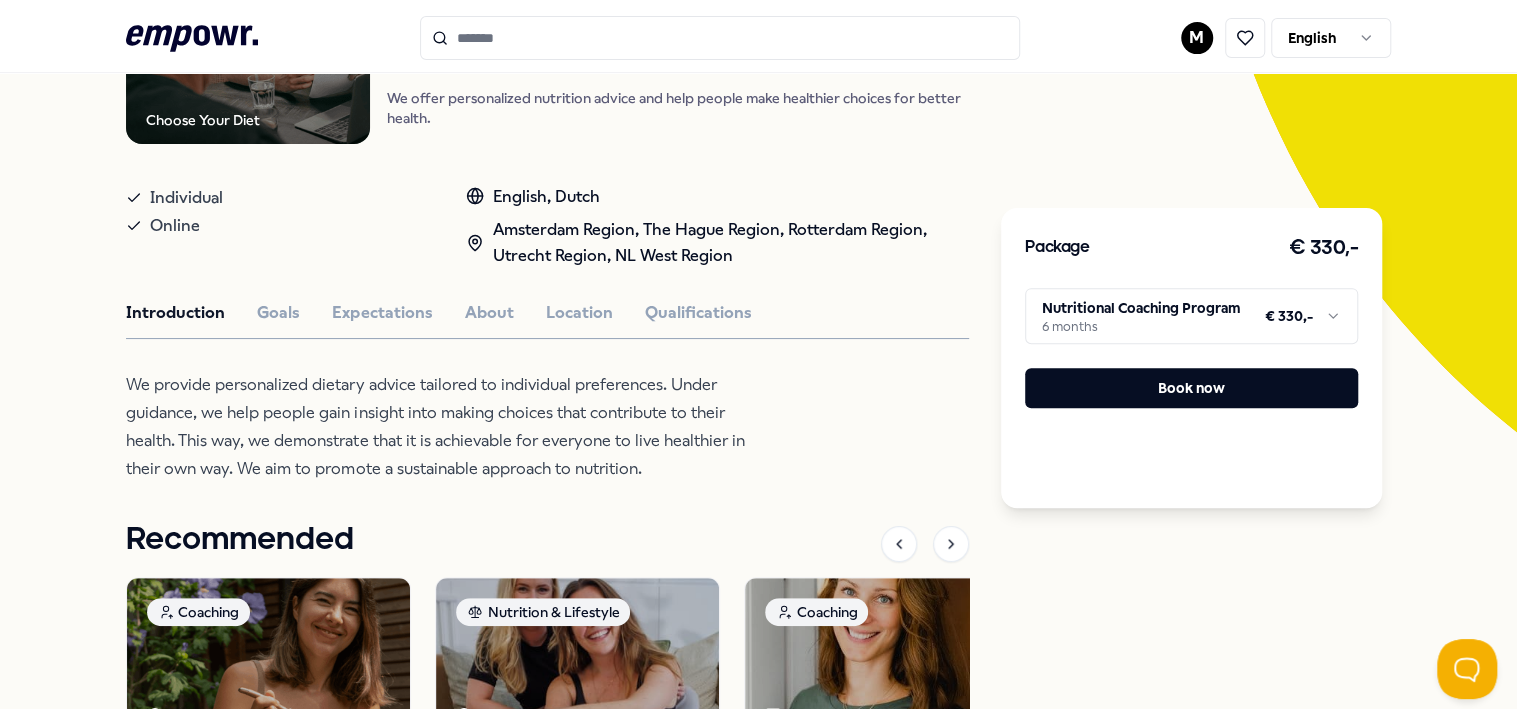 click on "M English All categories Self-care library Back Choose Your Diet Coaching Choose Your Diet: Nutrition & Dietetics We offer personalized nutrition advice and help people make healthier choices for better health. Individual Online English, Dutch [CITY] Region, The Hague Region, Rotterdam Region, Utrecht Region, NL West Region Introduction Goals Expectations About Location Qualifications We provide personalized dietary advice tailored to individual preferences. Under guidance, we help people gain insight into making choices that contribute to their health. This way, we demonstrate that it is achievable for everyone to live healthier in their own way. We aim to promote a sustainable approach to nutrition. Recommended Coaching NL West Region + 1 Dietetics and Nutrition Coaching [PERSON] As a Registered Nutritional Therapist, I'll guide you to optimal health with
personalised nutrition and lifestyle solutions. English From € 80,- Nutrition & Lifestyle" at bounding box center [758, 354] 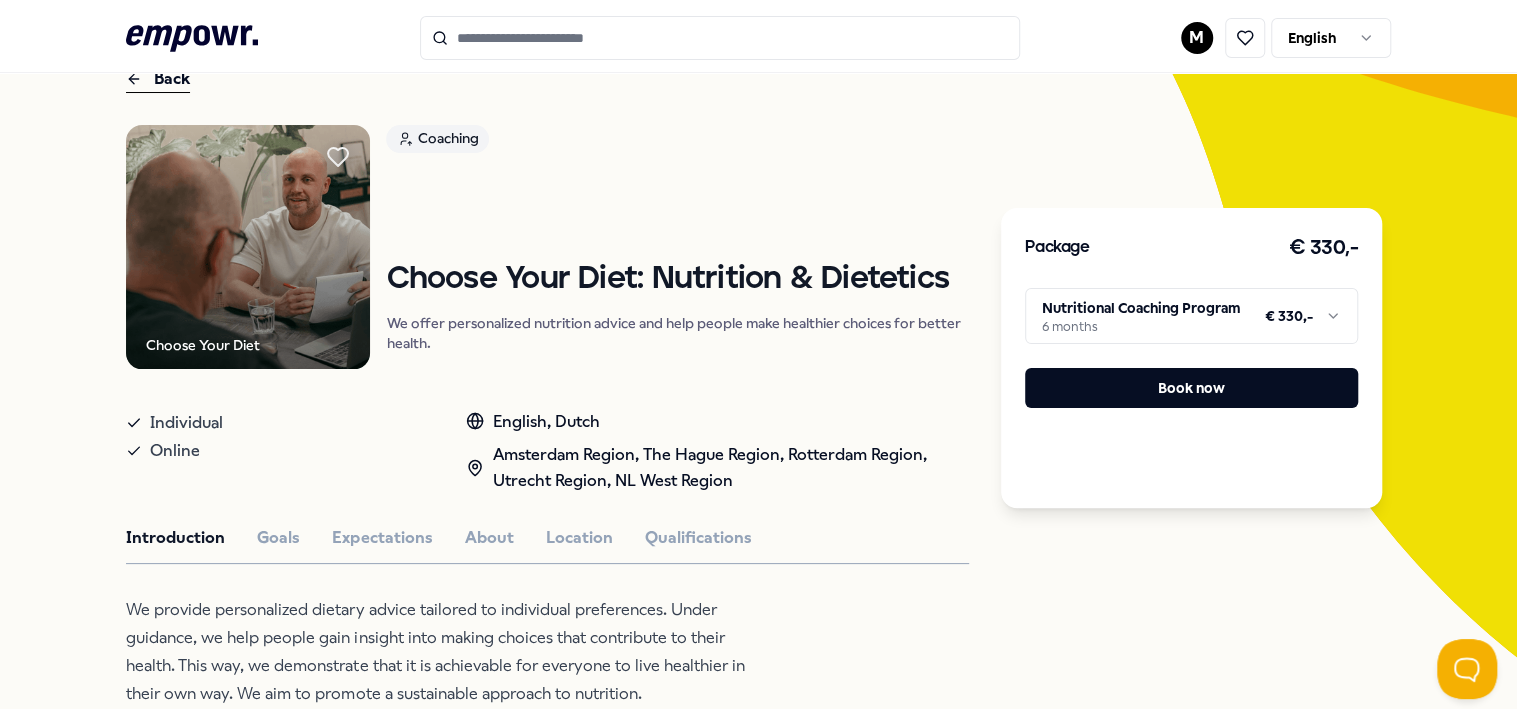 scroll, scrollTop: 300, scrollLeft: 0, axis: vertical 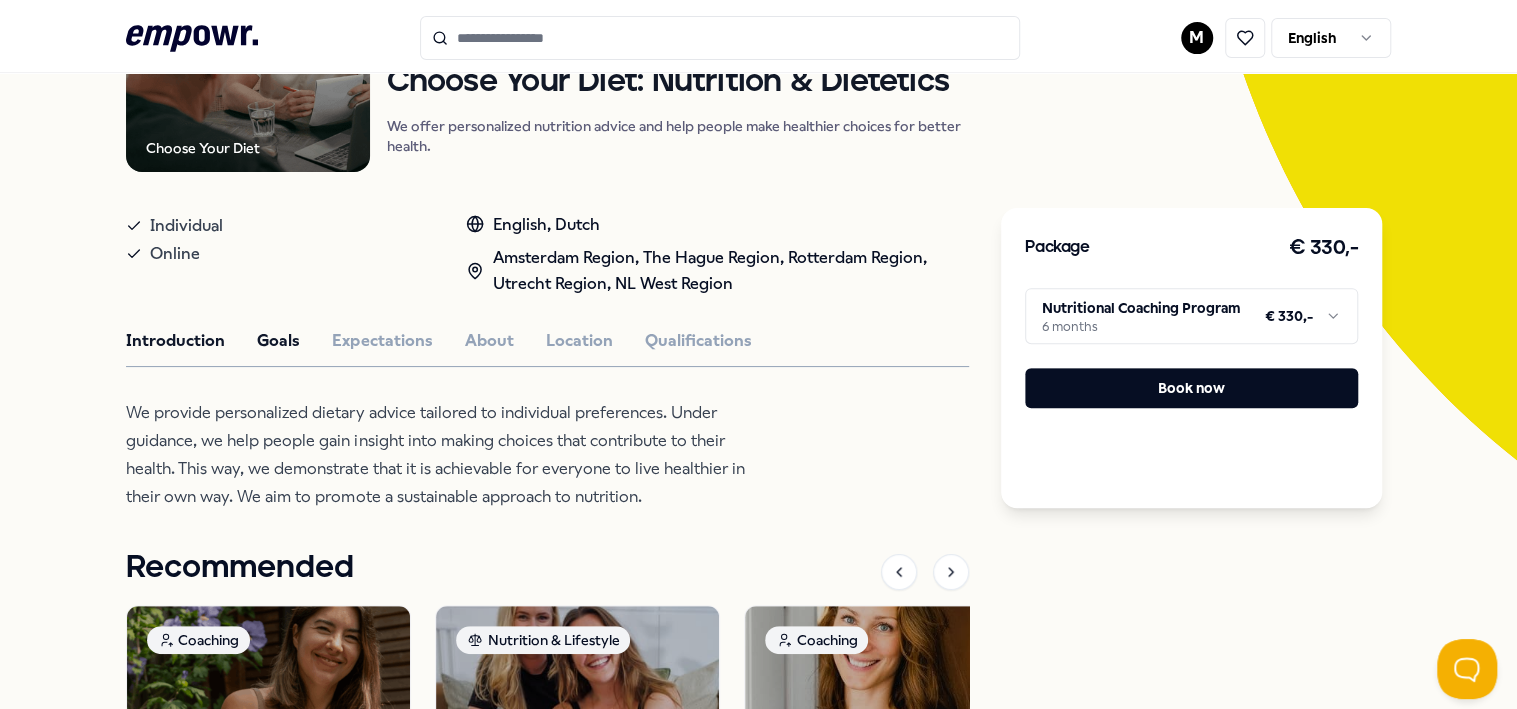 click on "Goals" at bounding box center (278, 341) 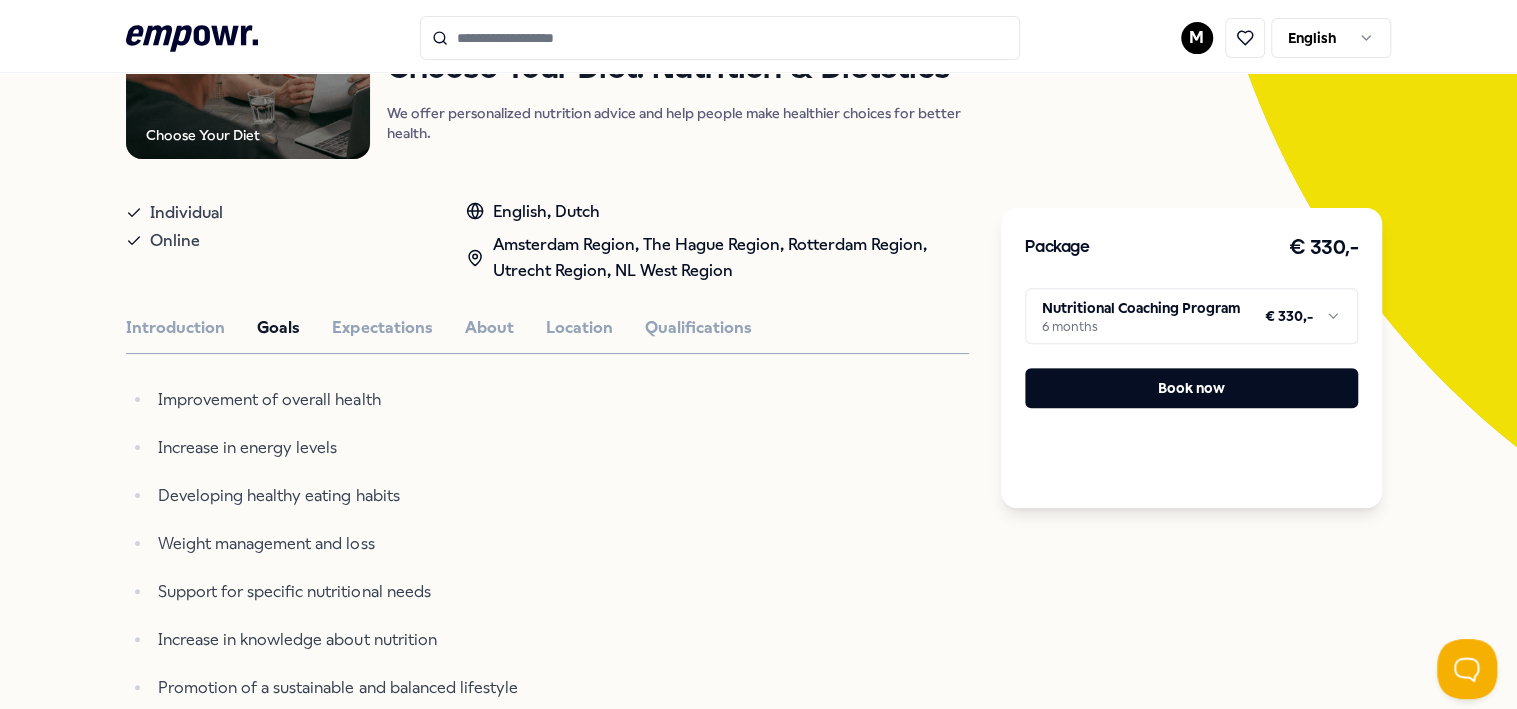 scroll, scrollTop: 100, scrollLeft: 0, axis: vertical 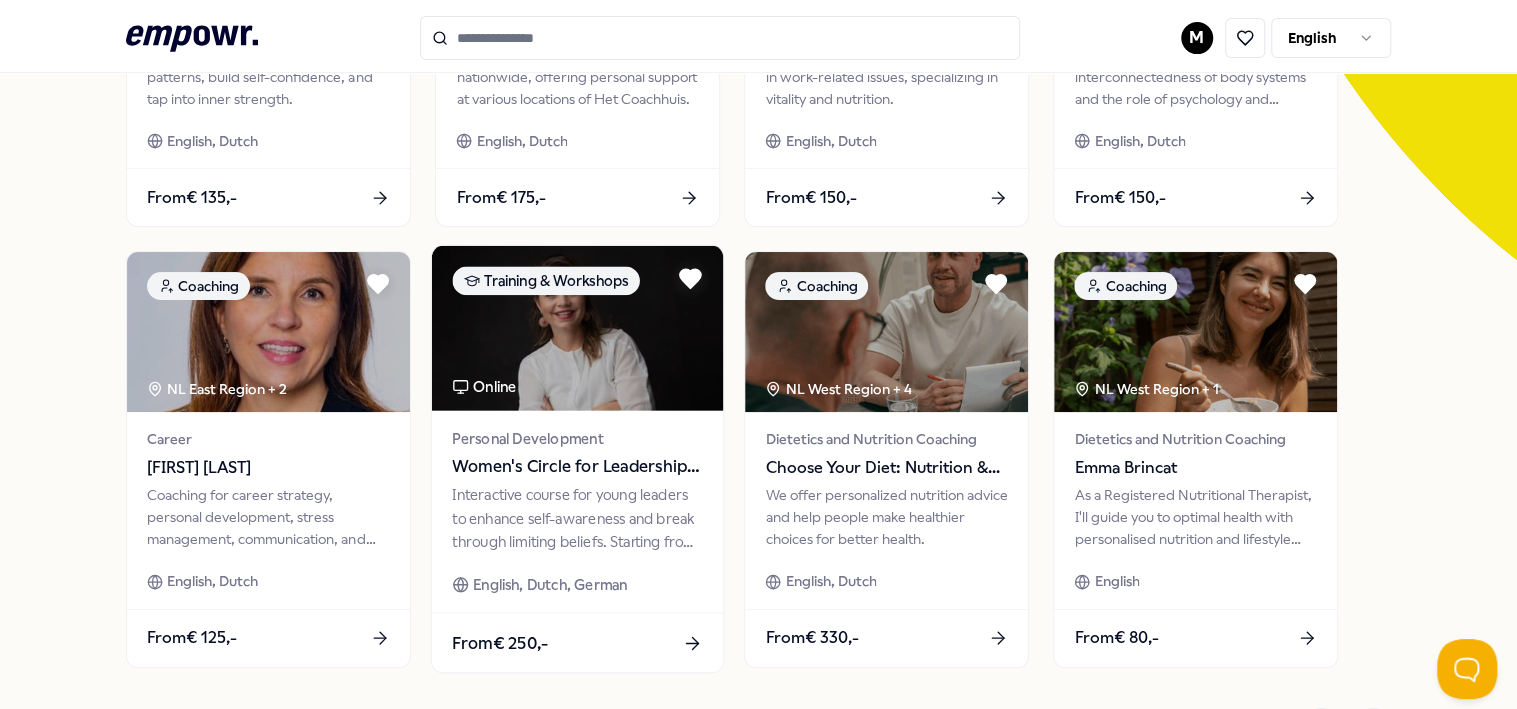 click on "Women's Circle for Leadership and Self-awareness" at bounding box center (578, 467) 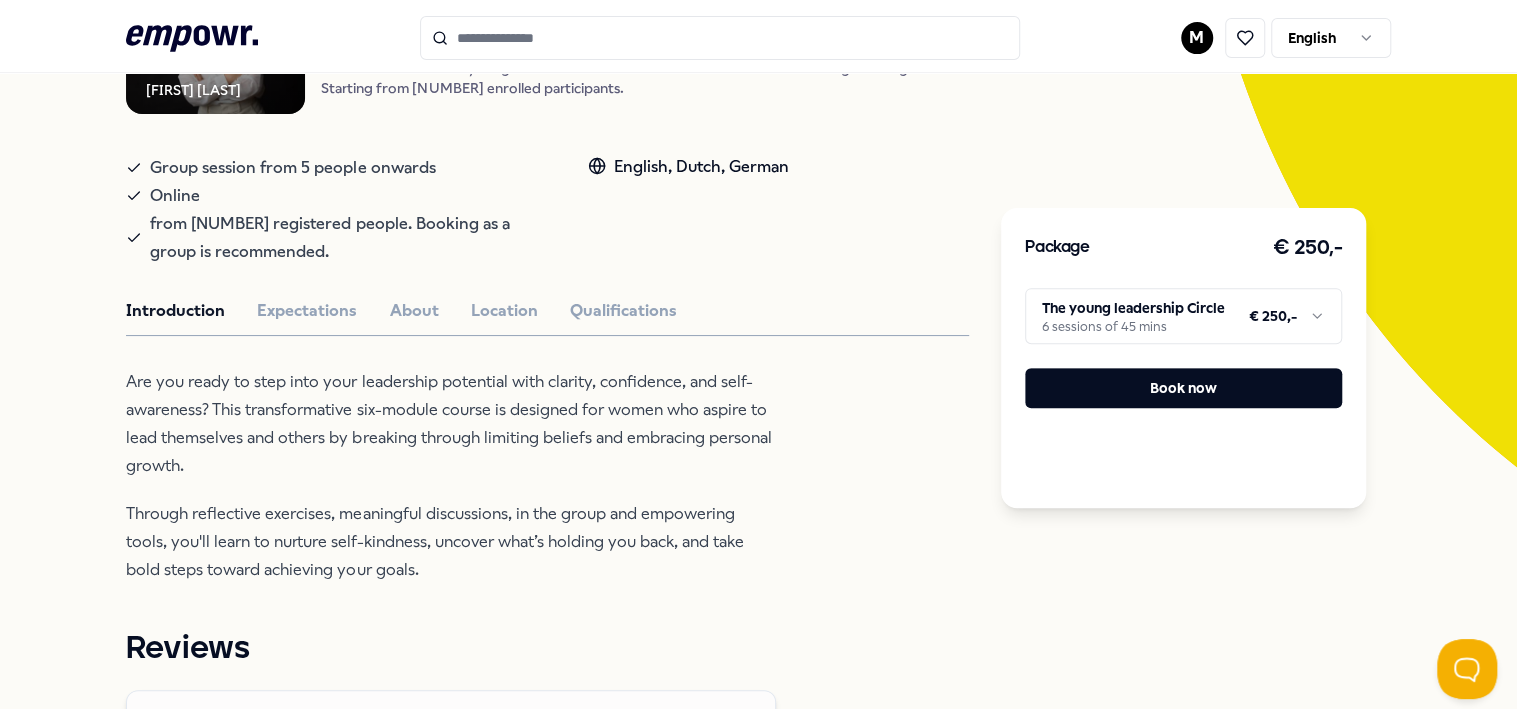 scroll, scrollTop: 328, scrollLeft: 0, axis: vertical 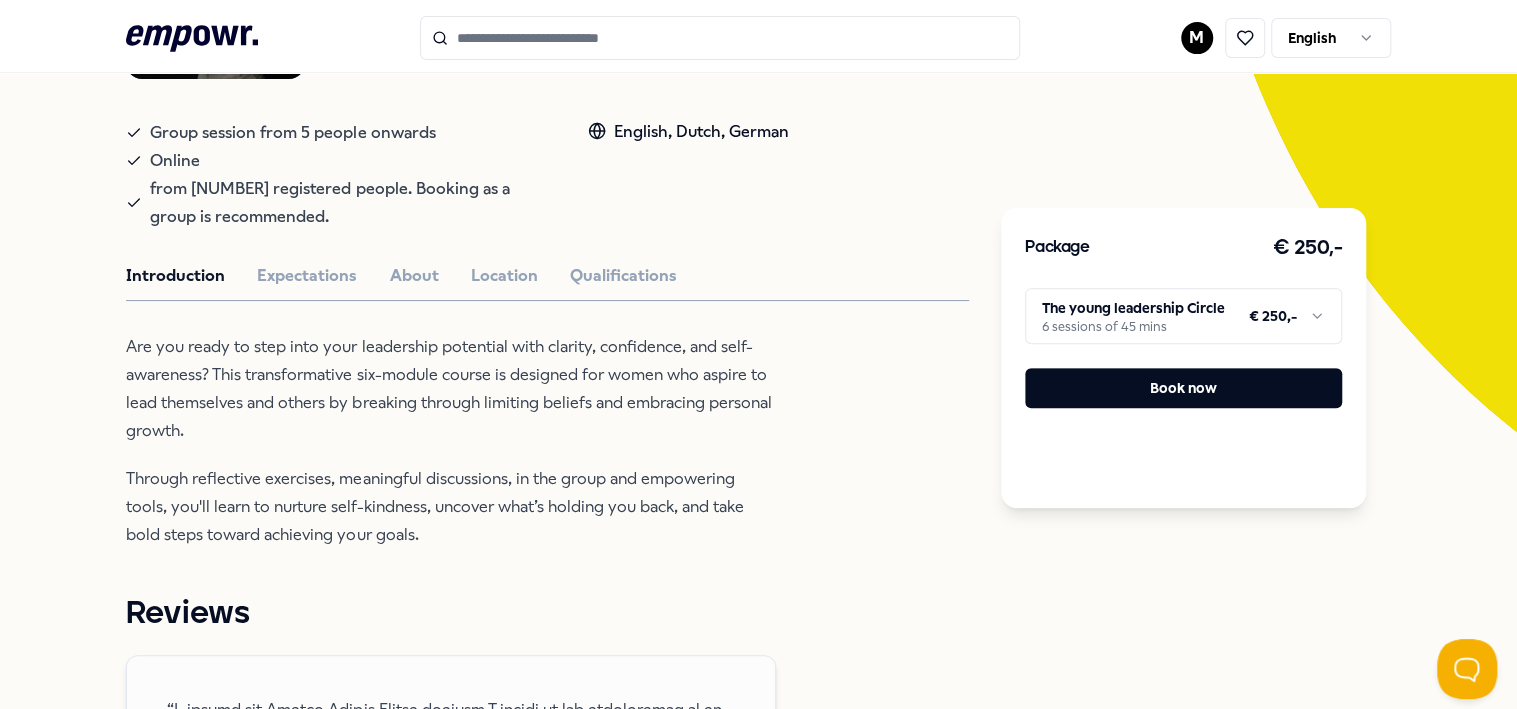 click on ".empowr-logo_svg__cls-1{fill:#03032f} M English All categories Self-care library Back [PERSON] [PERSON] Training & Workshops Women's Circle for Leadership and Self-awareness Interactive course for young leaders to enhance self-awareness and break through limiting beliefs.
Starting from 5 enrolled participants. Group session from 5 people onwards Online from 5 registered people. Booking as a group is recommended. English, Dutch, German Introduction Expectations About Location Qualifications Are you ready to step into your leadership potential with clarity, confidence, and self-awareness? This transformative six-module course is designed for women who aspire to lead themselves and others by breaking through limiting beliefs and embracing personal growth. Through reflective exercises, meaningful discussions, in the group and empowering tools, you'll learn to nurture self-kindness, uncover what’s holding you back, and take bold steps toward achieving your goals. Reviews [FIRST] [LAST], [MONTH], [YEAR] Coaching" at bounding box center (758, 354) 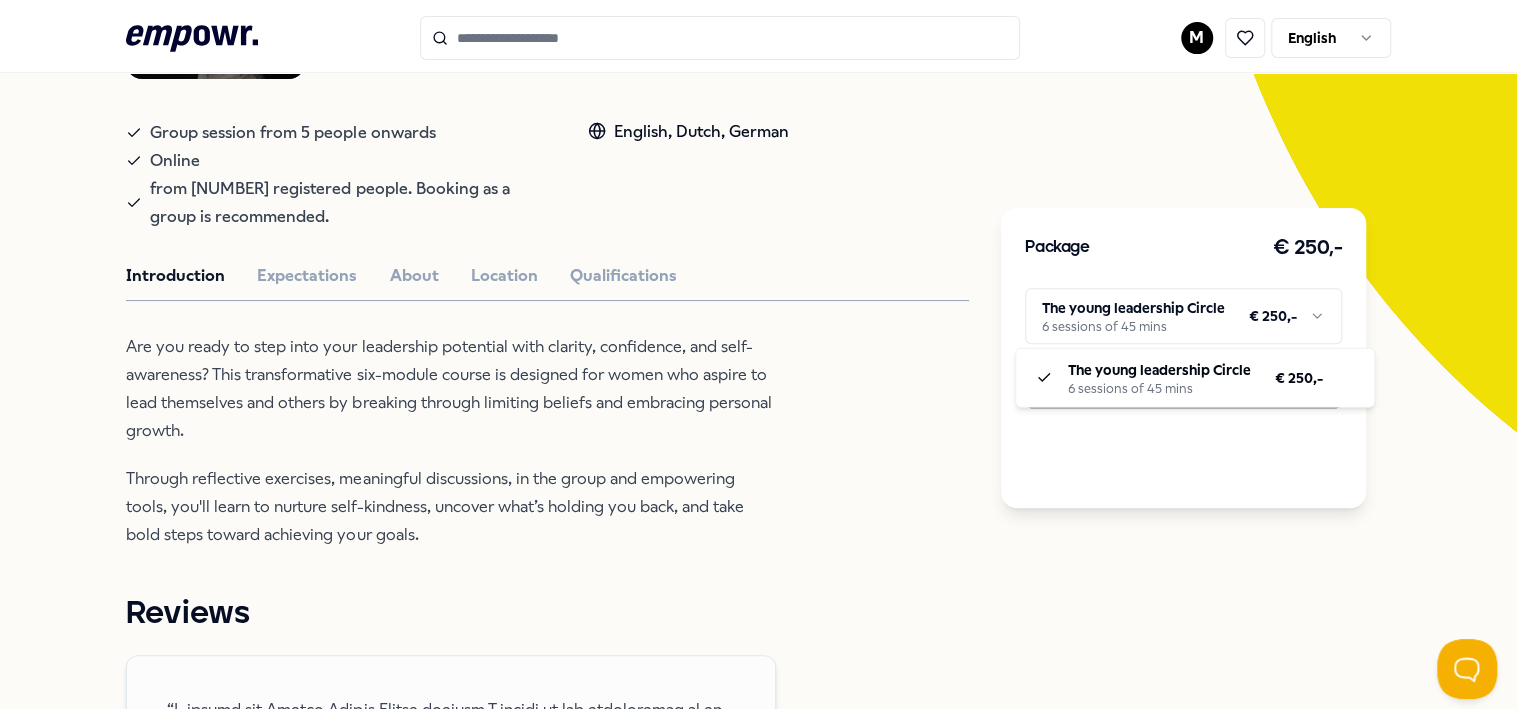 click on ".empowr-logo_svg__cls-1{fill:#03032f} M English All categories Self-care library Back [PERSON] [PERSON] Training & Workshops Women's Circle for Leadership and Self-awareness Interactive course for young leaders to enhance self-awareness and break through limiting beliefs.
Starting from 5 enrolled participants. Group session from 5 people onwards Online from 5 registered people. Booking as a group is recommended. English, Dutch, German Introduction Expectations About Location Qualifications Are you ready to step into your leadership potential with clarity, confidence, and self-awareness? This transformative six-module course is designed for women who aspire to lead themselves and others by breaking through limiting beliefs and embracing personal growth. Through reflective exercises, meaningful discussions, in the group and empowering tools, you'll learn to nurture self-kindness, uncover what’s holding you back, and take bold steps toward achieving your goals. Reviews [FIRST] [LAST], [MONTH], [YEAR] Coaching" at bounding box center (758, 354) 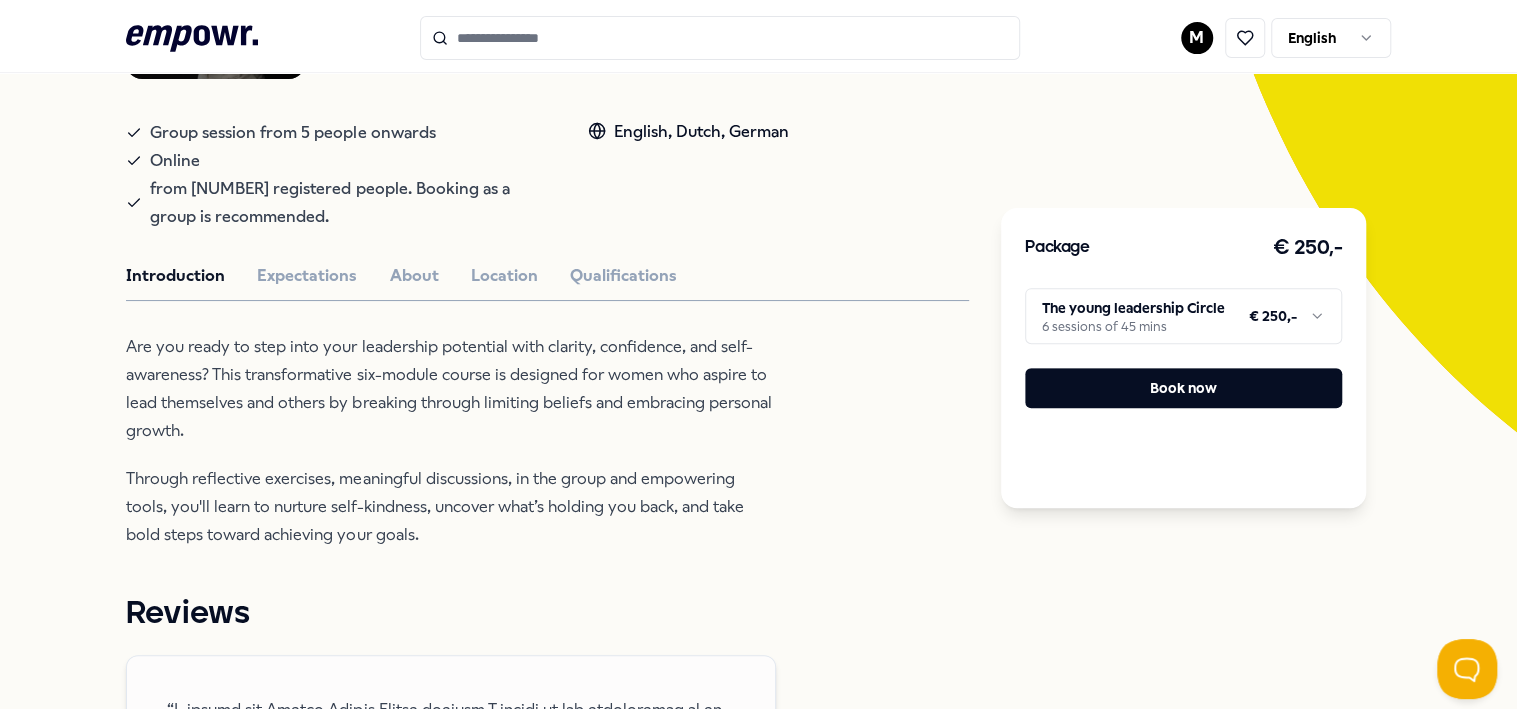 click on "[FIRST] [LAST]" at bounding box center [547, 816] 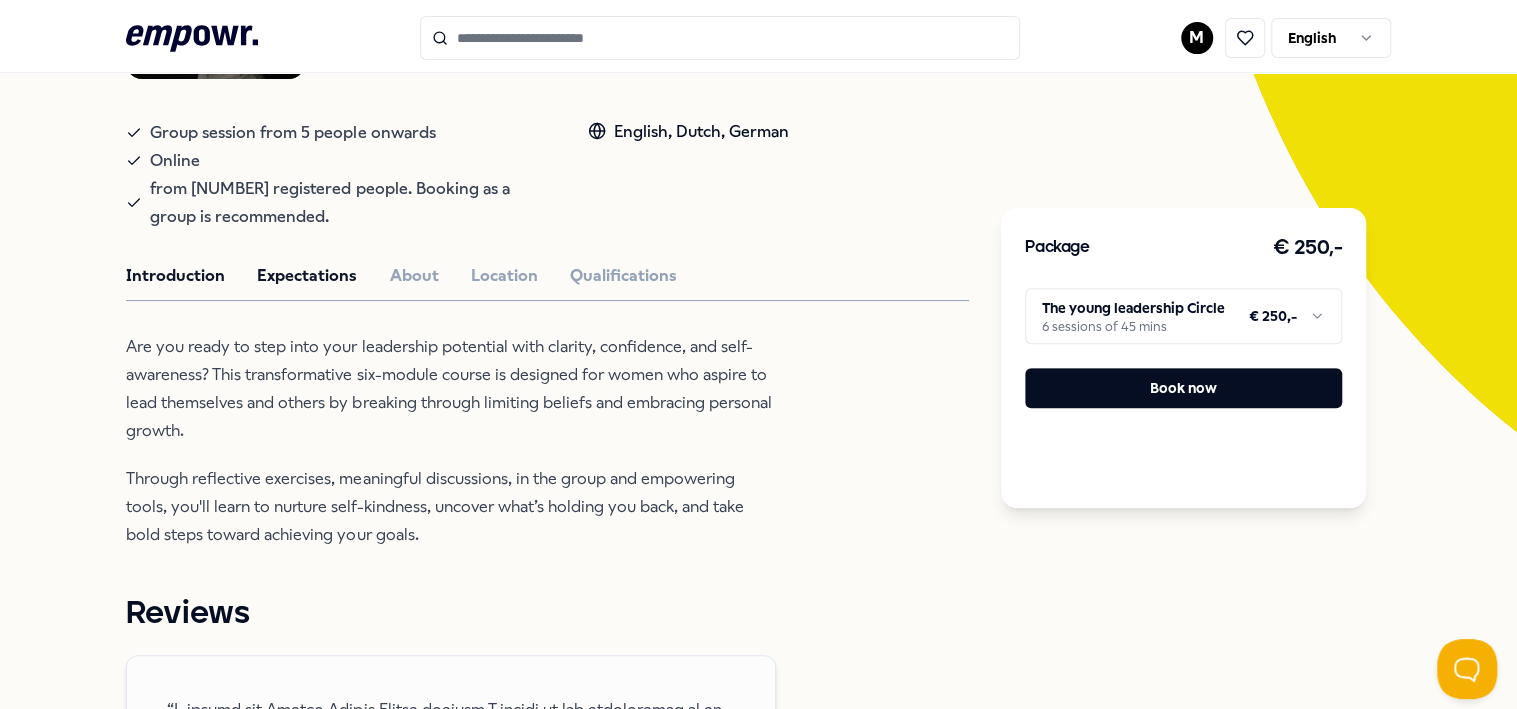 click on "Expectations" at bounding box center [307, 276] 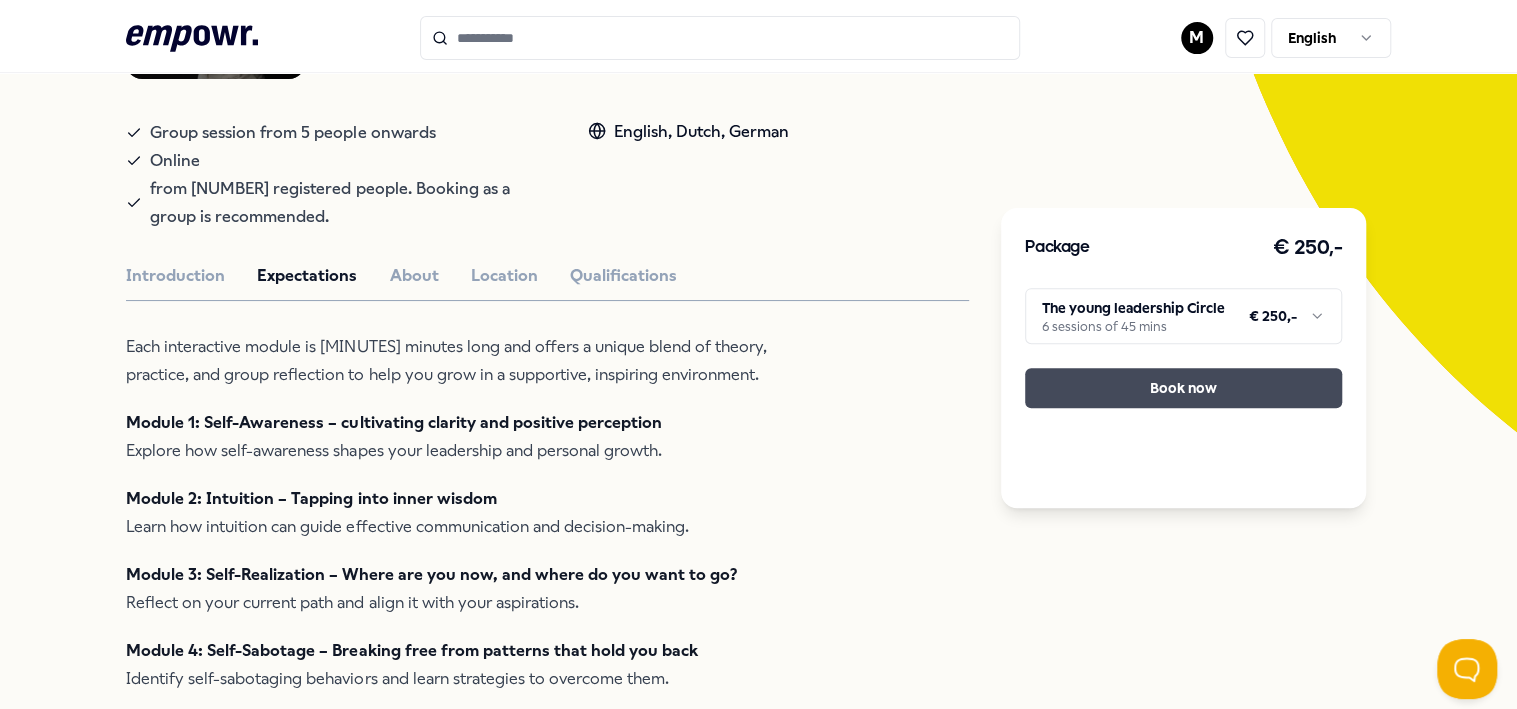click on "Book now" at bounding box center [1183, 388] 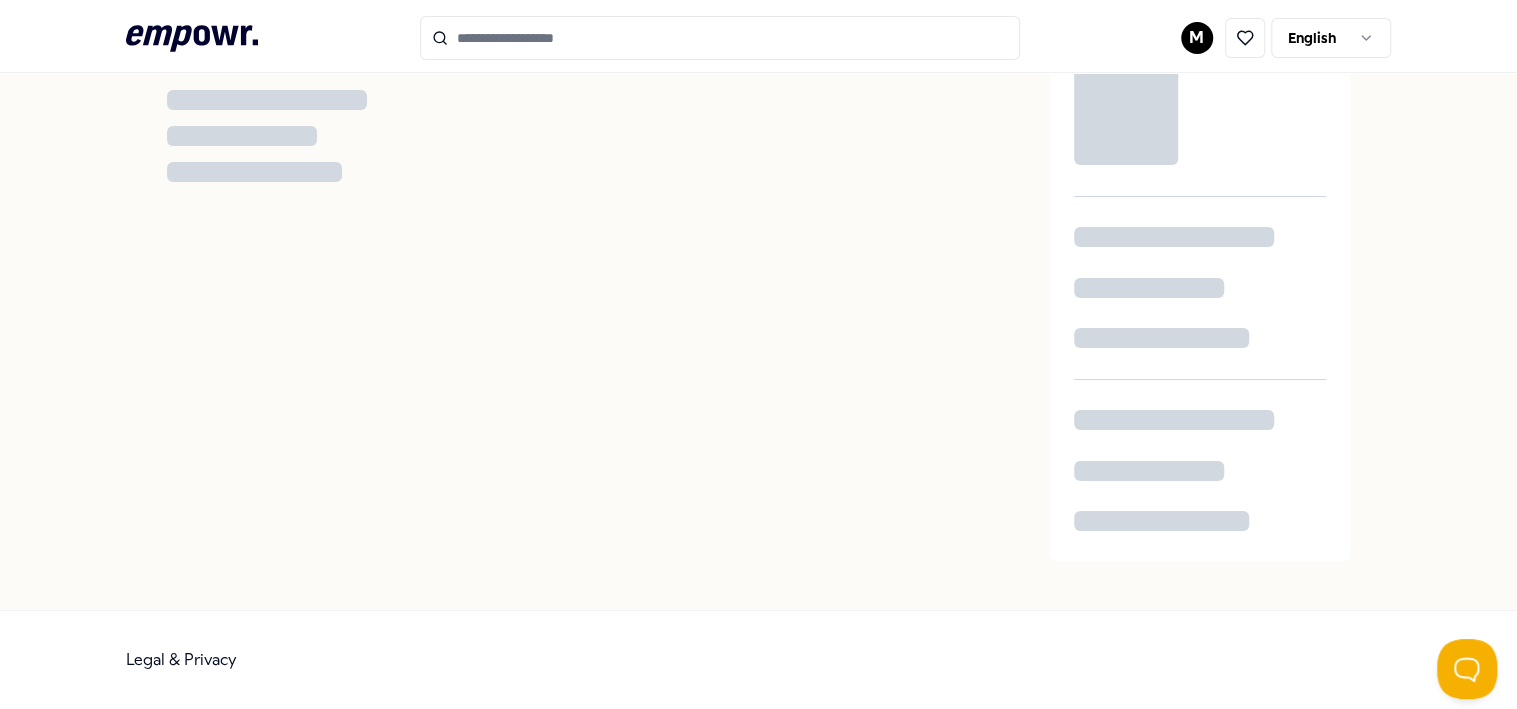 scroll, scrollTop: 73, scrollLeft: 0, axis: vertical 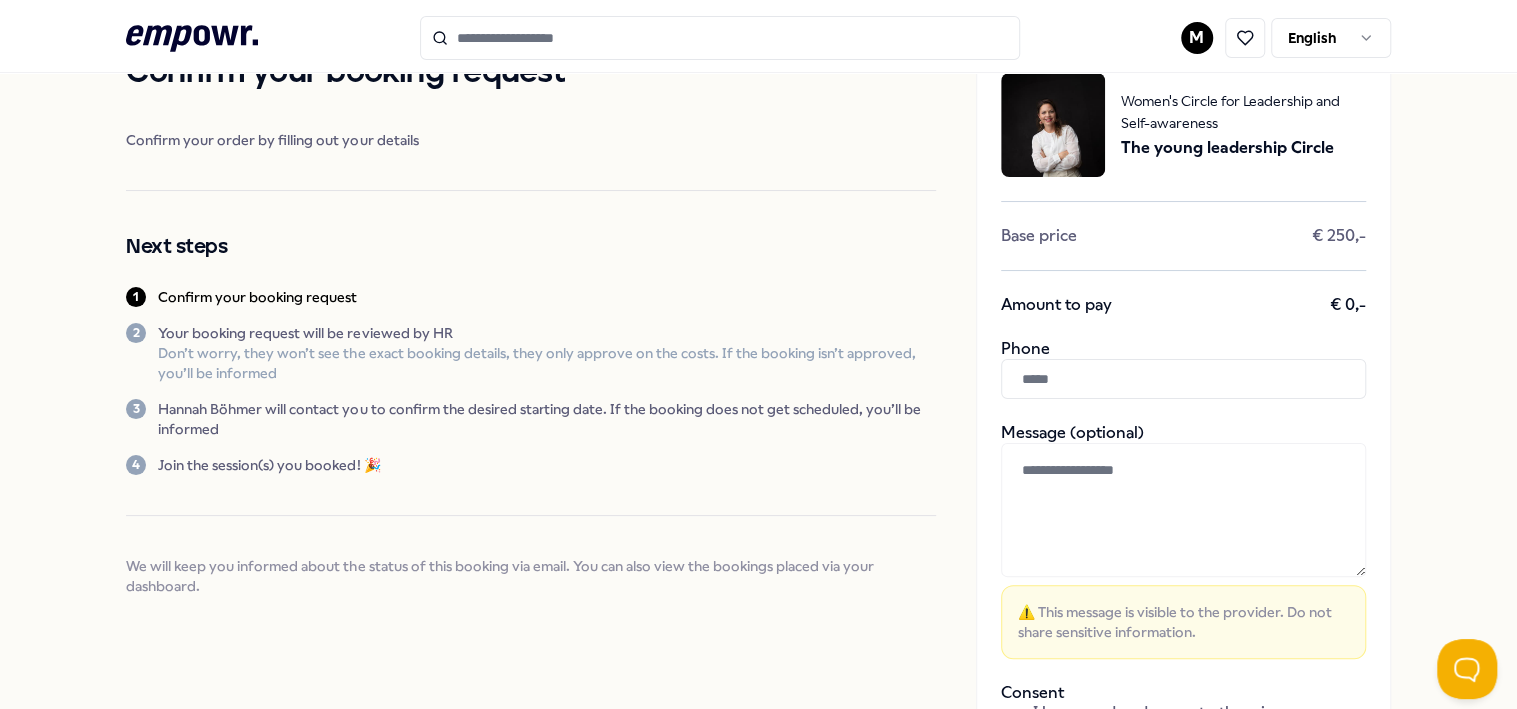 click at bounding box center [1183, 379] 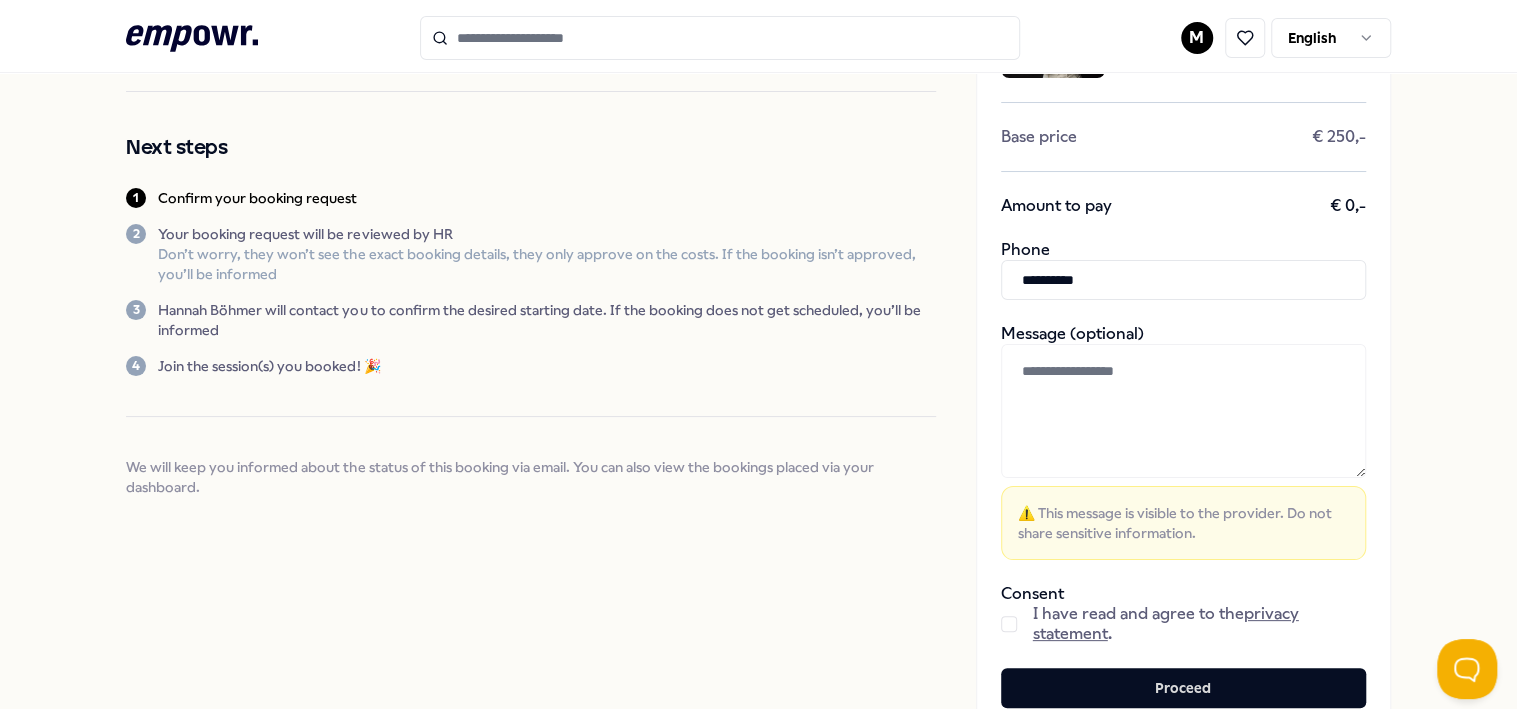 scroll, scrollTop: 173, scrollLeft: 0, axis: vertical 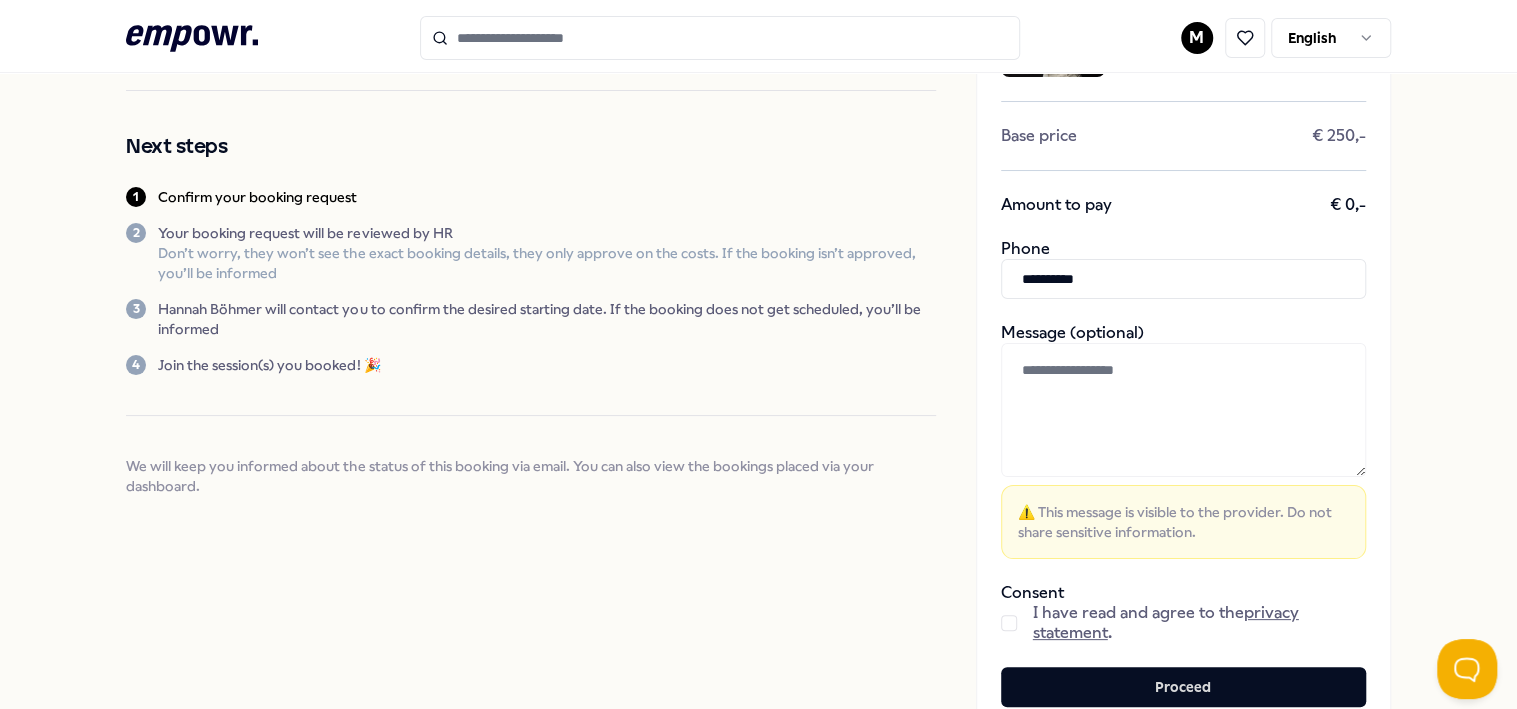 type on "**********" 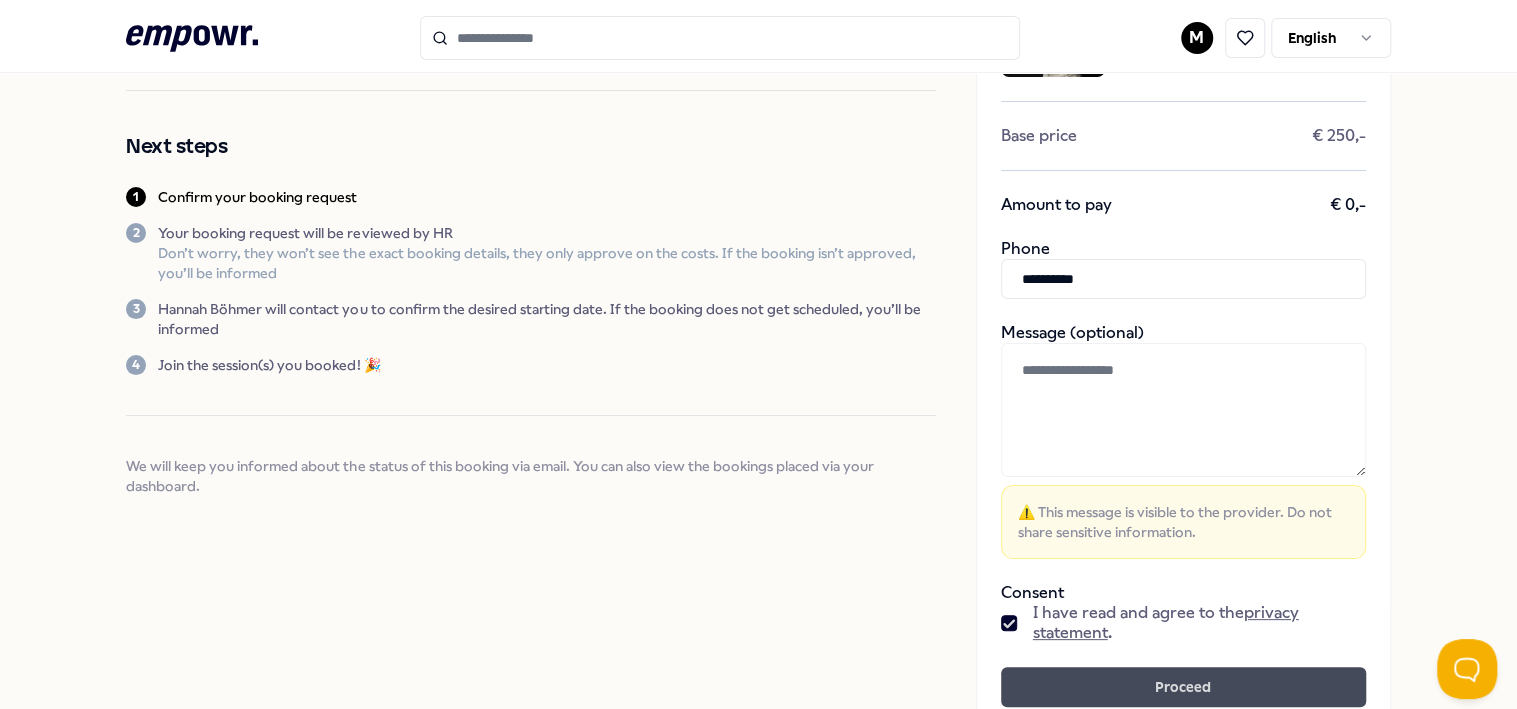 click on "Proceed" at bounding box center [1183, 687] 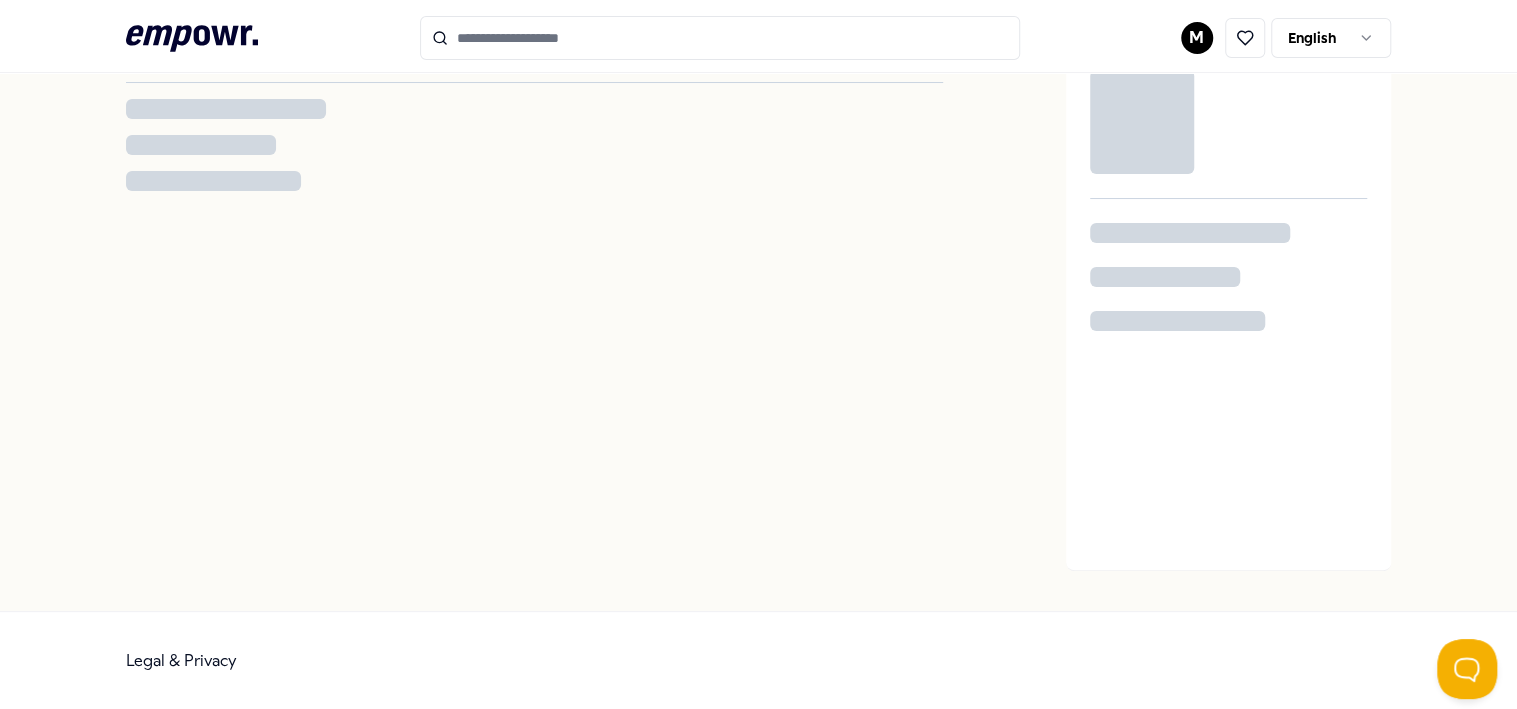 scroll, scrollTop: 0, scrollLeft: 0, axis: both 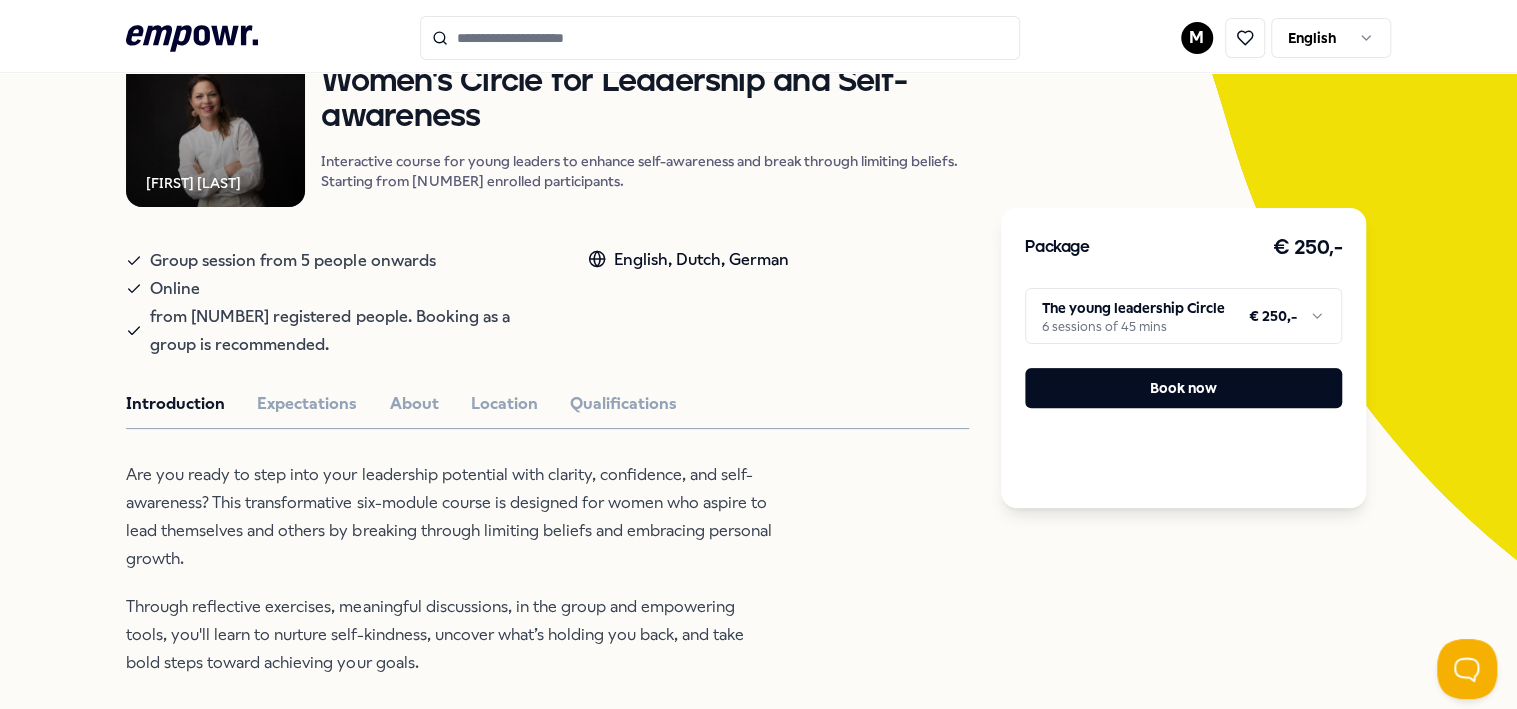 click on ".empowr-logo_svg__cls-1{fill:#03032f} M English All categories Self-care library Back [PERSON] [PERSON] Training & Workshops Women's Circle for Leadership and Self-awareness Interactive course for young leaders to enhance self-awareness and break through limiting beliefs.
Starting from 5 enrolled participants. Group session from 5 people onwards Online from 5 registered people. Booking as a group is recommended. English, Dutch, German Introduction Expectations About Location Qualifications Are you ready to step into your leadership potential with clarity, confidence, and self-awareness? This transformative six-module course is designed for women who aspire to lead themselves and others by breaking through limiting beliefs and embracing personal growth. Through reflective exercises, meaningful discussions, in the group and empowering tools, you'll learn to nurture self-kindness, uncover what’s holding you back, and take bold steps toward achieving your goals. Reviews [FIRST] [LAST], [MONTH], [YEAR] Coaching" at bounding box center (758, 354) 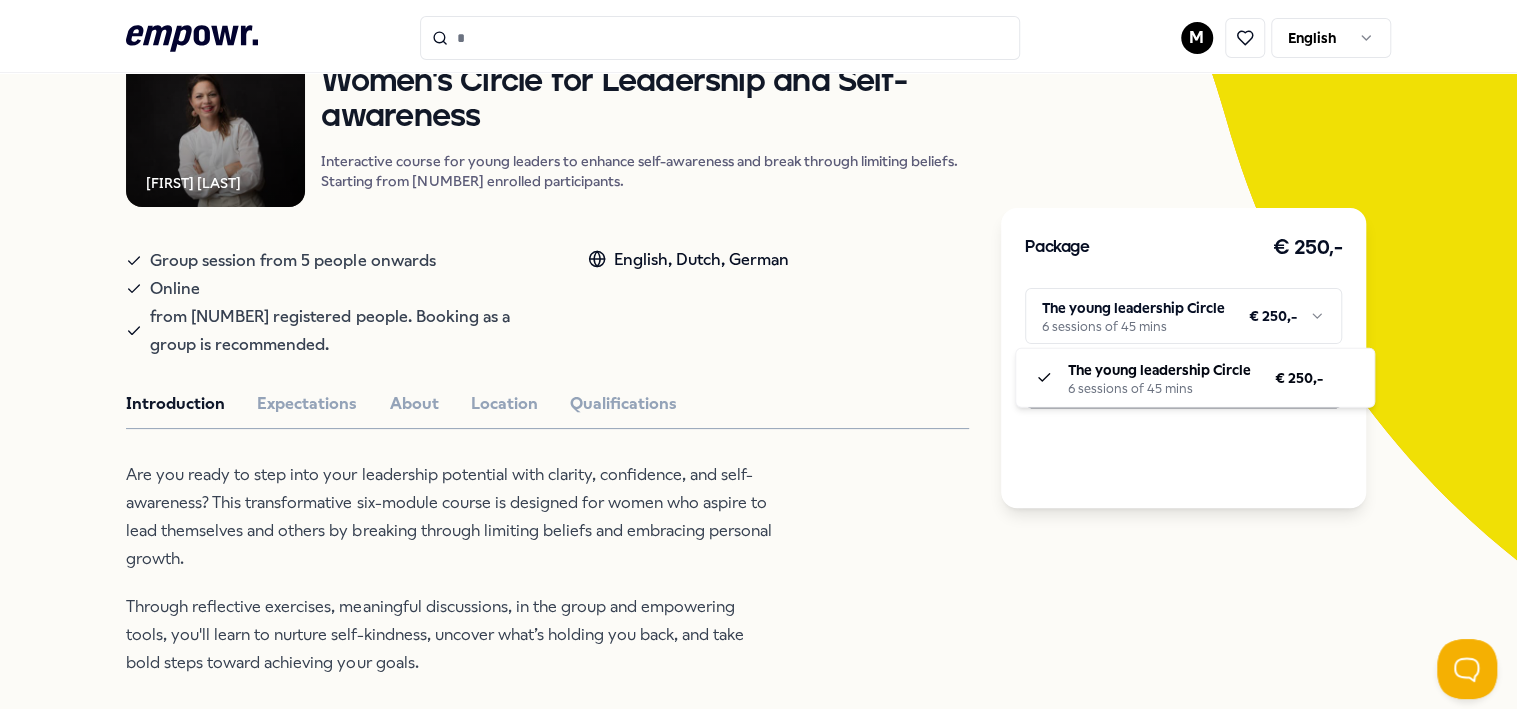 click on ".empowr-logo_svg__cls-1{fill:#03032f} M English All categories Self-care library Back [PERSON] [PERSON] Training & Workshops Women's Circle for Leadership and Self-awareness Interactive course for young leaders to enhance self-awareness and break through limiting beliefs.
Starting from 5 enrolled participants. Group session from 5 people onwards Online from 5 registered people. Booking as a group is recommended. English, Dutch, German Introduction Expectations About Location Qualifications Are you ready to step into your leadership potential with clarity, confidence, and self-awareness? This transformative six-module course is designed for women who aspire to lead themselves and others by breaking through limiting beliefs and embracing personal growth. Through reflective exercises, meaningful discussions, in the group and empowering tools, you'll learn to nurture self-kindness, uncover what’s holding you back, and take bold steps toward achieving your goals. Reviews [FIRST] [LAST], [MONTH], [YEAR] Coaching" at bounding box center (758, 354) 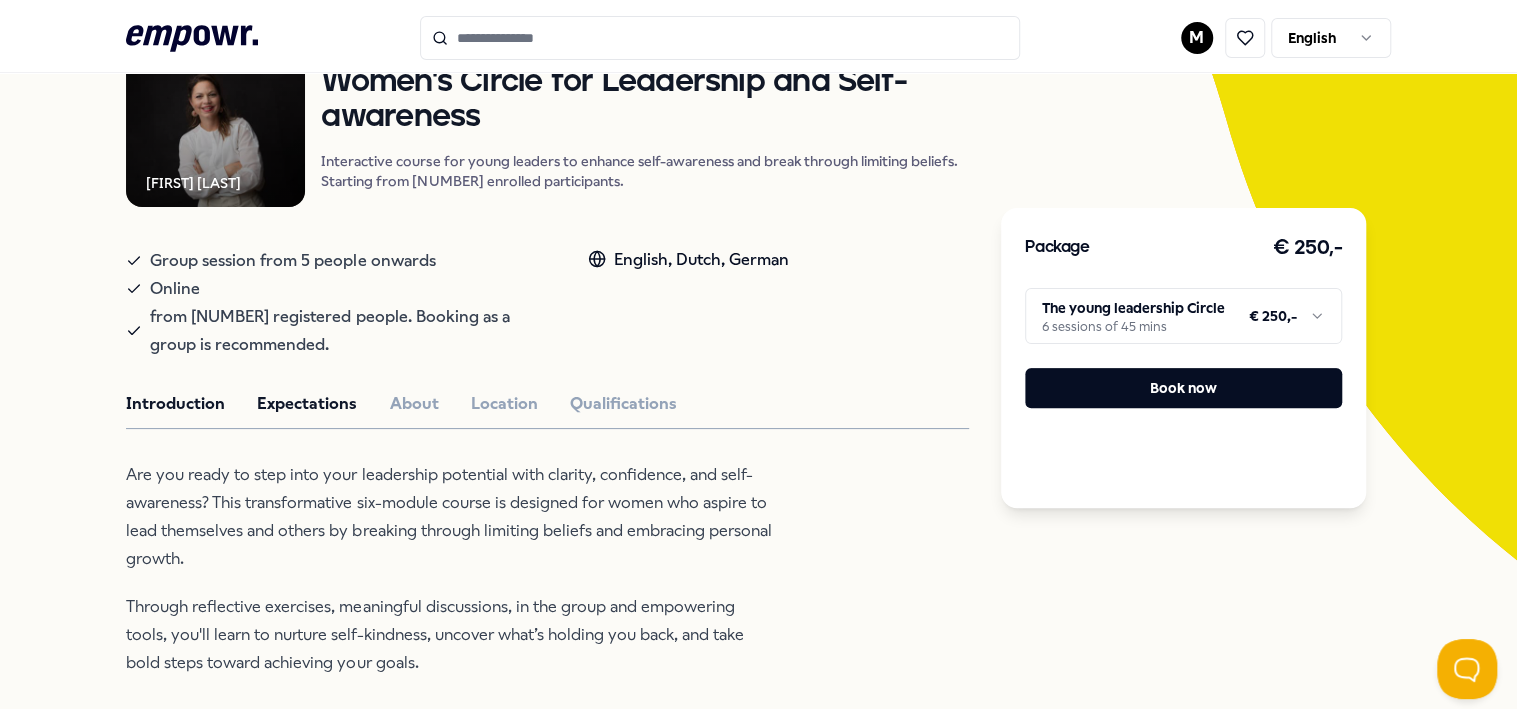 click on "Expectations" at bounding box center (307, 404) 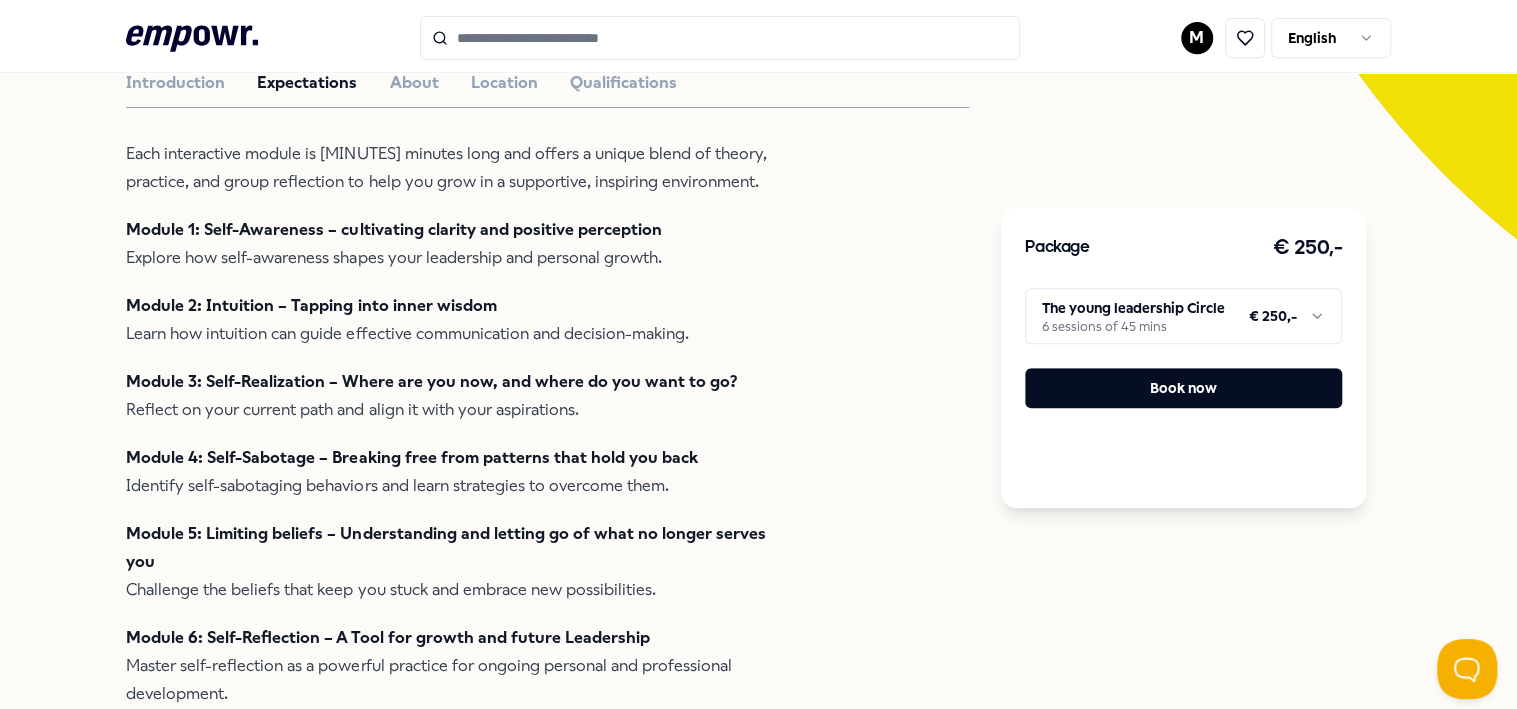 scroll, scrollTop: 500, scrollLeft: 0, axis: vertical 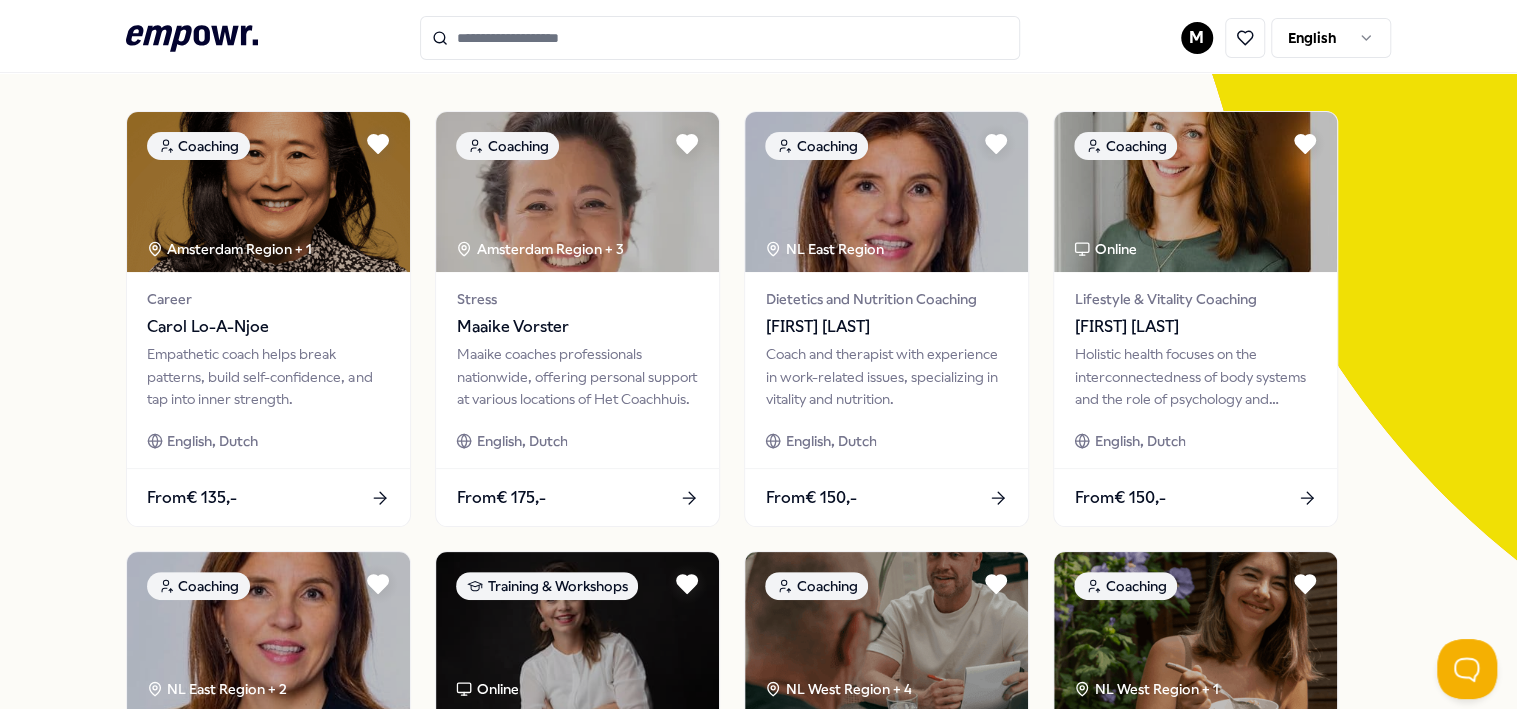 click on "M English All categories Self-care library Wishlist Saved for later Coaching [CITY] Region + 1 Career [PERSON] Empathetic coach helps break patterns, build self-confidence, and tap into inner
strength. English, Dutch From € 135,- Coaching [CITY] Region + 3 Stress [PERSON] [PERSON] coaches professionals nationwide, offering personal support at various
locations of Het Coachhuis. English, Dutch From € 175,- Coaching NL East Region Dietetics and Nutrition Coaching [PERSON] Coach and therapist with experience in work-related issues, specializing in
vitality and nutrition. English, Dutch From € 150,- Coaching Online Lifestyle & Vitality Coaching [PERSON] Holistic health focuses on the interconnectedness of body systems and the role
of psychology and ecology. English, Dutch From € 150,- Coaching NL East Region + 2 Career [PERSON] English, Dutch From € 125,- Training & Workshops Online From" at bounding box center (758, 354) 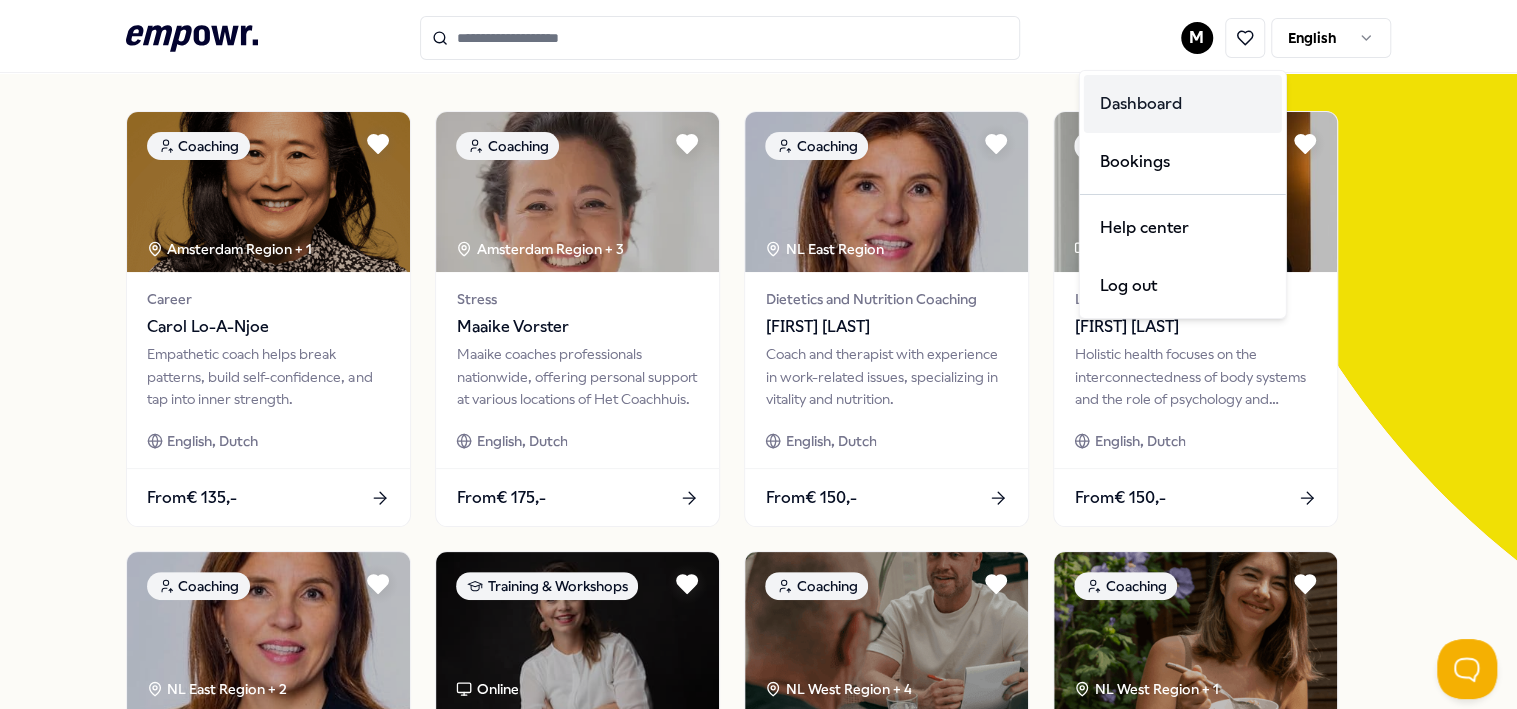 click on "Dashboard" at bounding box center (1183, 104) 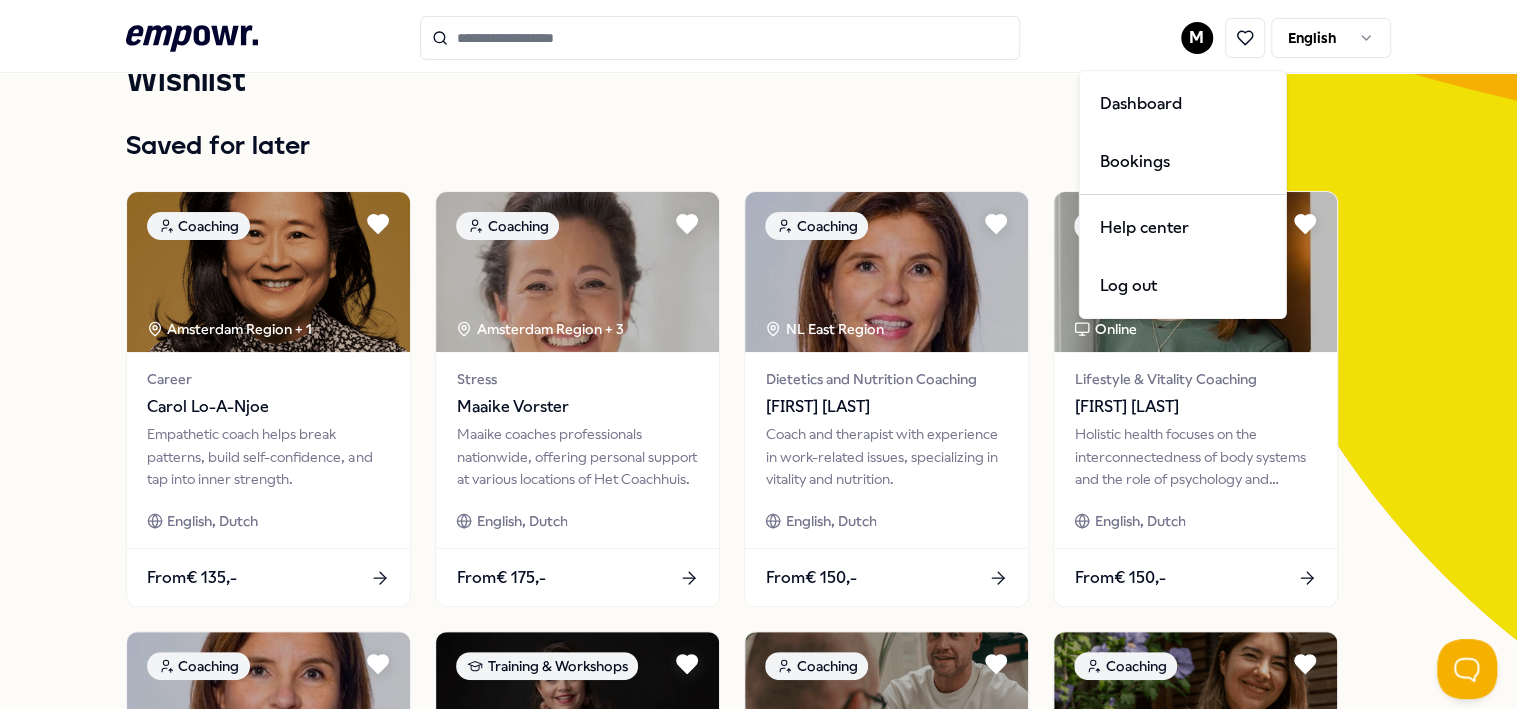 click on "M English All categories Self-care library Wishlist Saved for later Coaching [CITY] Region + 1 Career [PERSON] Empathetic coach helps break patterns, build self-confidence, and tap into inner
strength. English, Dutch From € 135,- Coaching [CITY] Region + 3 Stress [PERSON] [PERSON] coaches professionals nationwide, offering personal support at various
locations of Het Coachhuis. English, Dutch From € 175,- Coaching NL East Region Dietetics and Nutrition Coaching [PERSON] Coach and therapist with experience in work-related issues, specializing in
vitality and nutrition. English, Dutch From € 150,- Coaching Online Lifestyle & Vitality Coaching [PERSON] Holistic health focuses on the interconnectedness of body systems and the role
of psychology and ecology. English, Dutch From € 150,- Coaching NL East Region + 2 Career [PERSON] English, Dutch From € 125,- Training & Workshops Online From" at bounding box center [758, 354] 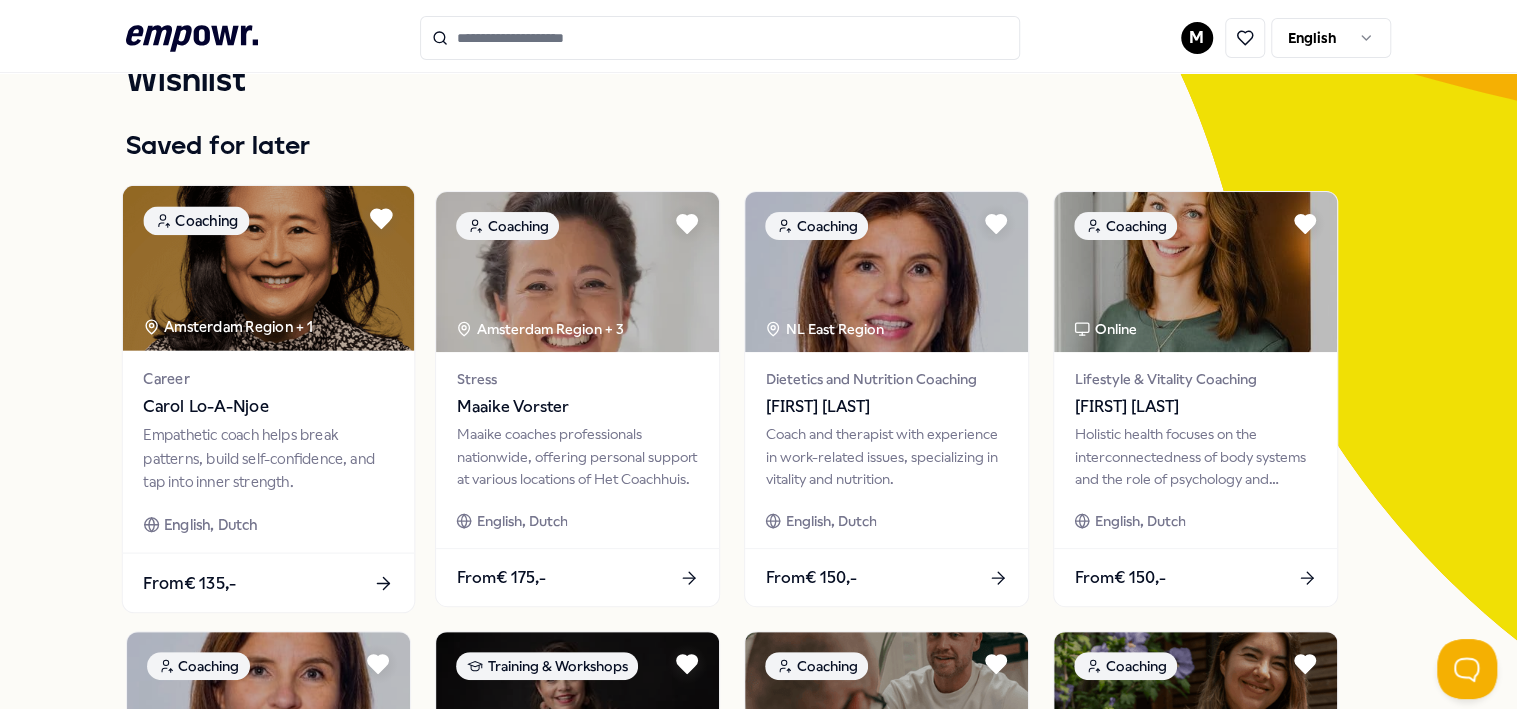 click on "Empathetic coach helps break patterns, build self-confidence, and tap into inner
strength." at bounding box center (269, 458) 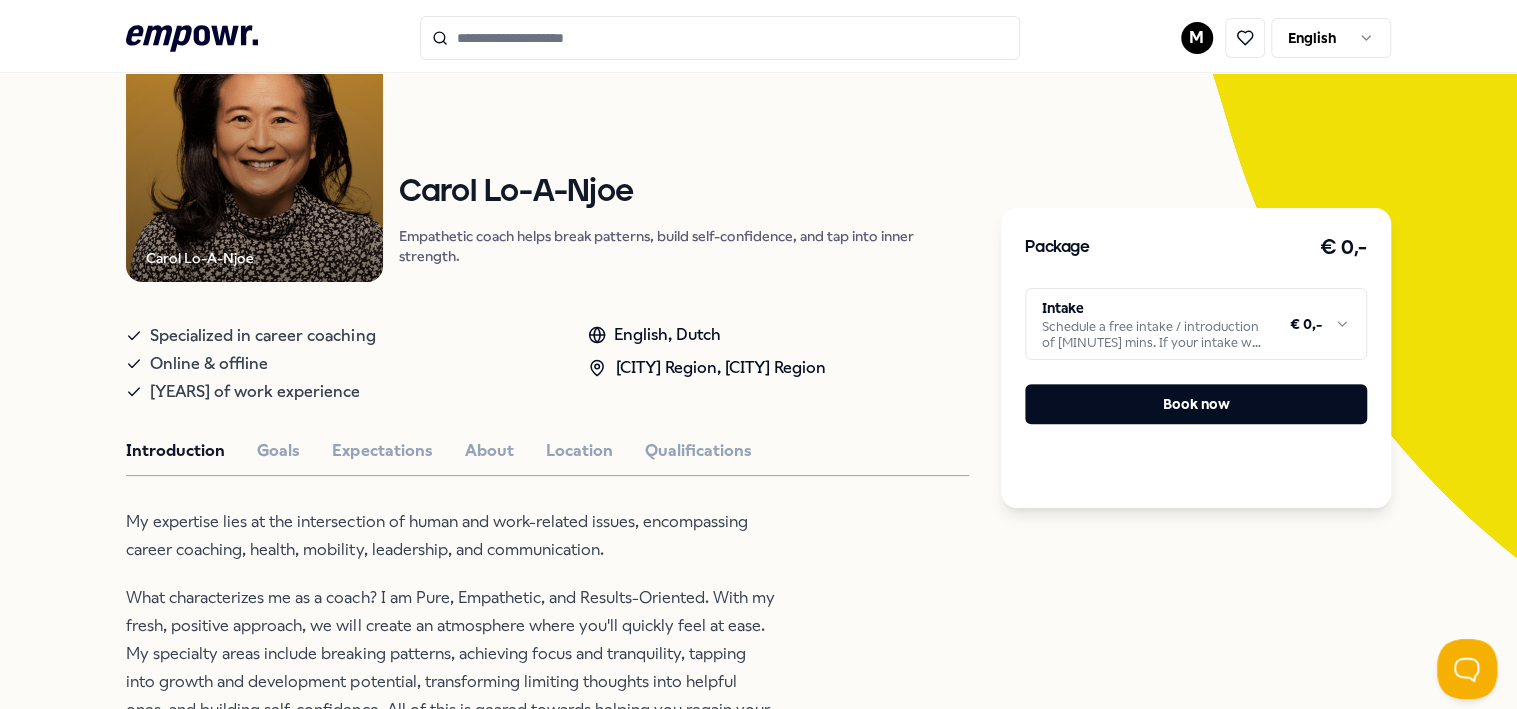 scroll, scrollTop: 420, scrollLeft: 0, axis: vertical 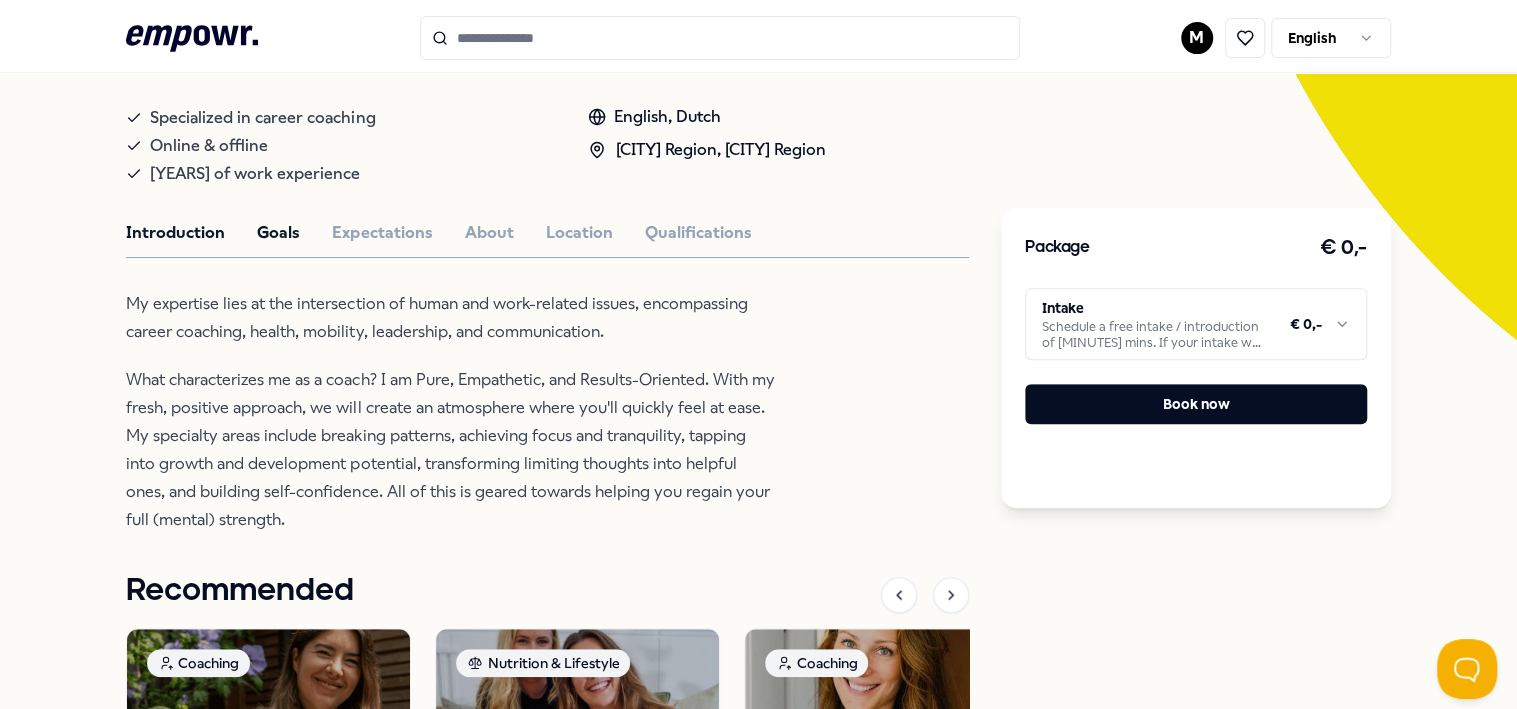 click on "Goals" at bounding box center [278, 233] 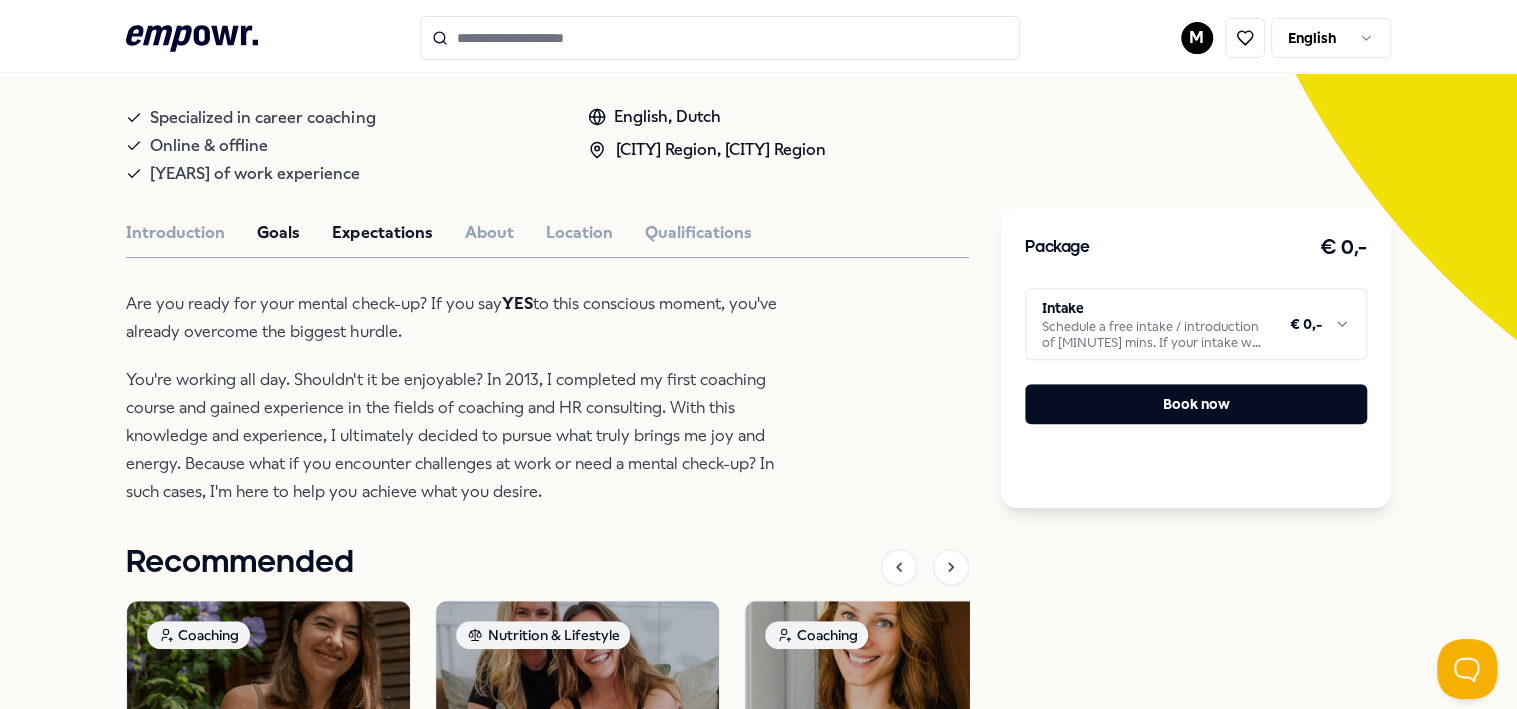 click on "Expectations" at bounding box center (382, 233) 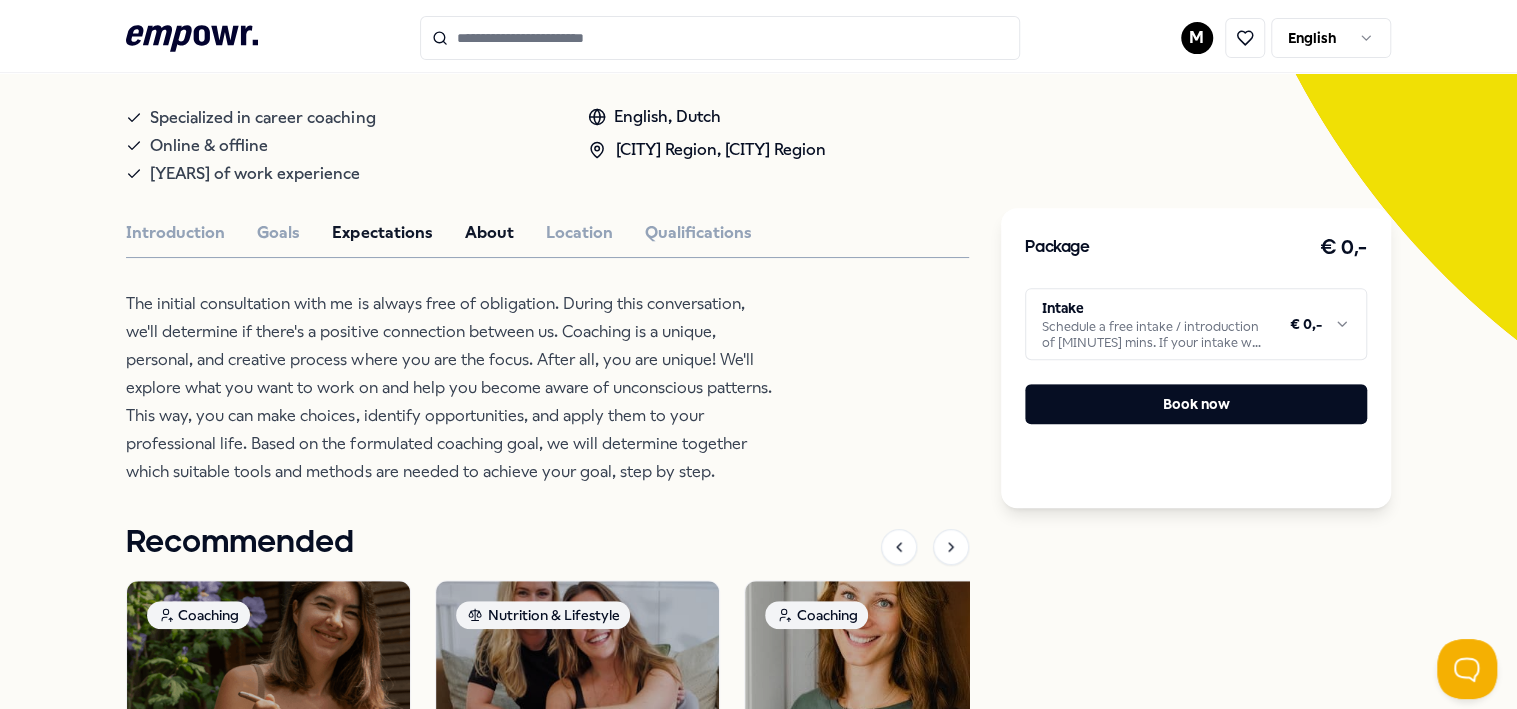 click on "About" at bounding box center [488, 233] 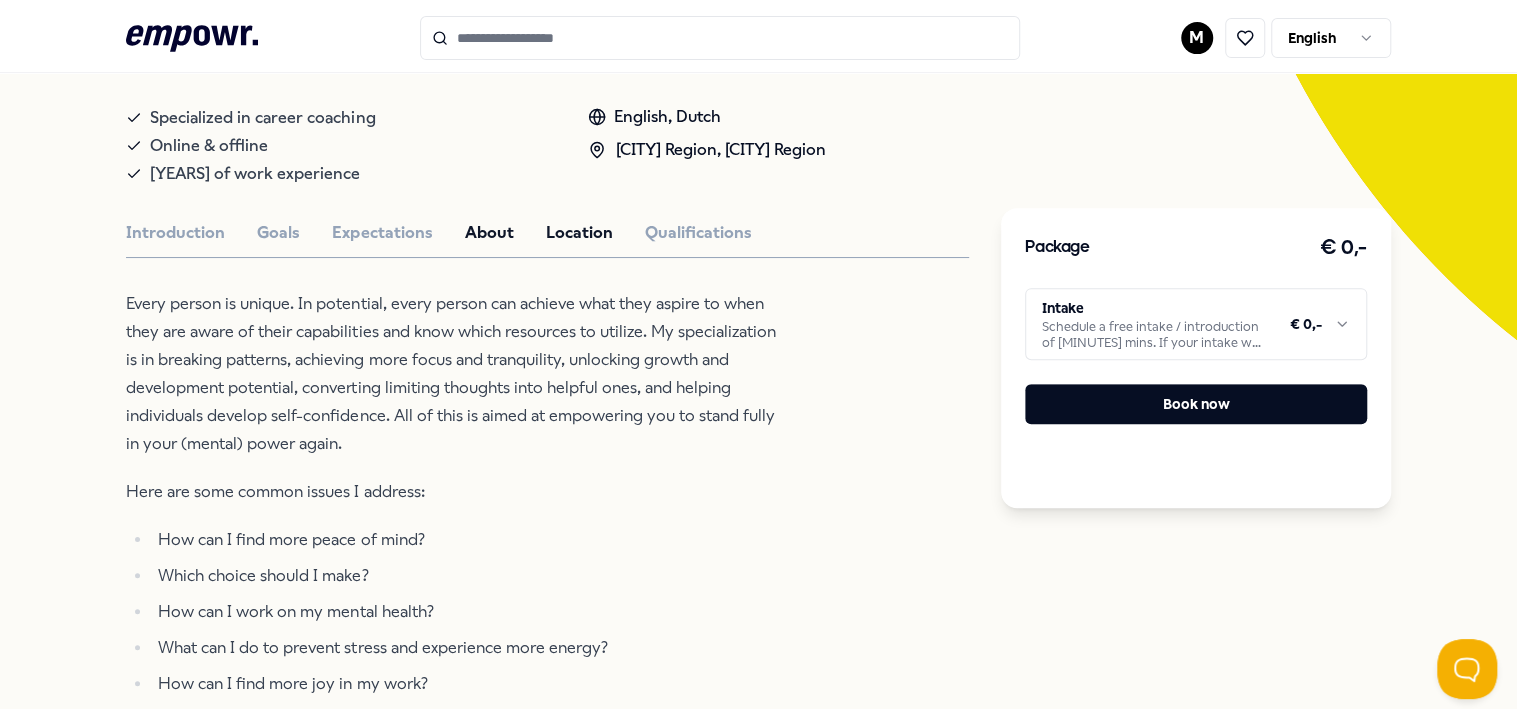 click on "Location" at bounding box center (578, 233) 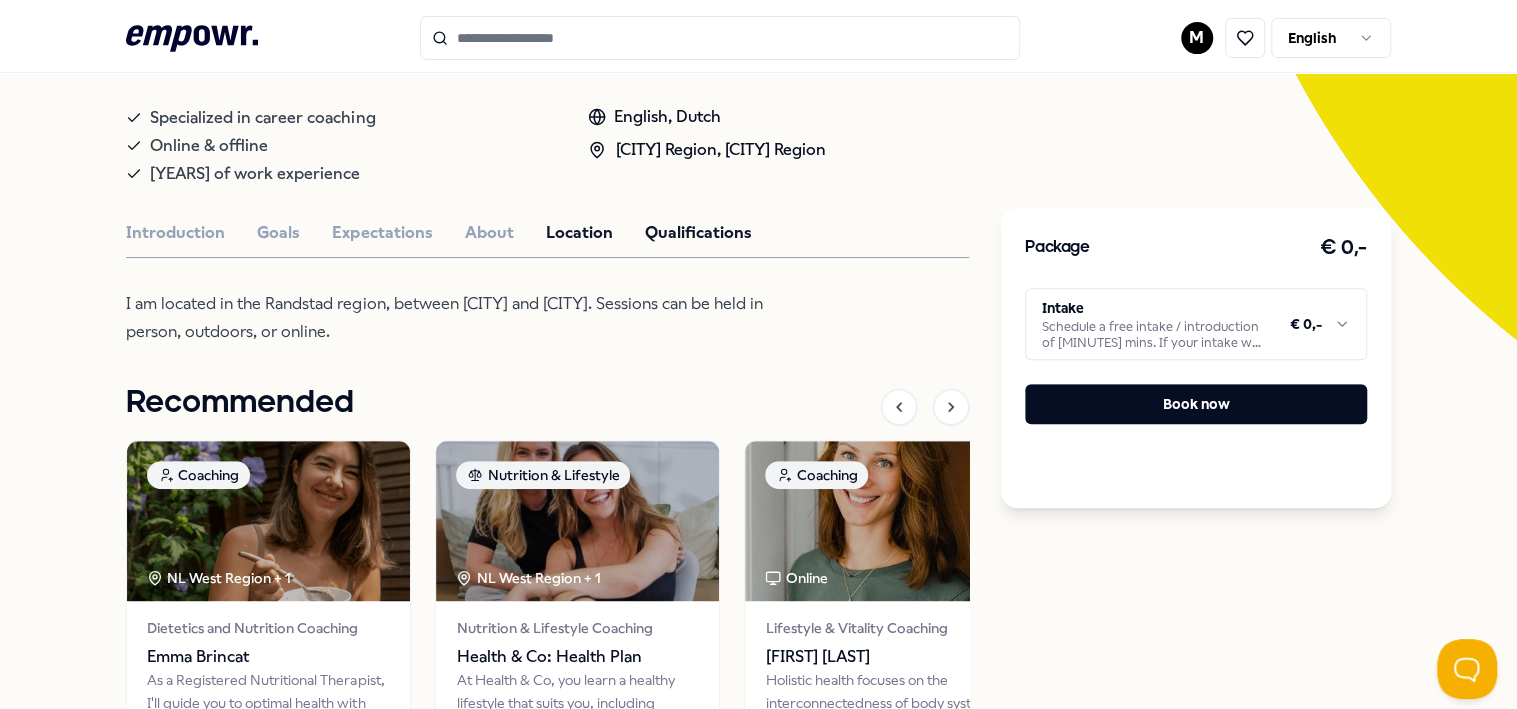 click on "Qualifications" at bounding box center [697, 233] 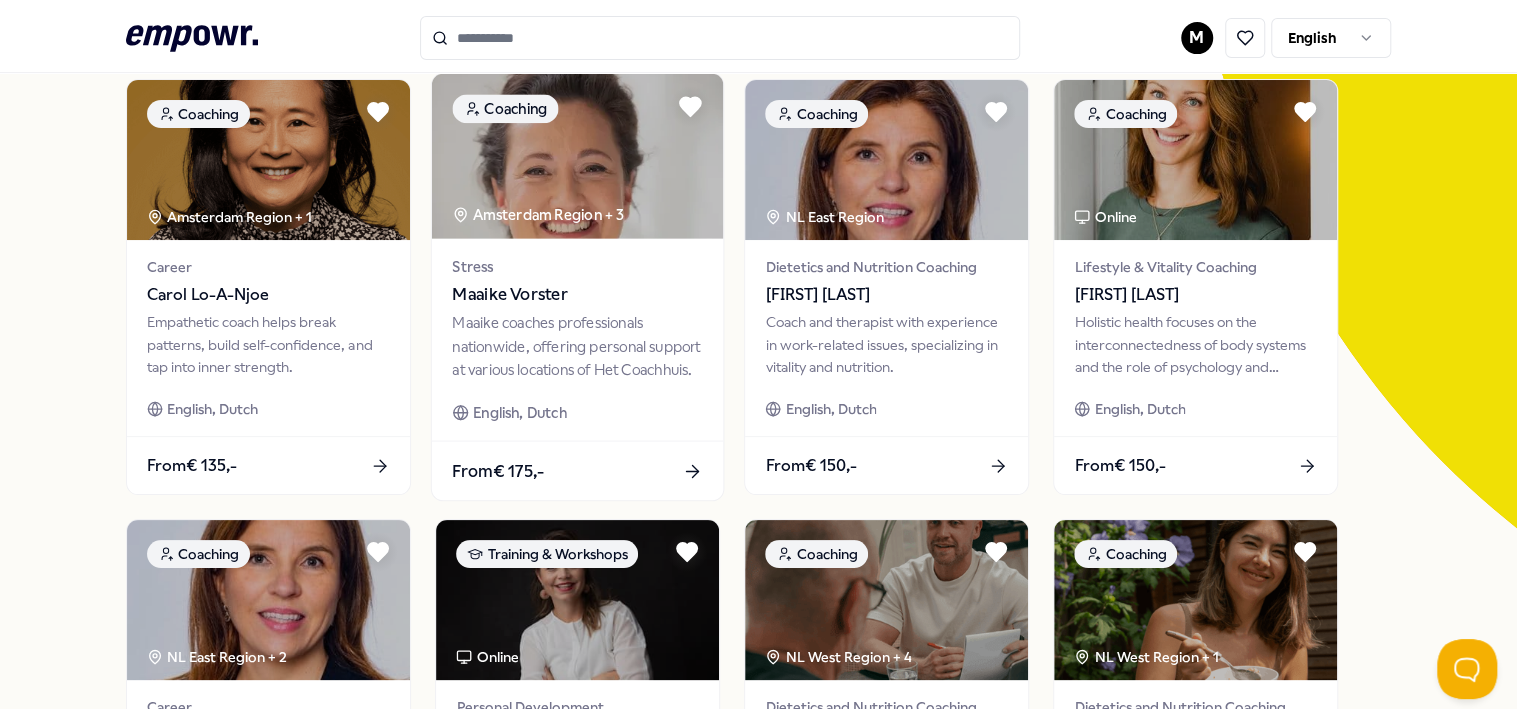scroll, scrollTop: 220, scrollLeft: 0, axis: vertical 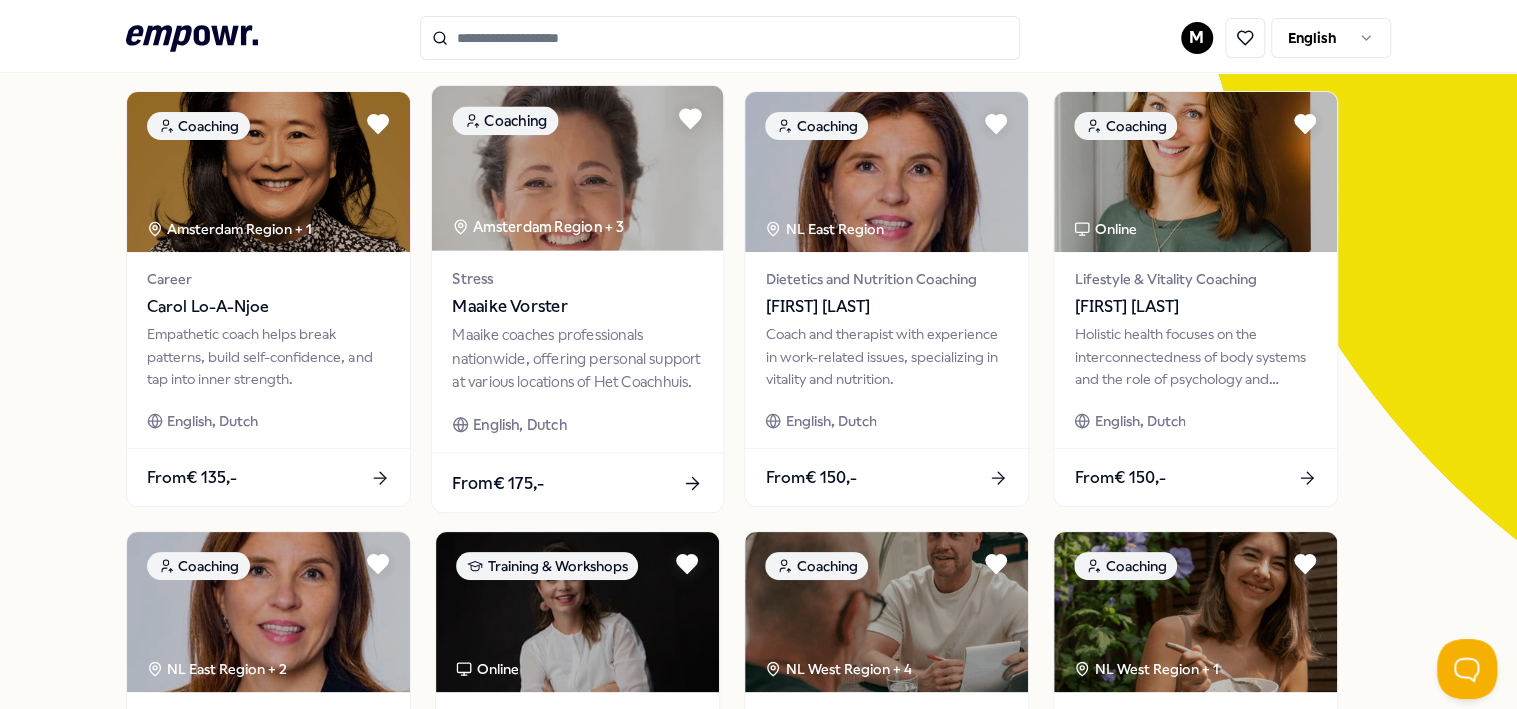click on "Stress [PERSON] [PERSON]" at bounding box center [578, 293] 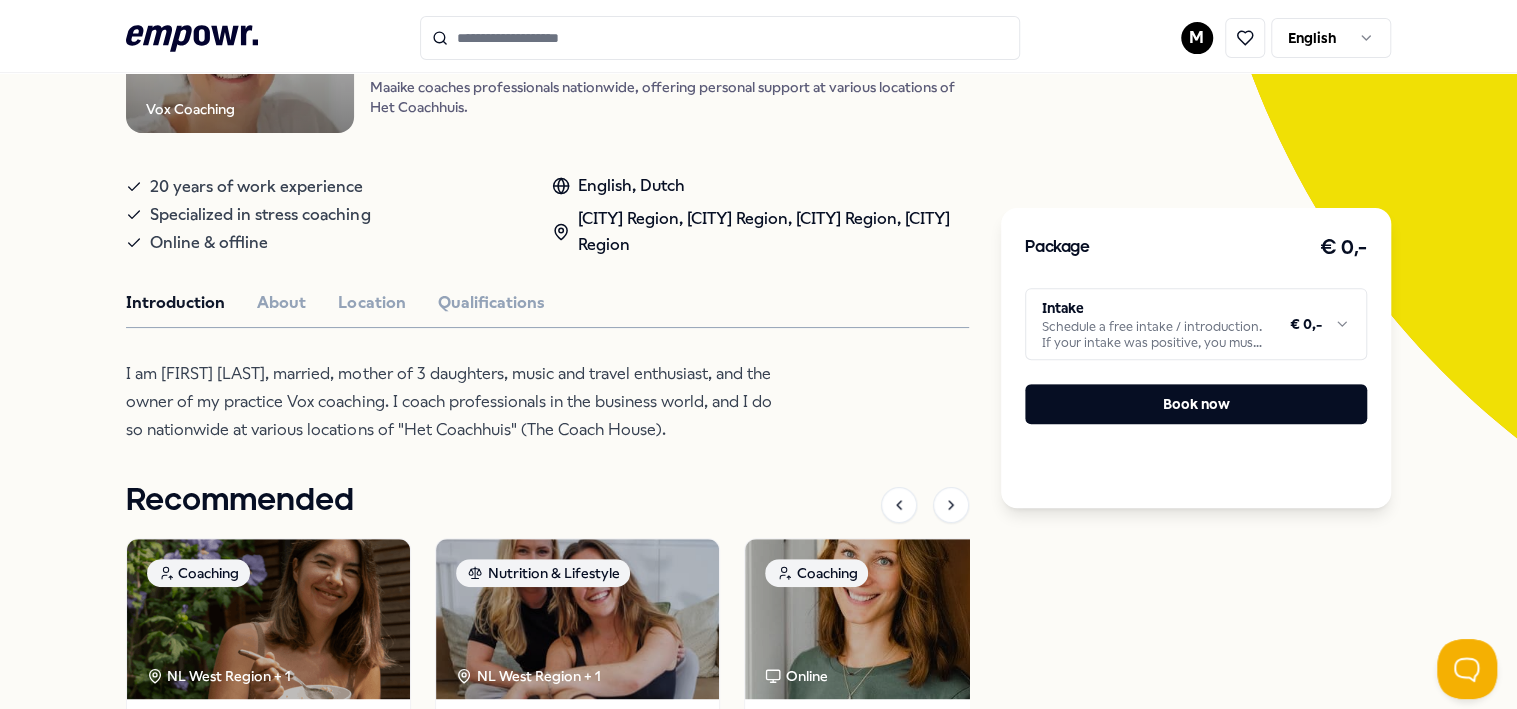 scroll, scrollTop: 328, scrollLeft: 0, axis: vertical 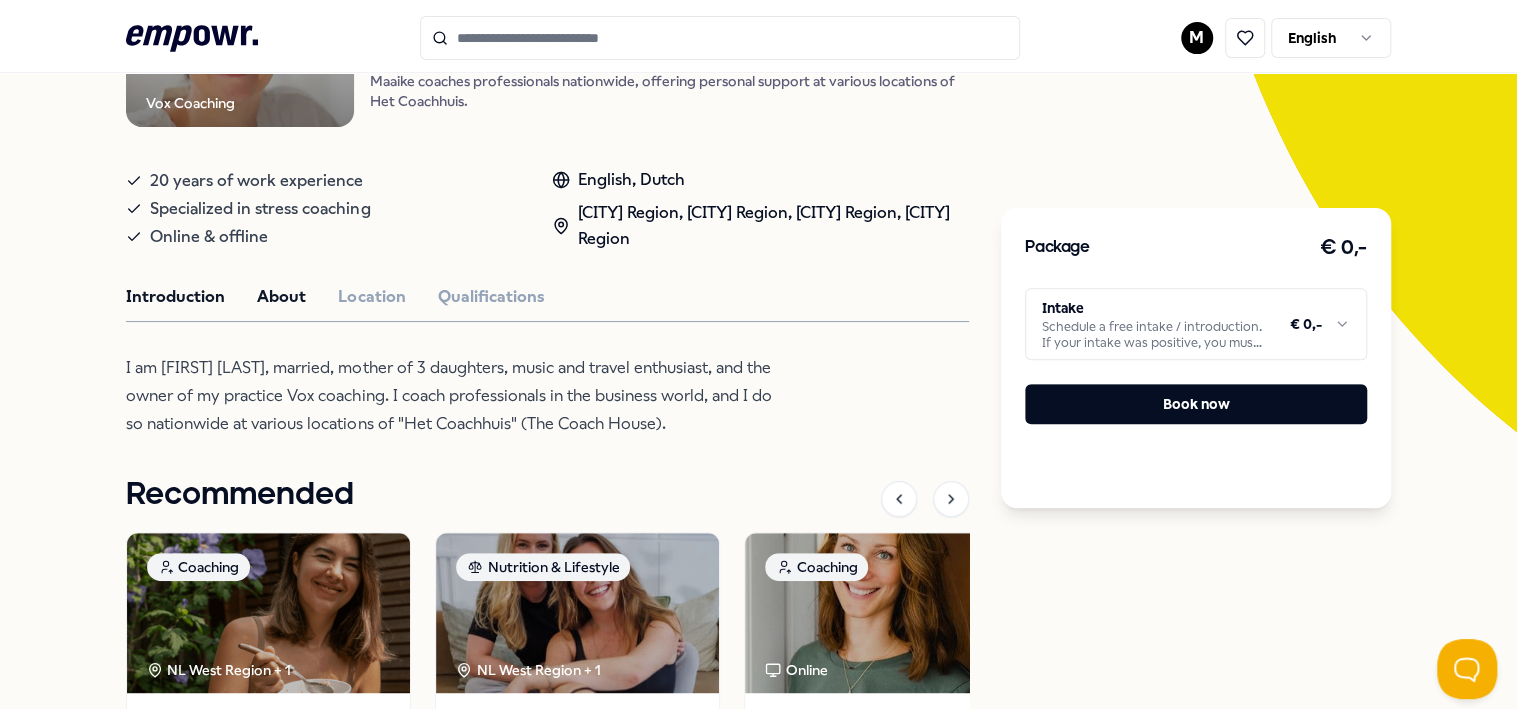click on "About" at bounding box center [281, 297] 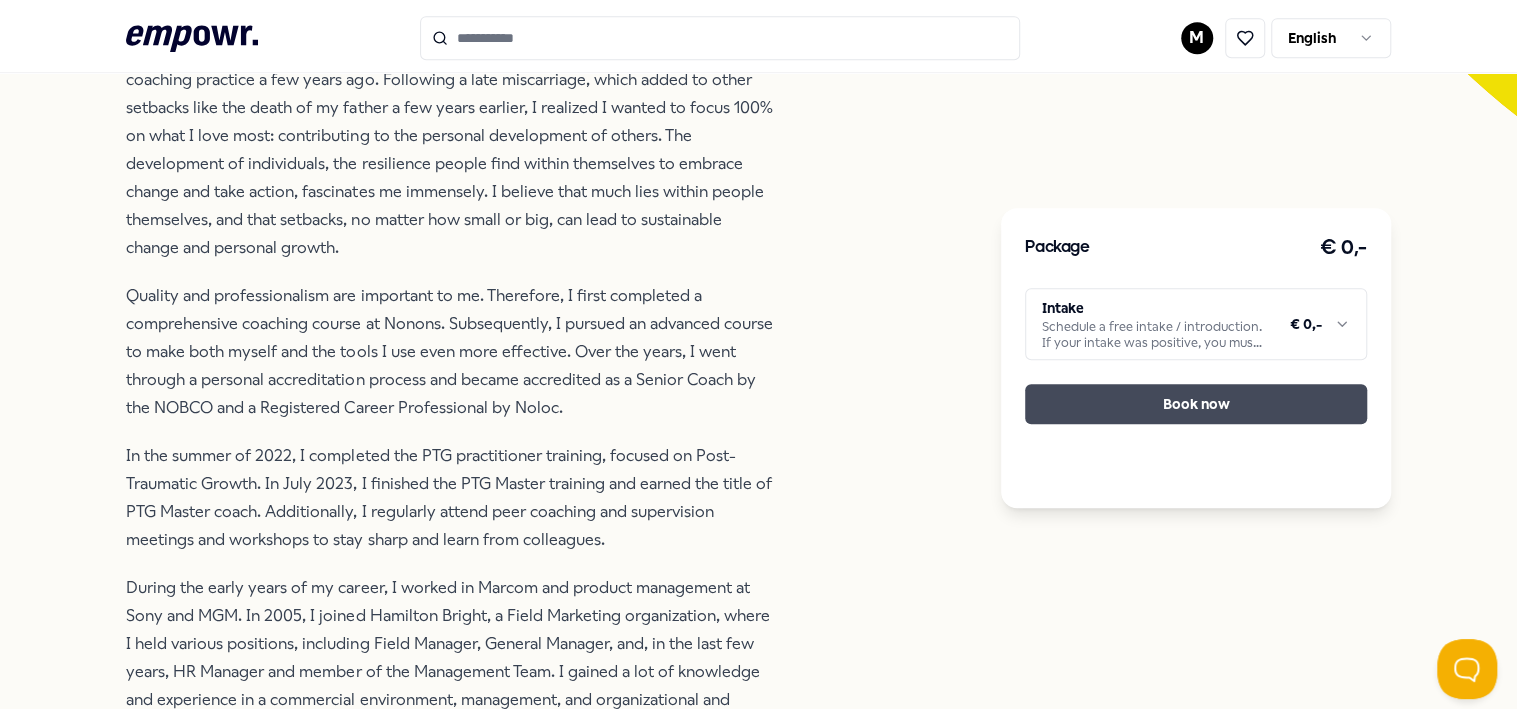 scroll, scrollTop: 628, scrollLeft: 0, axis: vertical 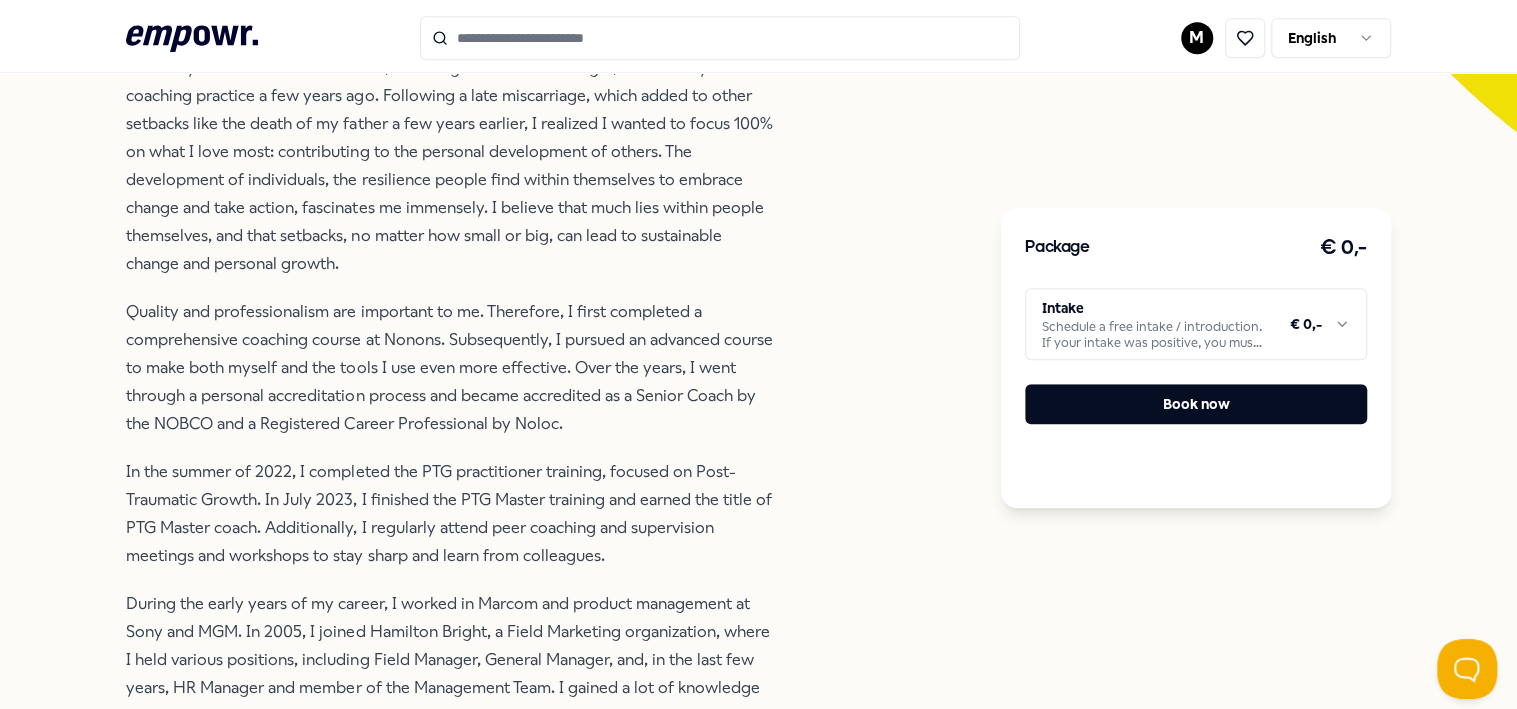click on "[FIRST] [LAST]" at bounding box center [758, 354] 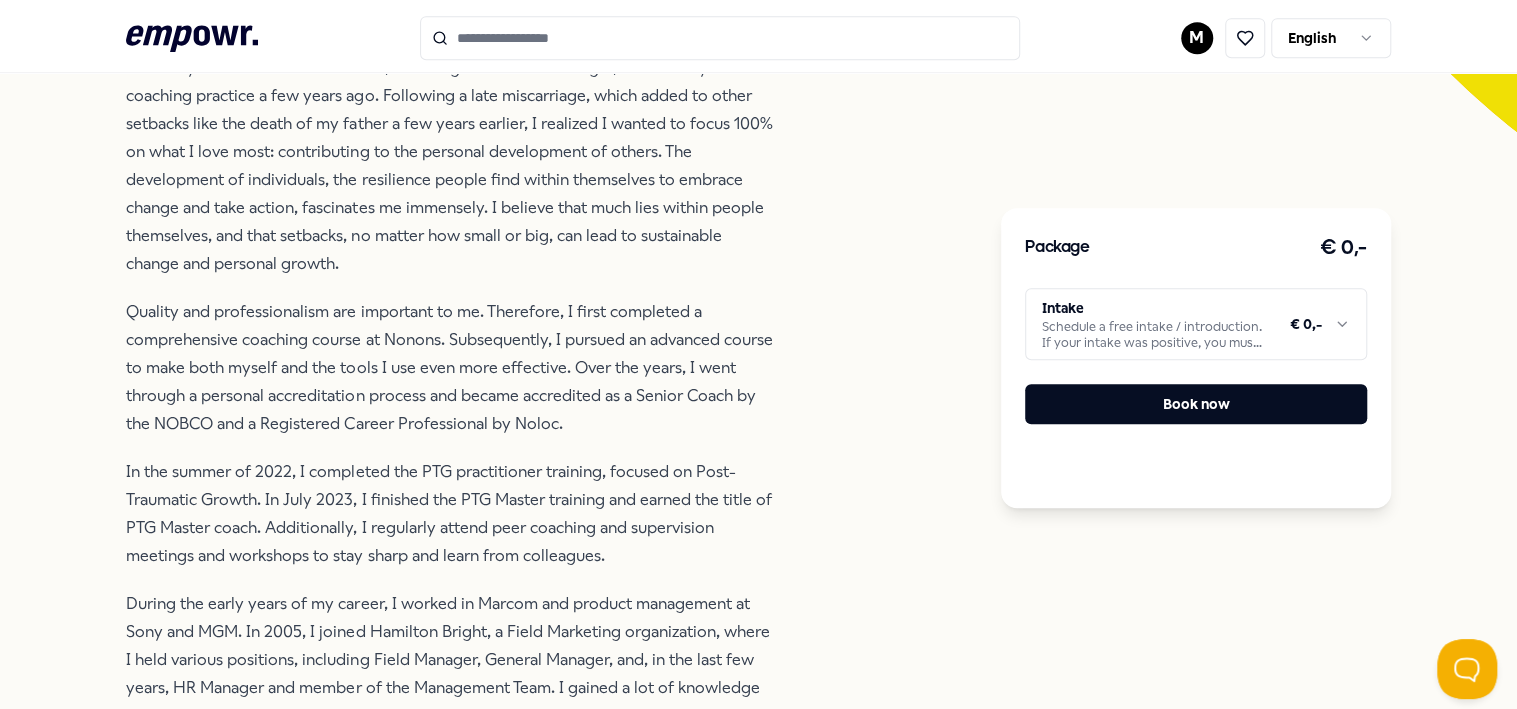 click on "[FIRST] [LAST]" at bounding box center (758, 354) 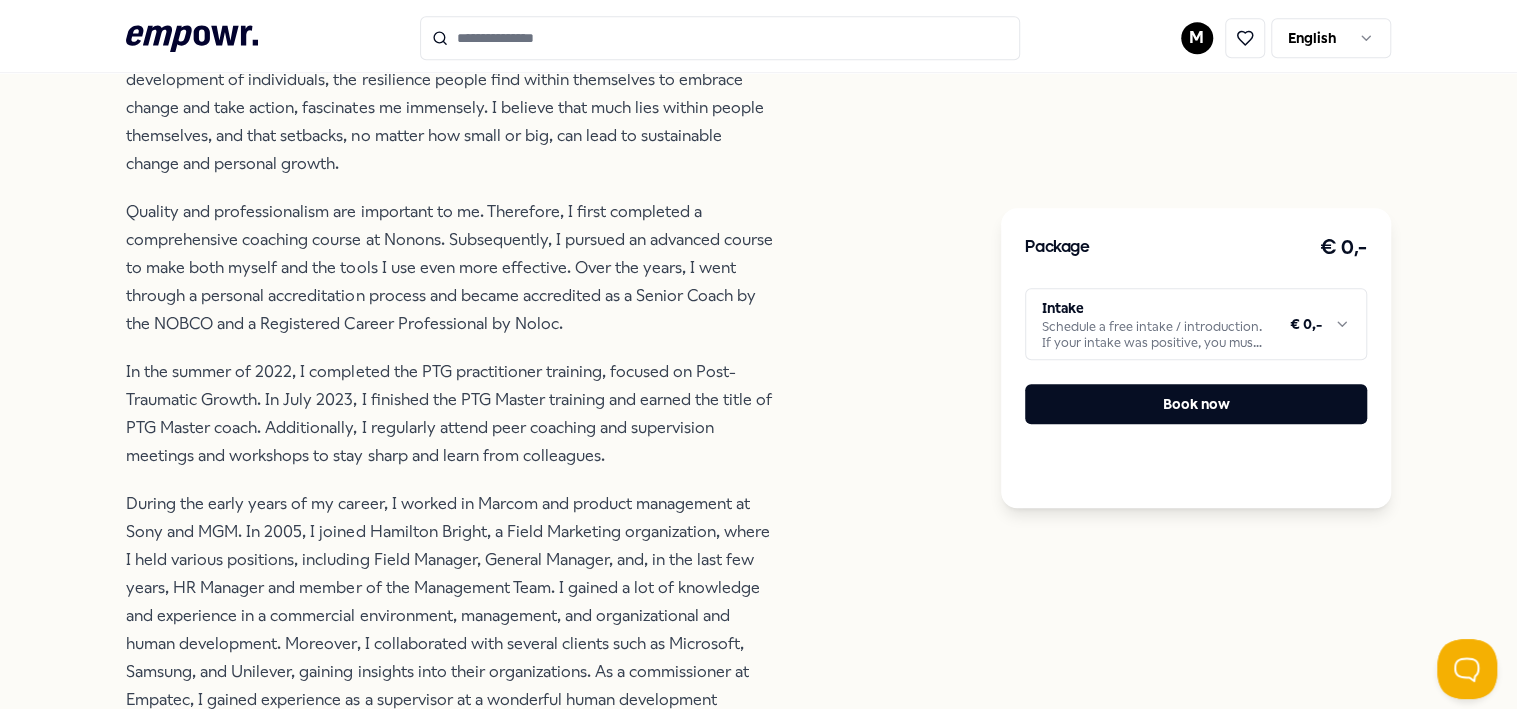 scroll, scrollTop: 328, scrollLeft: 0, axis: vertical 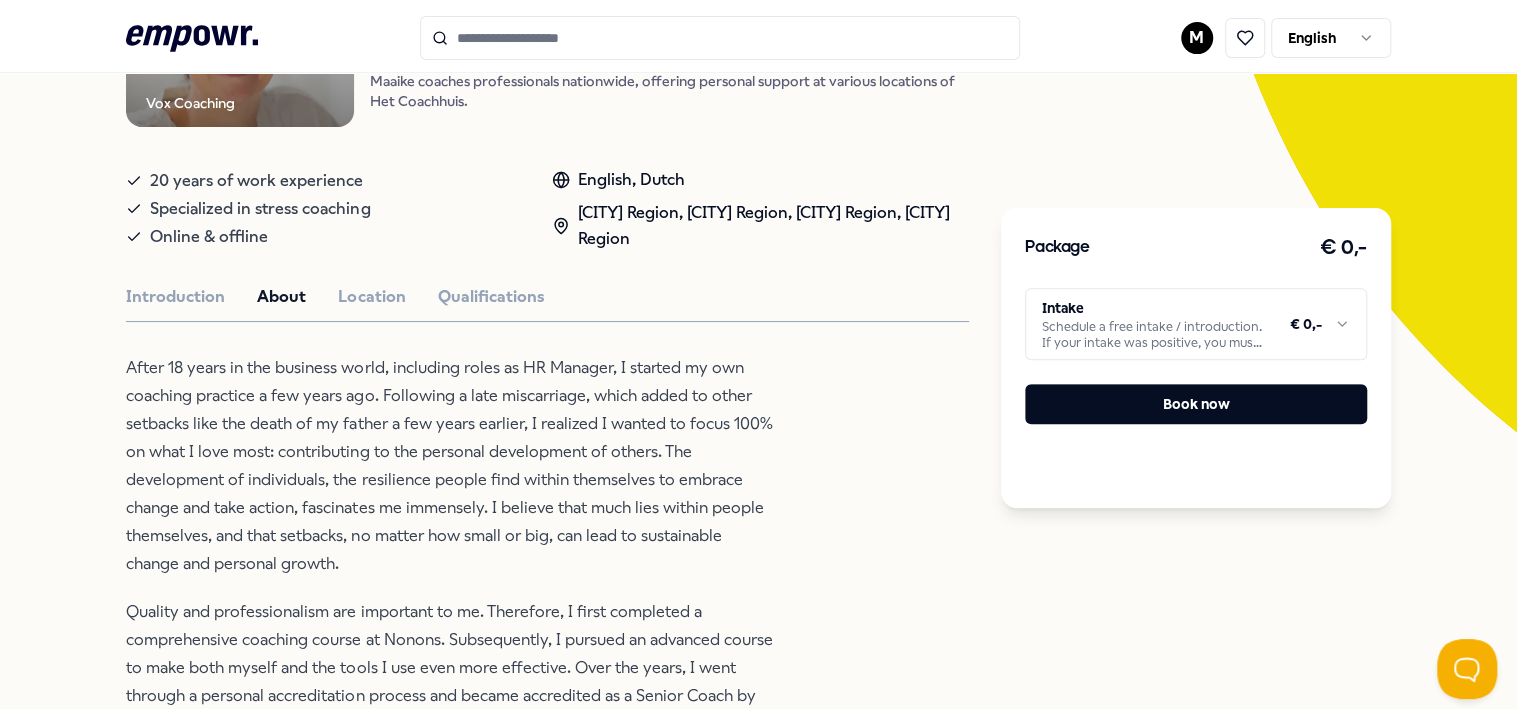 click on "M English" at bounding box center [1286, 38] 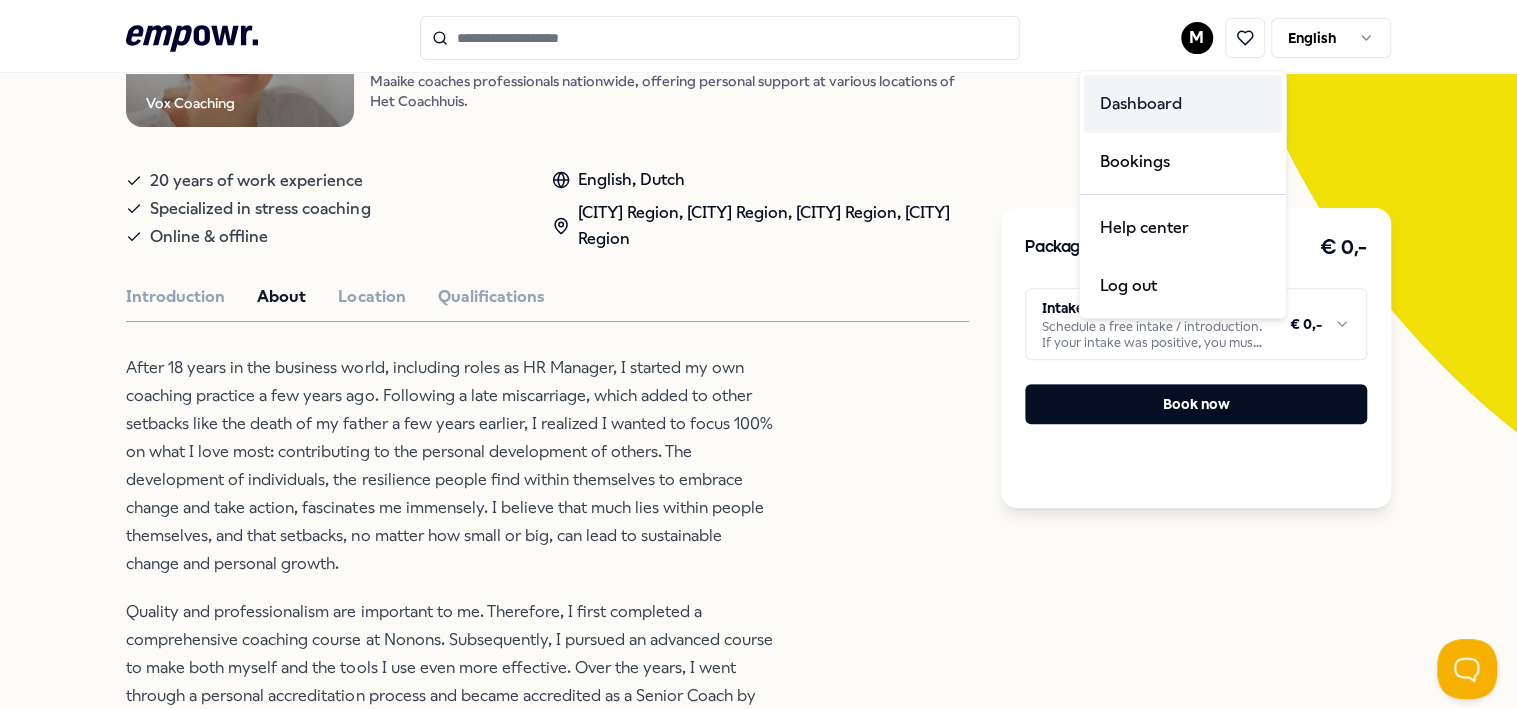 click on "Dashboard" at bounding box center (1183, 104) 